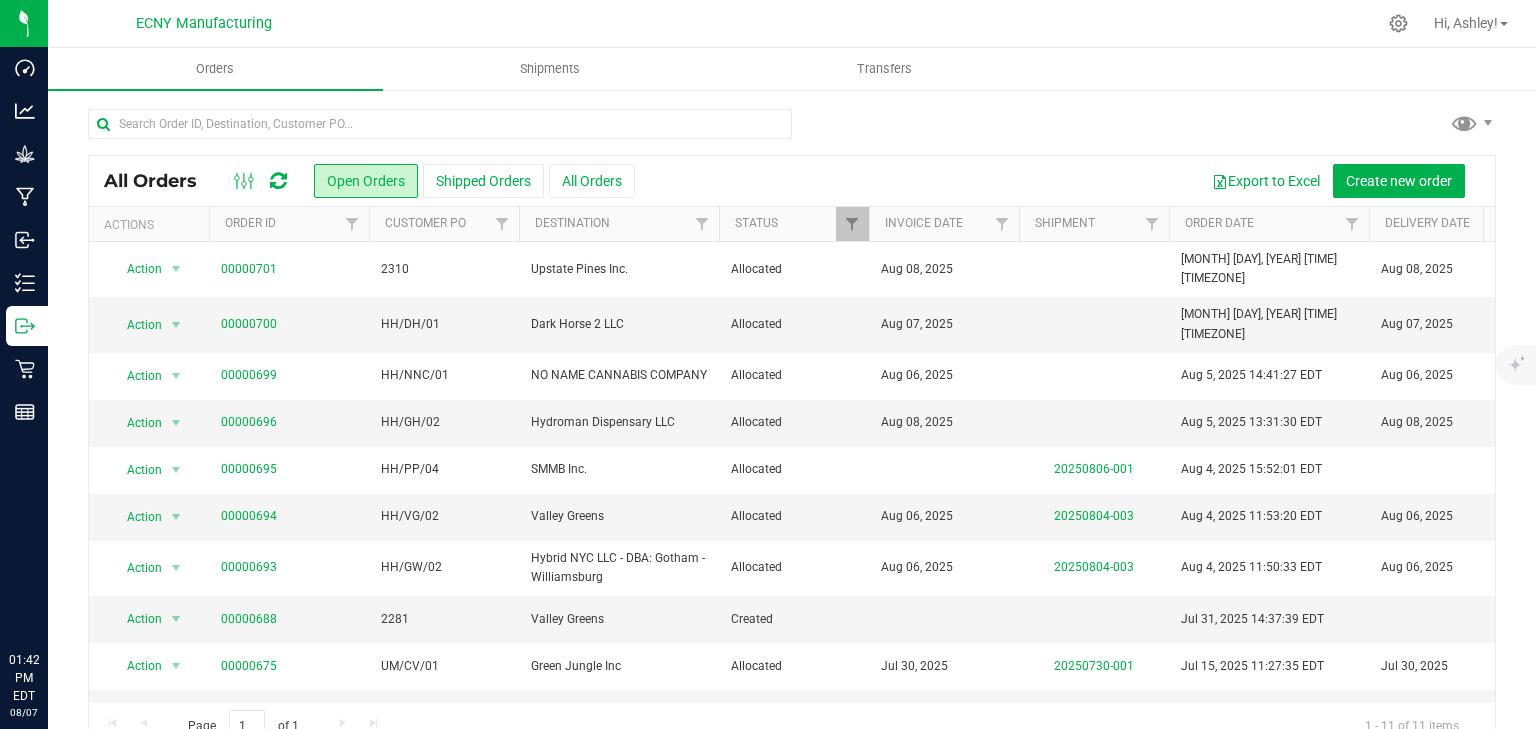 scroll, scrollTop: 0, scrollLeft: 0, axis: both 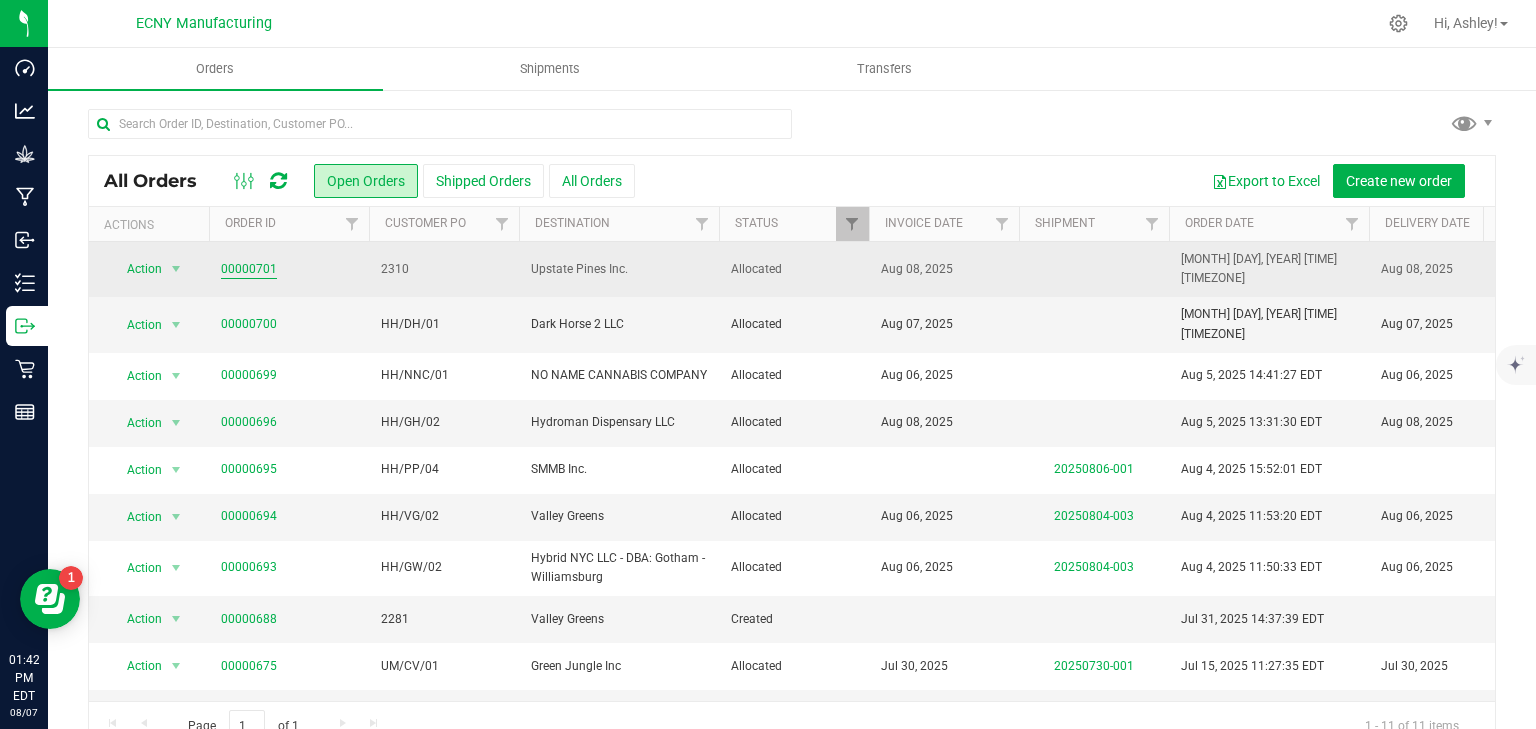 click on "00000701" at bounding box center (249, 269) 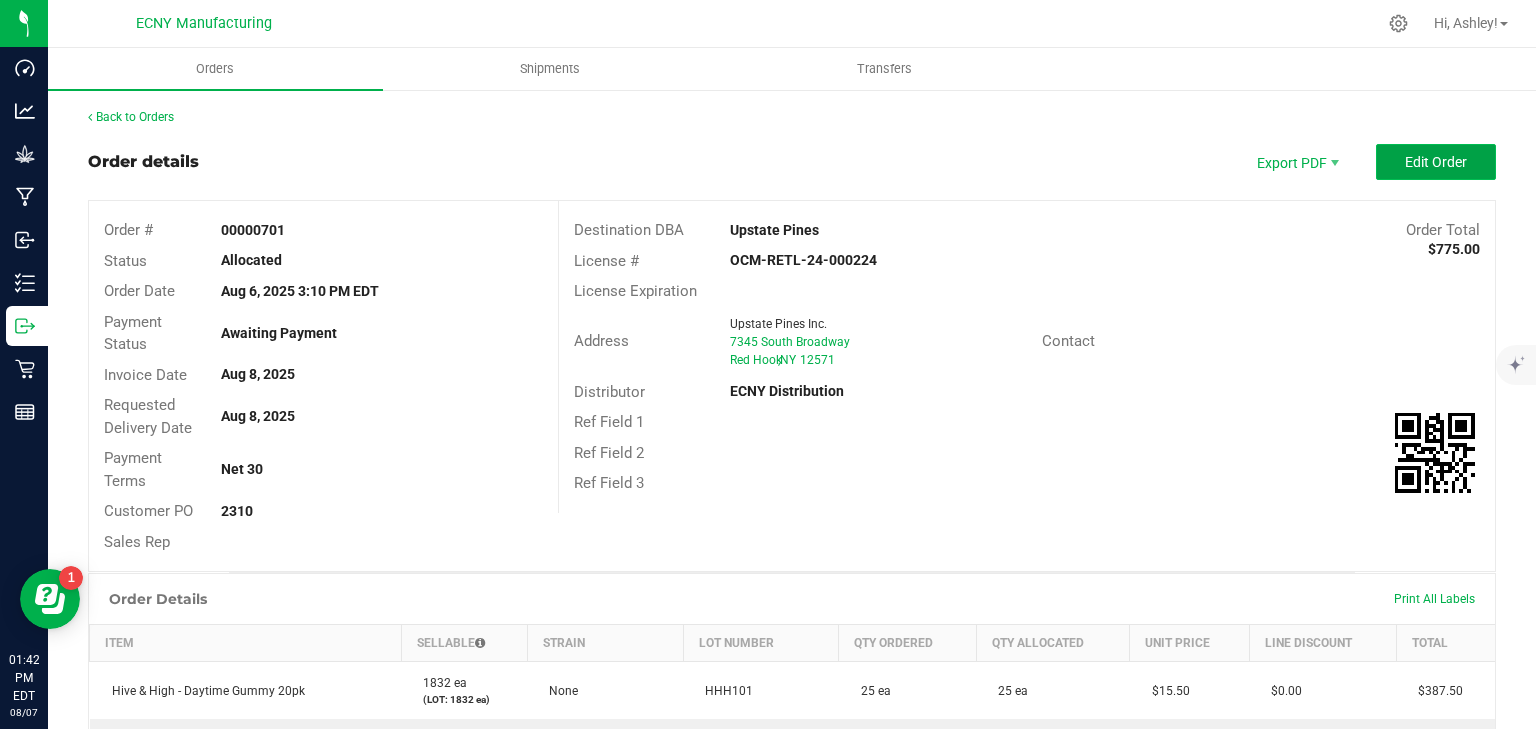 click on "Edit Order" at bounding box center (1436, 162) 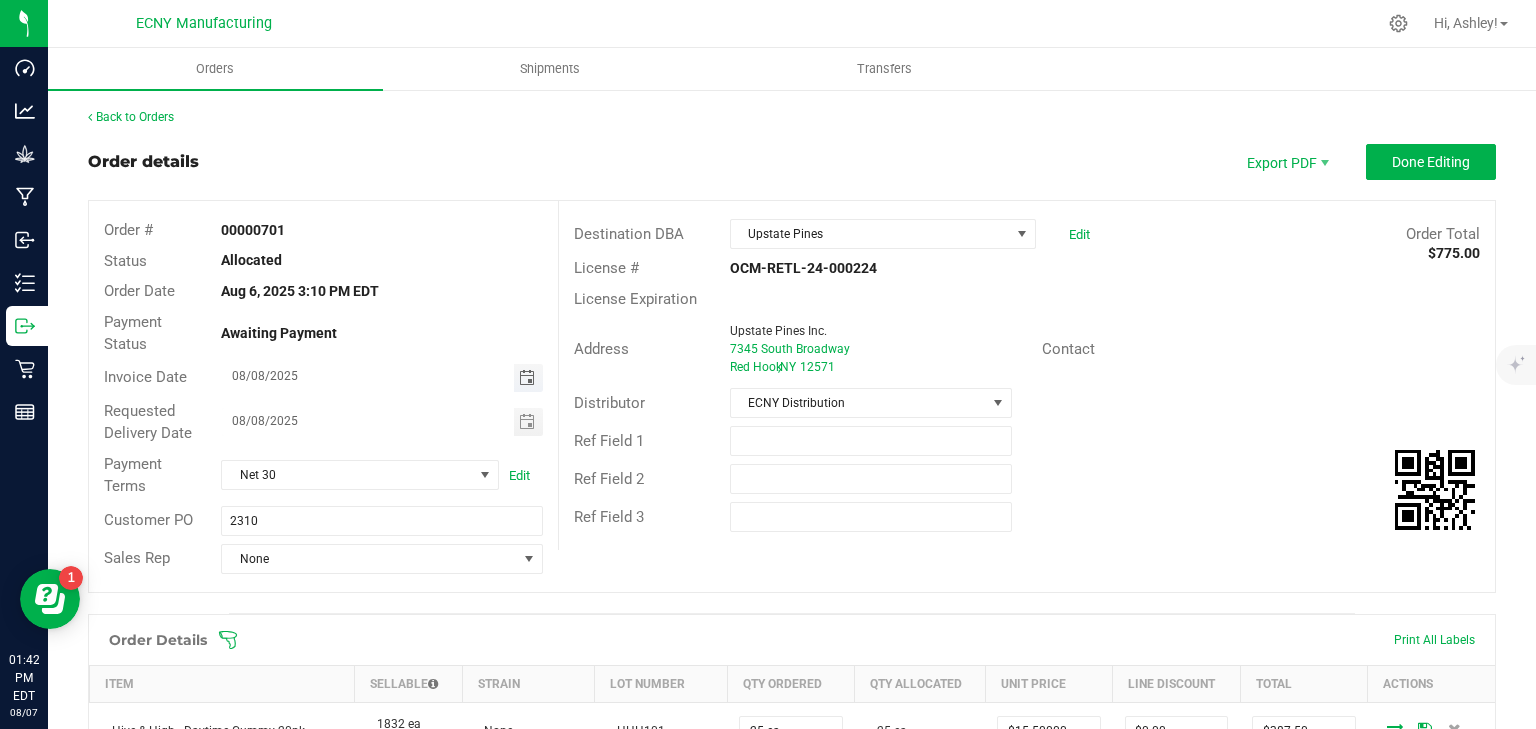 click at bounding box center (527, 378) 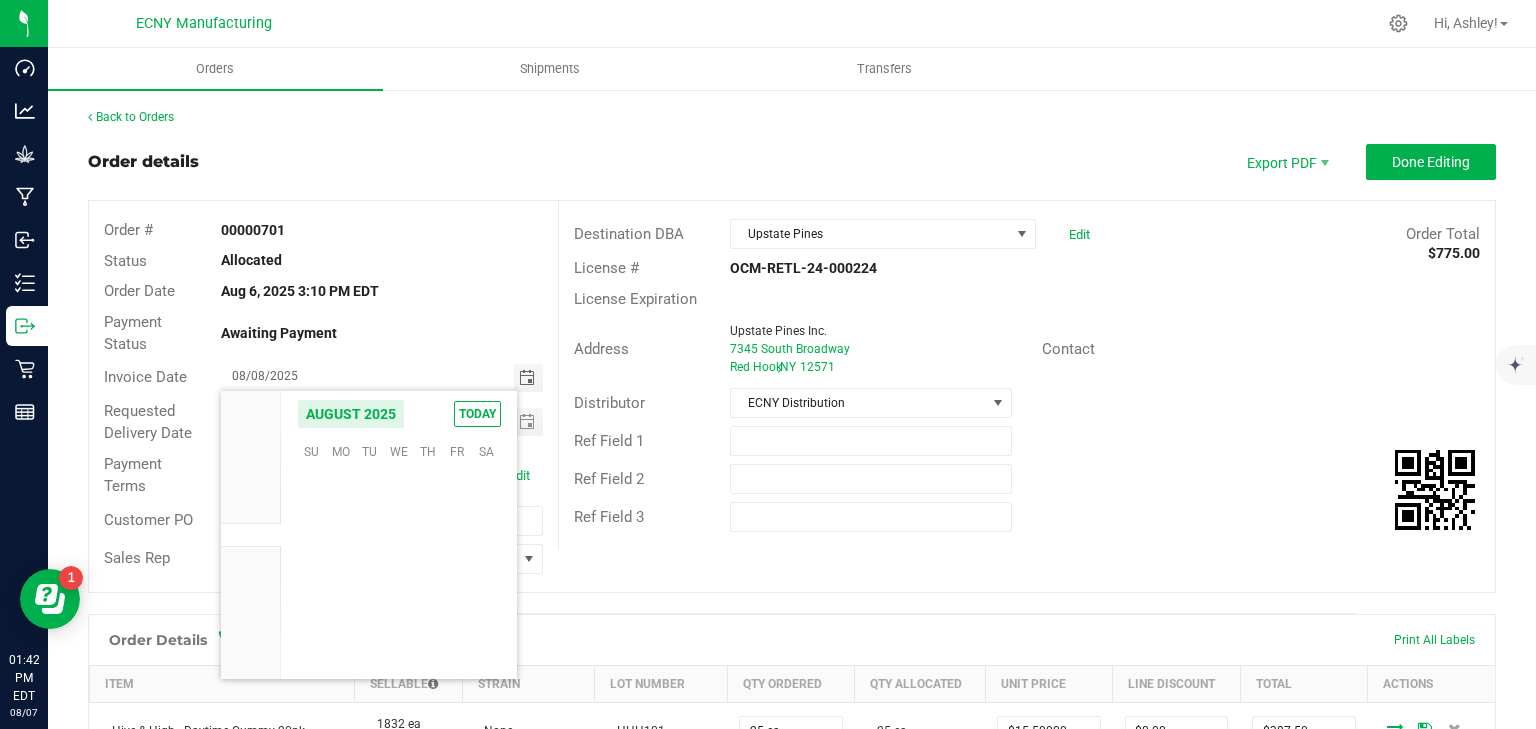 scroll, scrollTop: 36168, scrollLeft: 0, axis: vertical 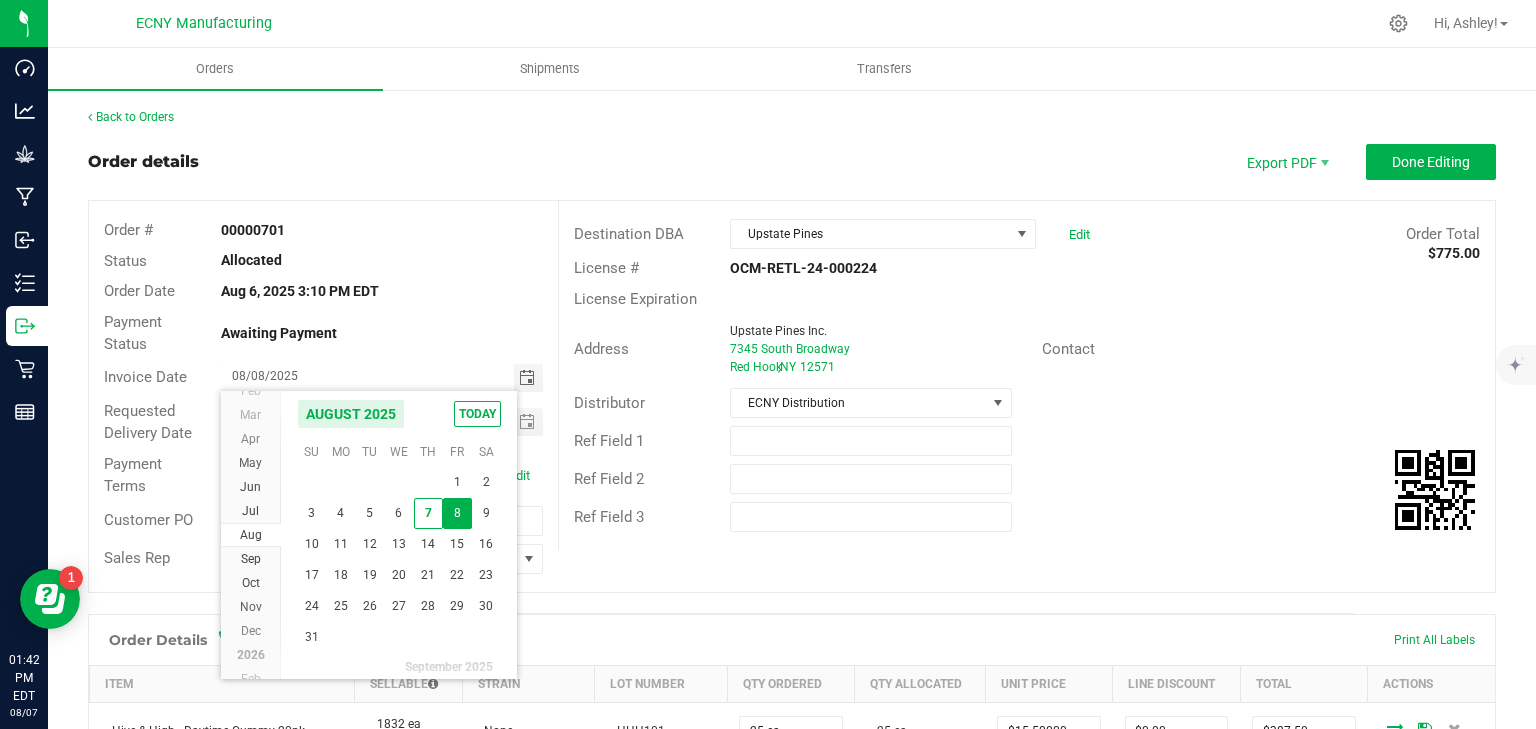click on "8" at bounding box center (457, 513) 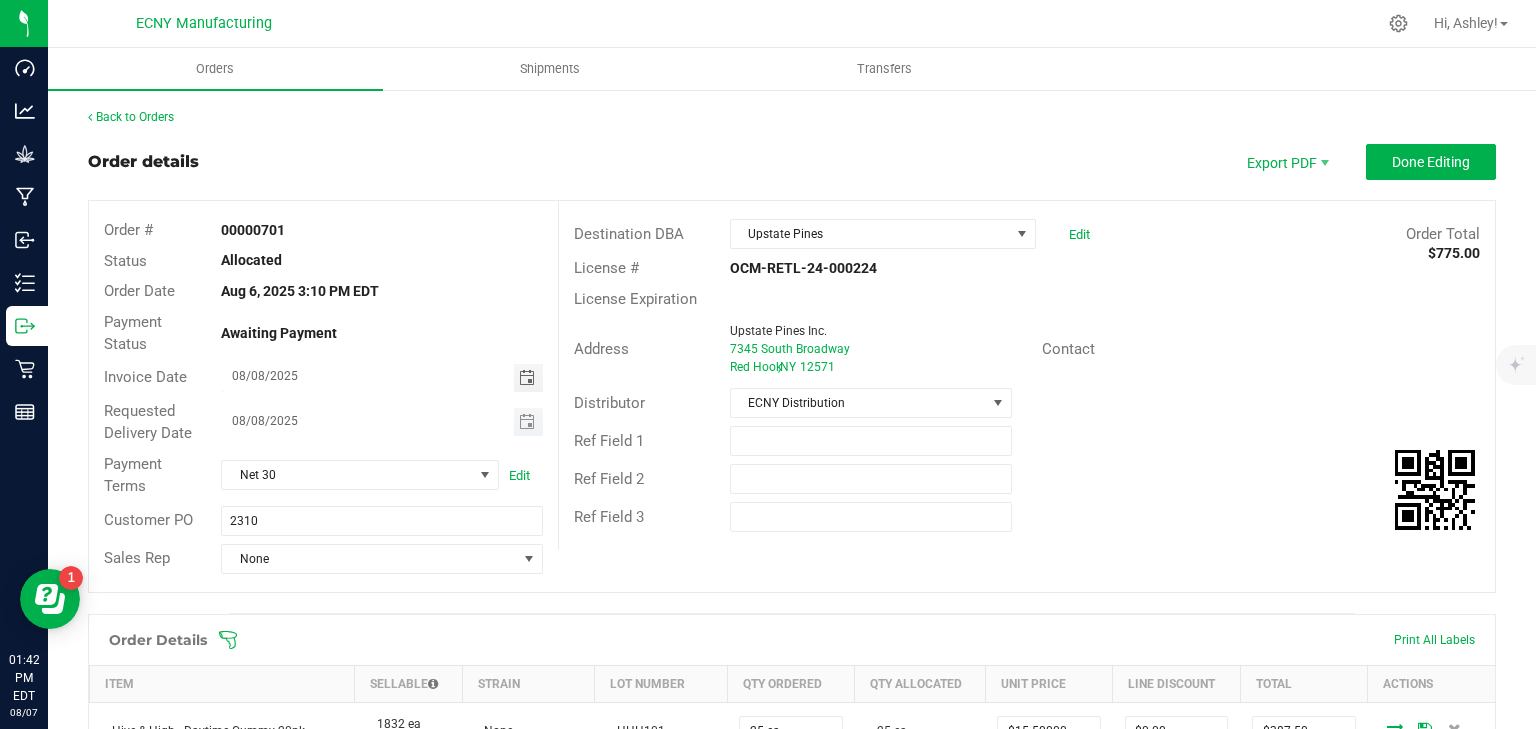 click at bounding box center (528, 422) 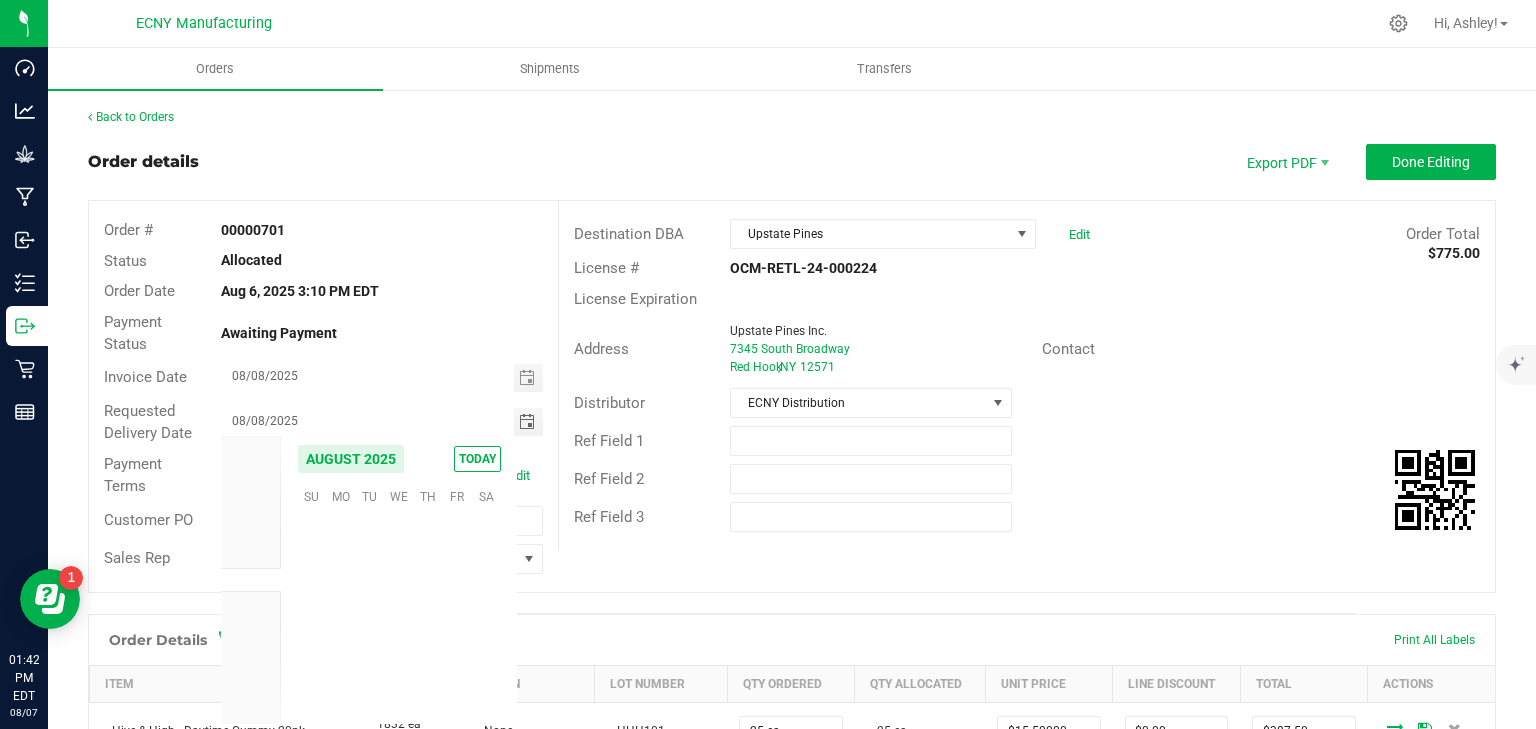 scroll, scrollTop: 36168, scrollLeft: 0, axis: vertical 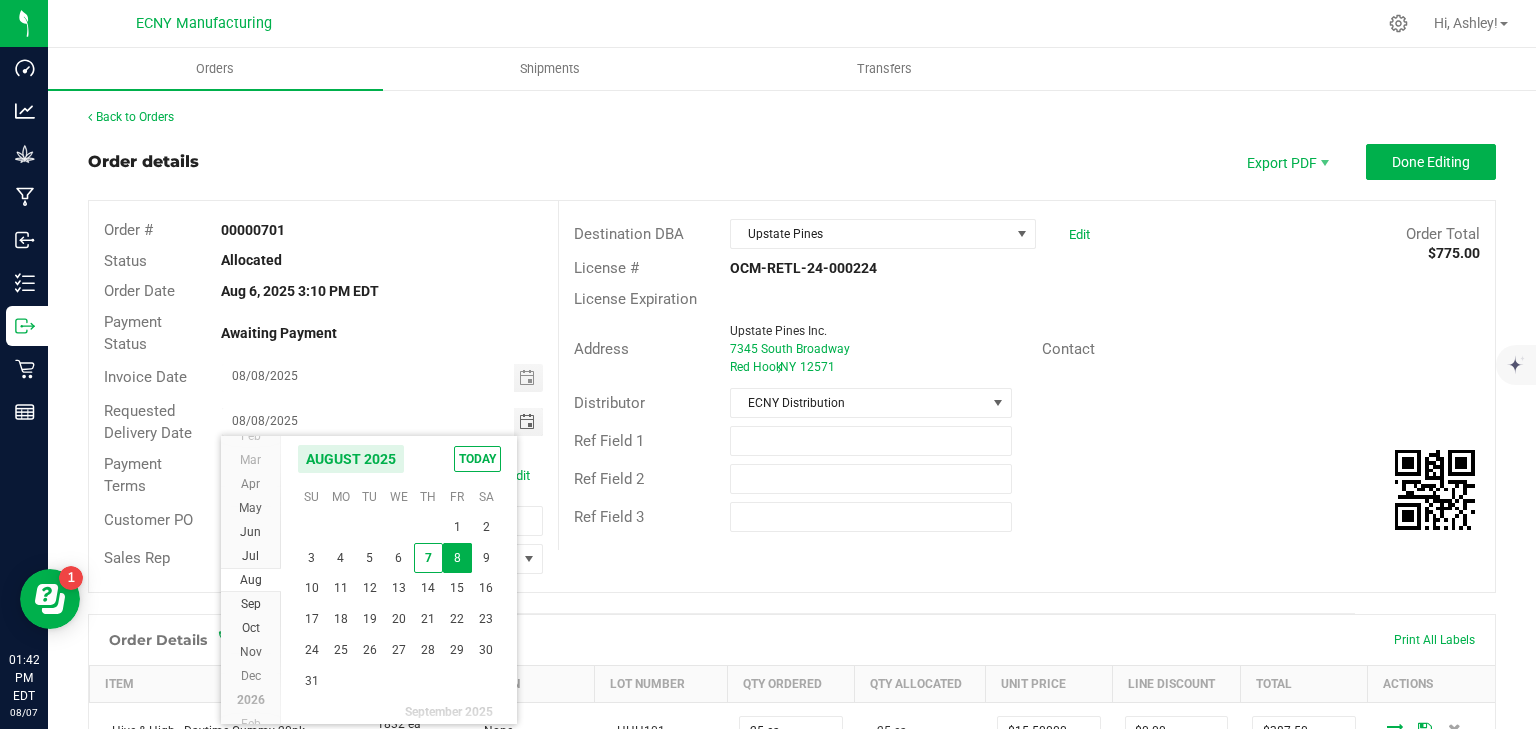 click on "08/08/2025" at bounding box center [368, 376] 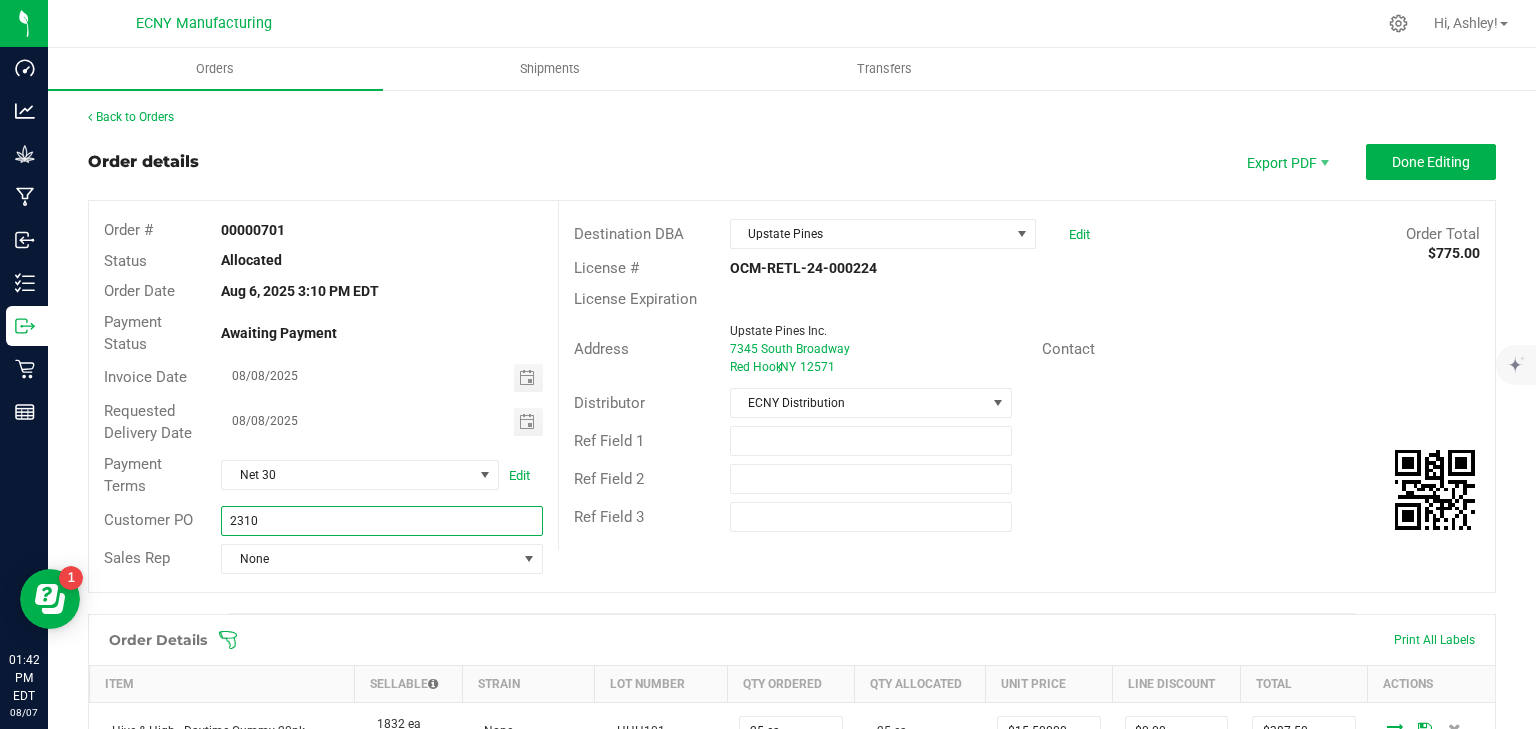 click on "2310" at bounding box center (381, 521) 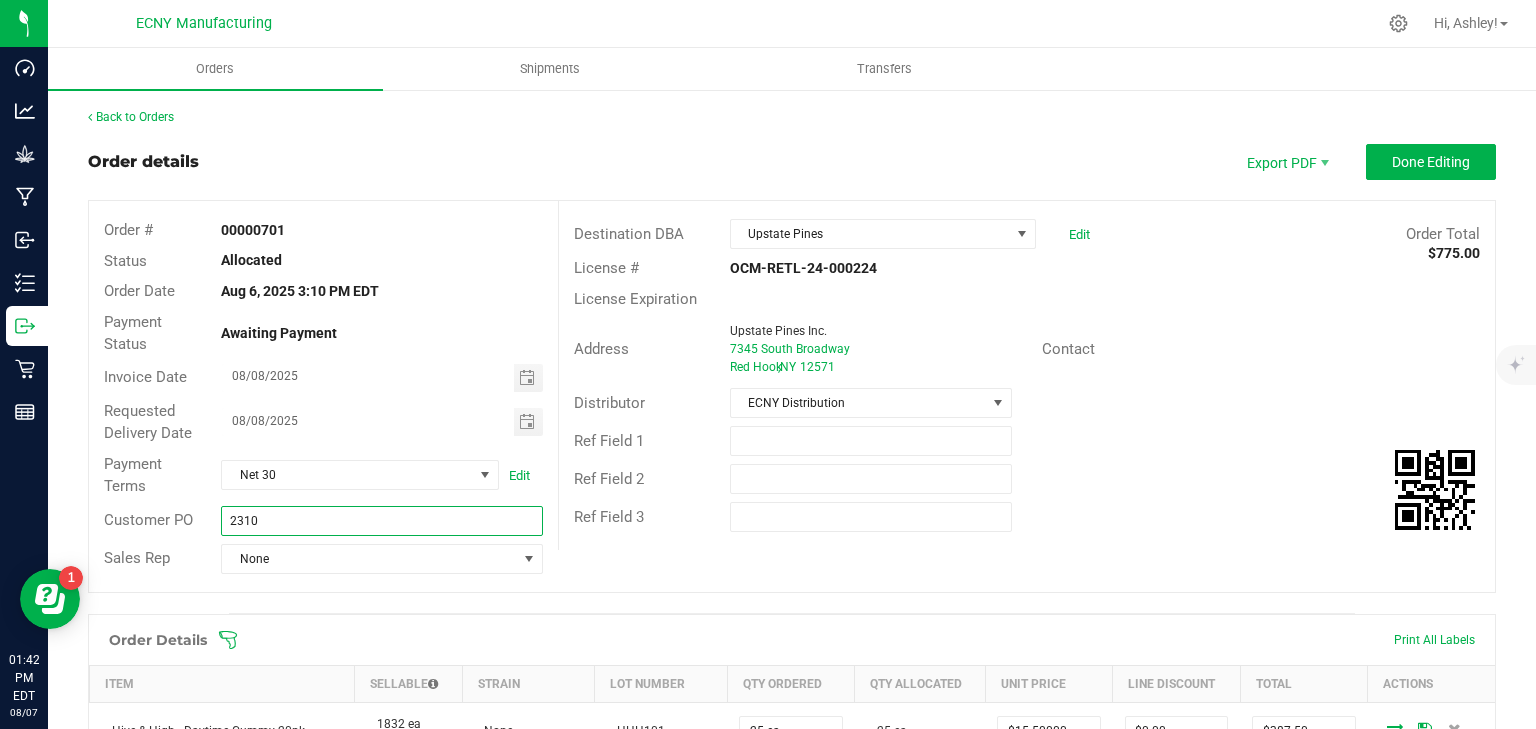 click on "2310" at bounding box center (381, 521) 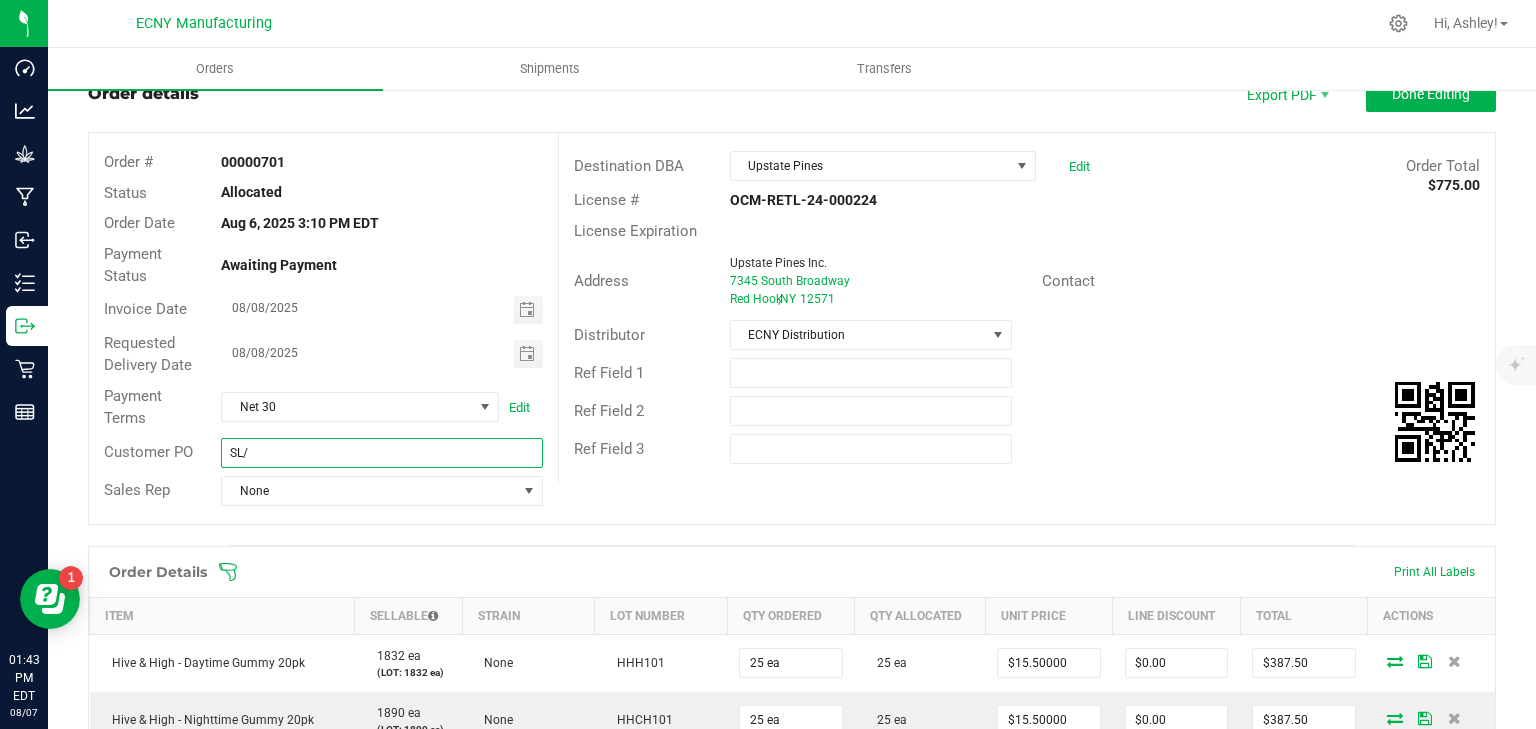 scroll, scrollTop: 0, scrollLeft: 0, axis: both 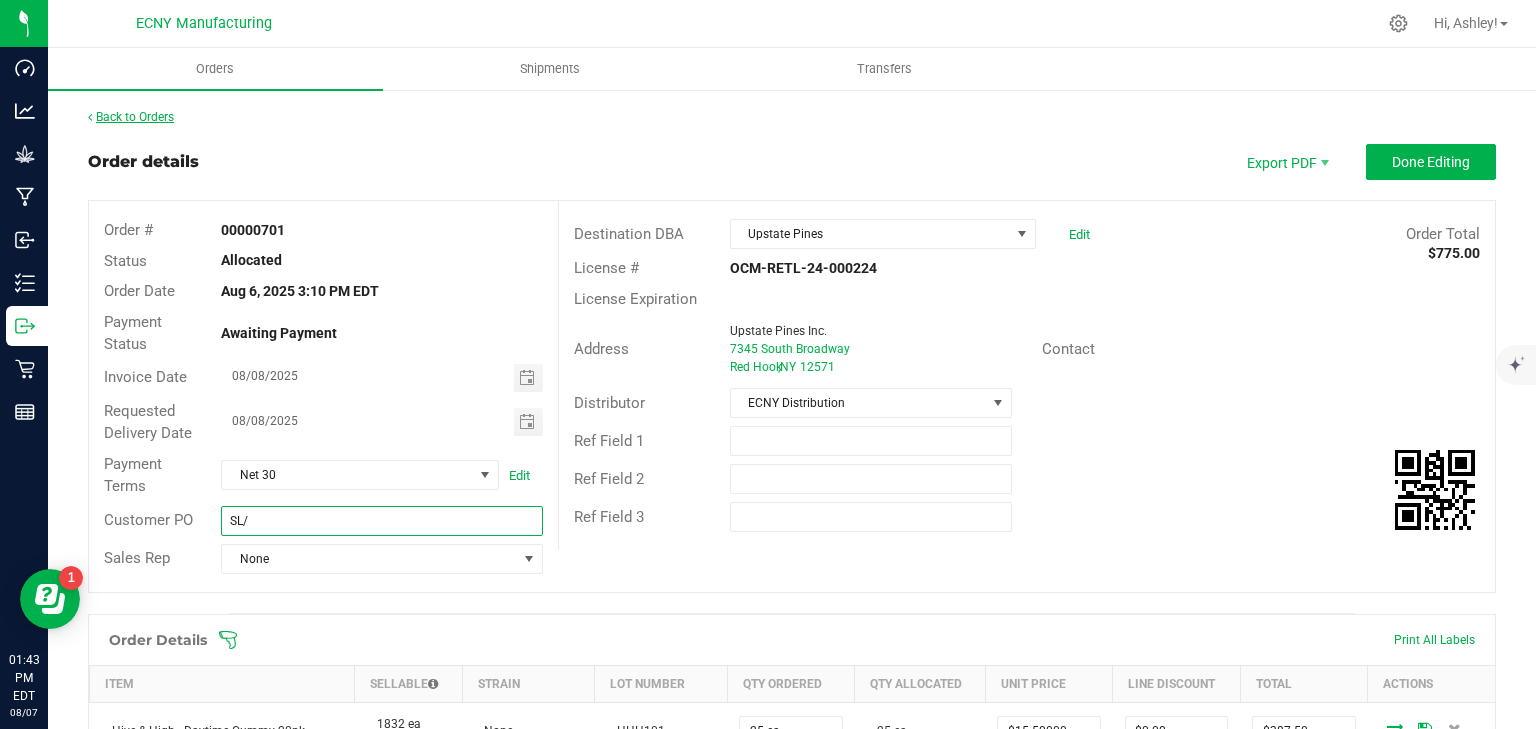 type on "SL/" 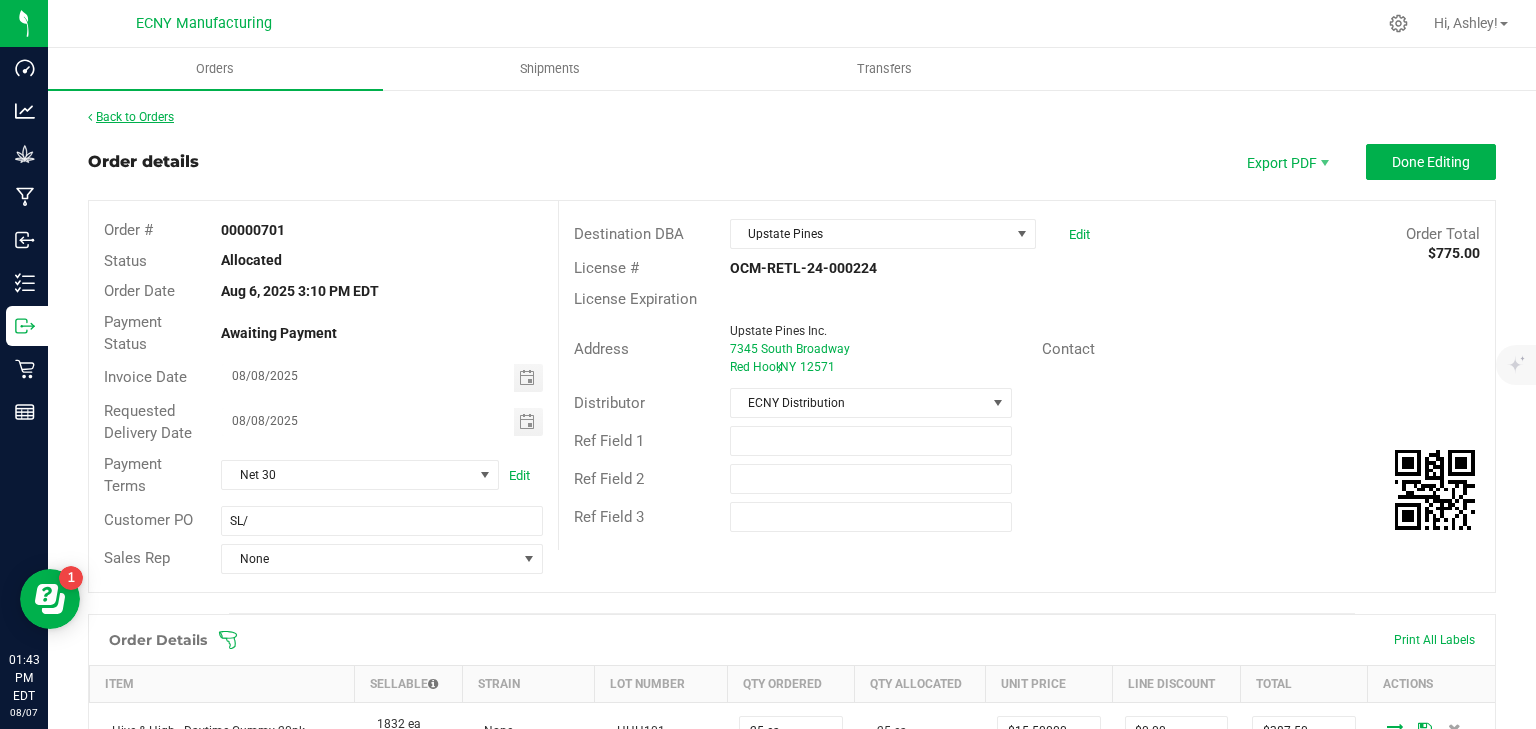 click on "Back to Orders" at bounding box center (131, 117) 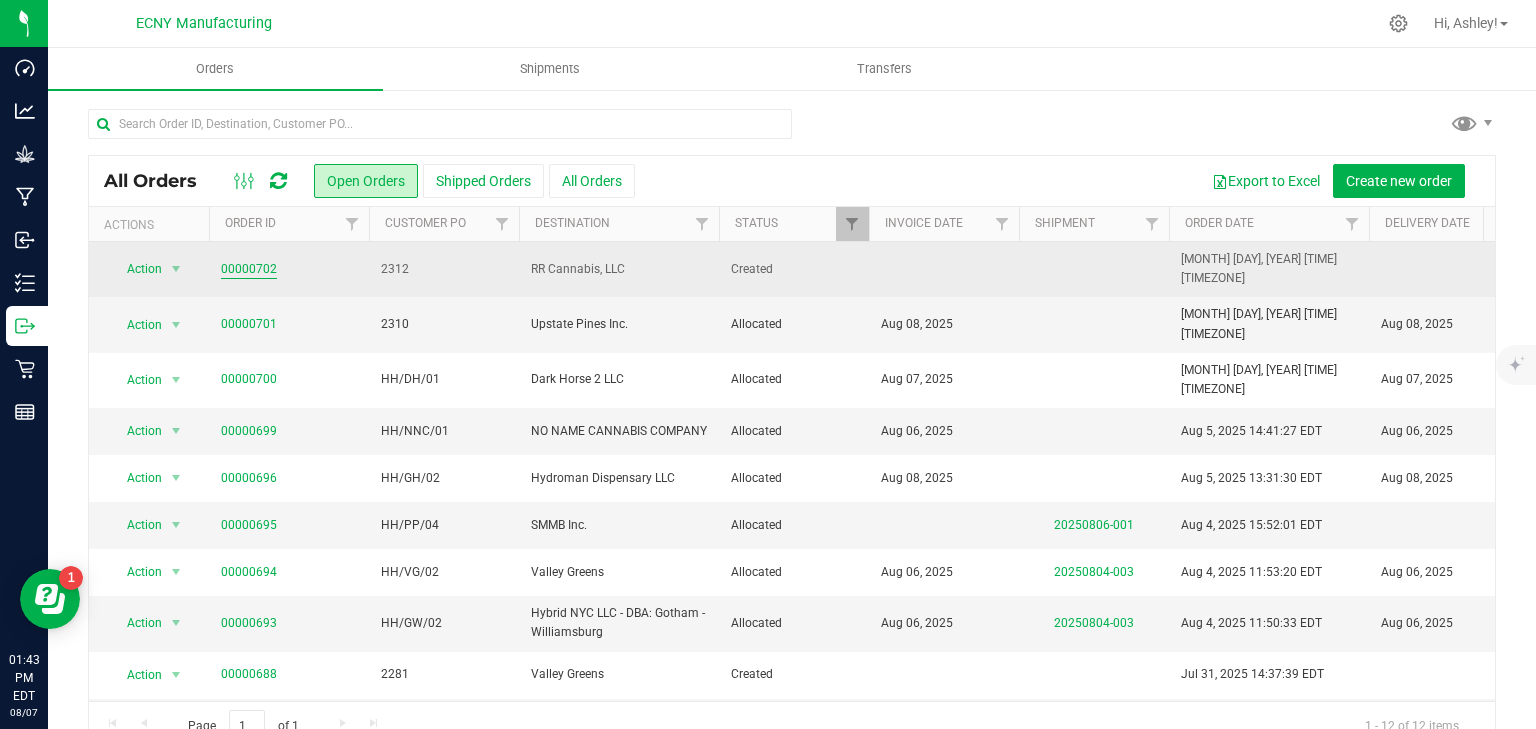 click on "00000702" at bounding box center [249, 269] 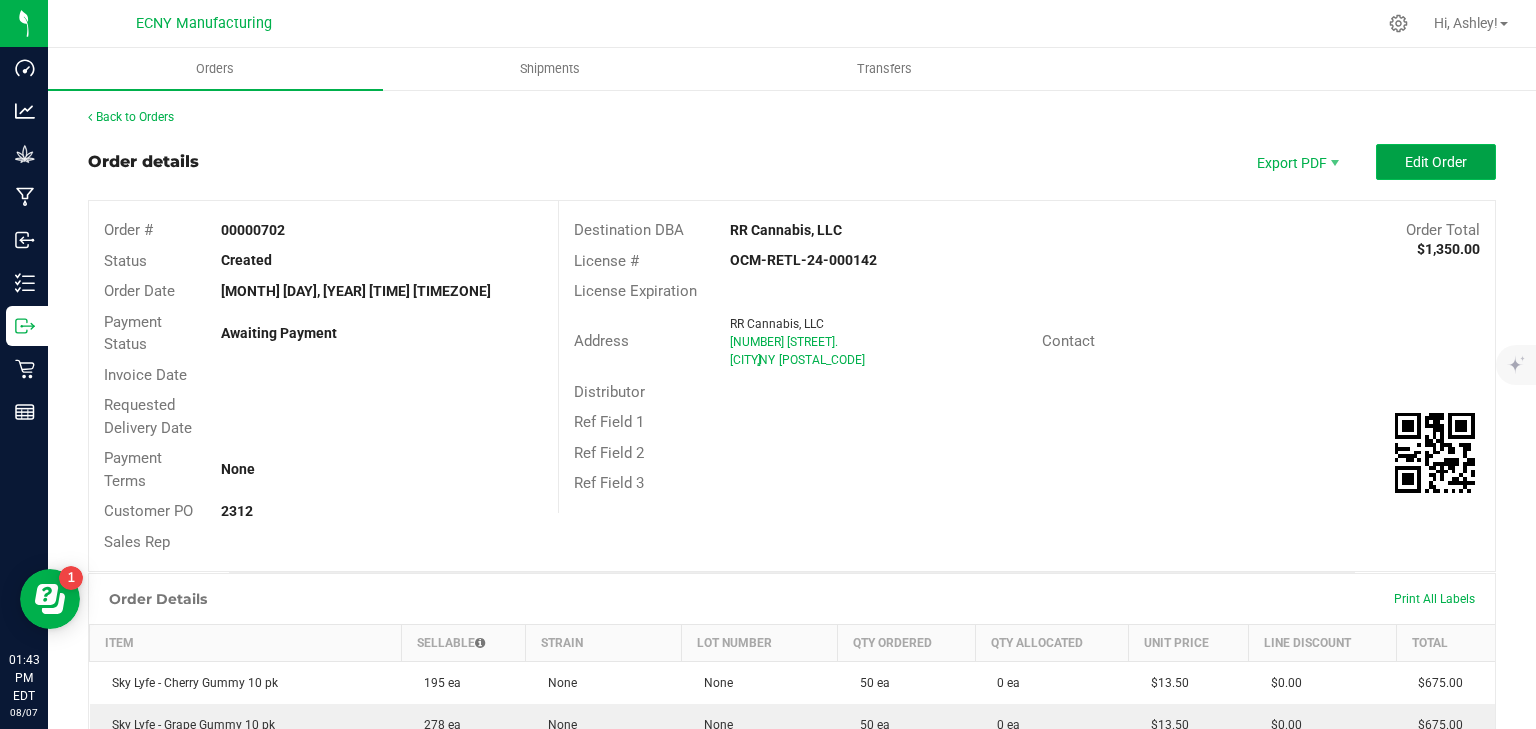 click on "Edit Order" at bounding box center (1436, 162) 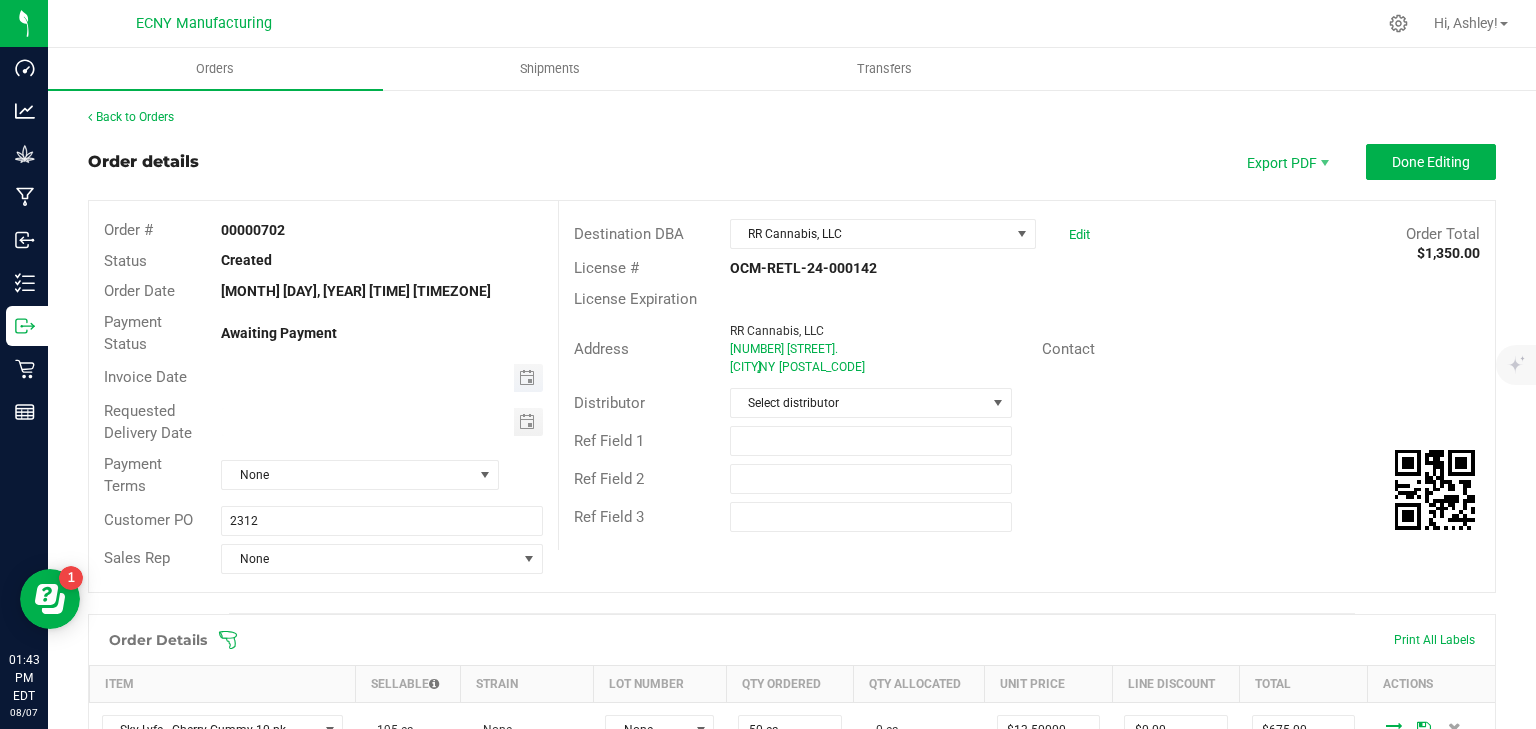 click at bounding box center (528, 378) 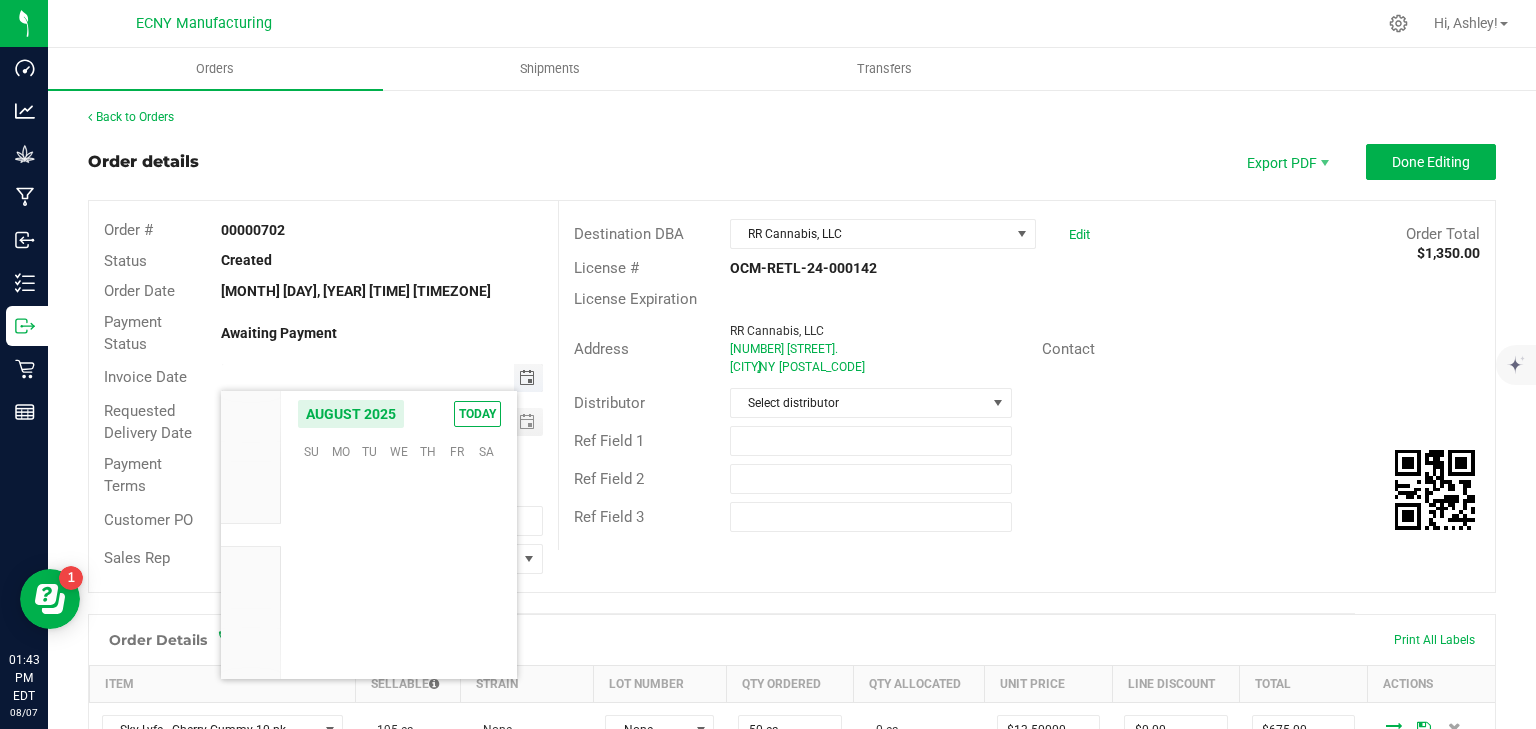 scroll, scrollTop: 36168, scrollLeft: 0, axis: vertical 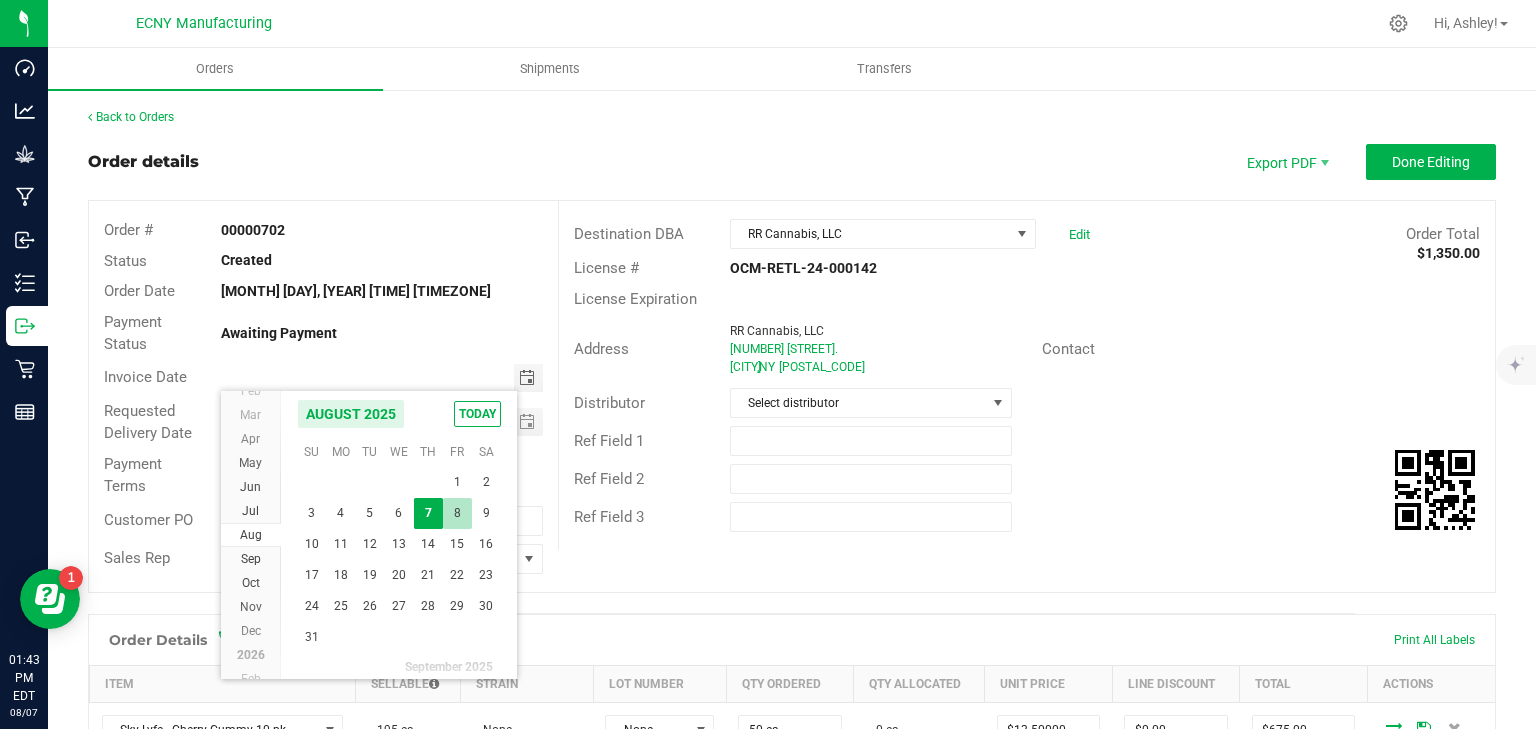click on "8" at bounding box center (457, 513) 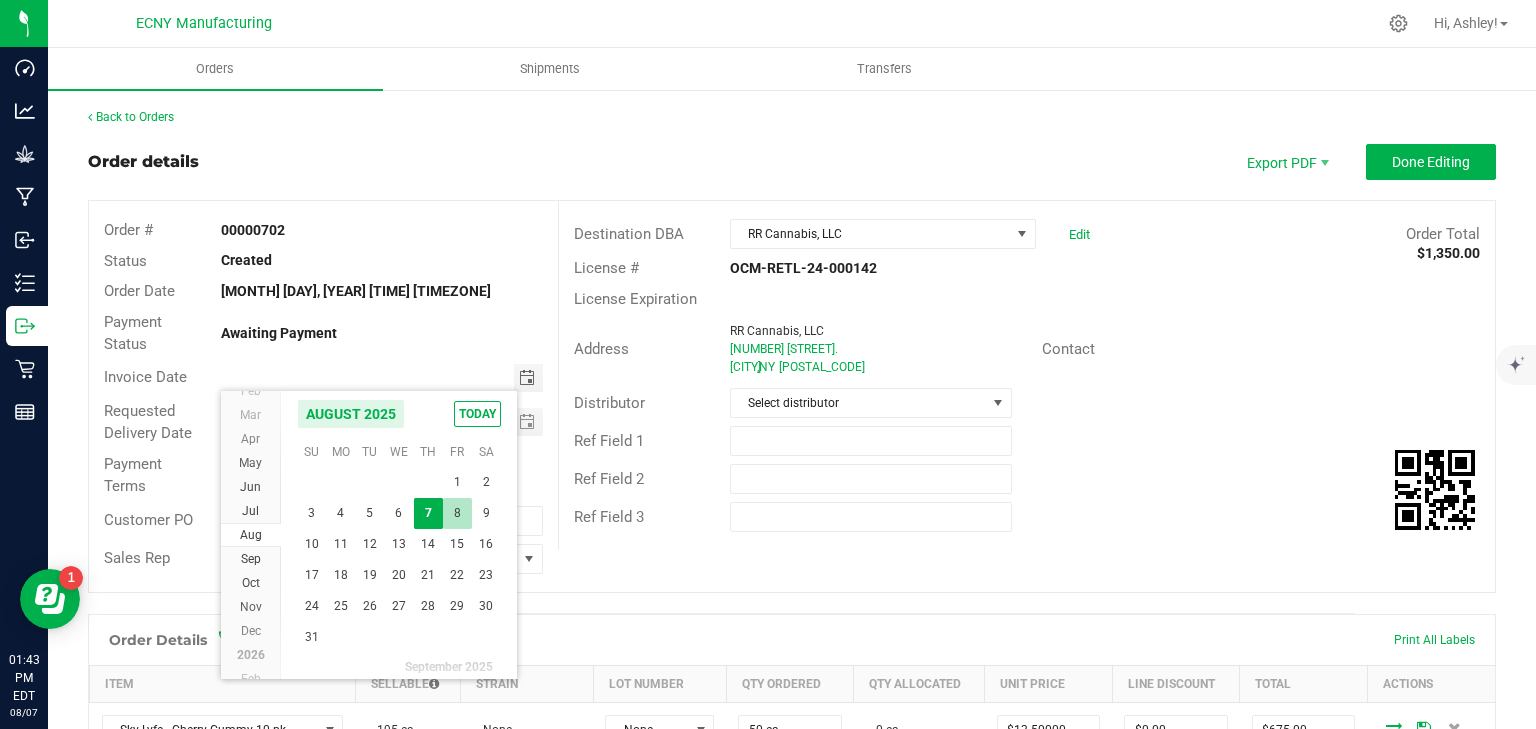 type on "08/08/2025" 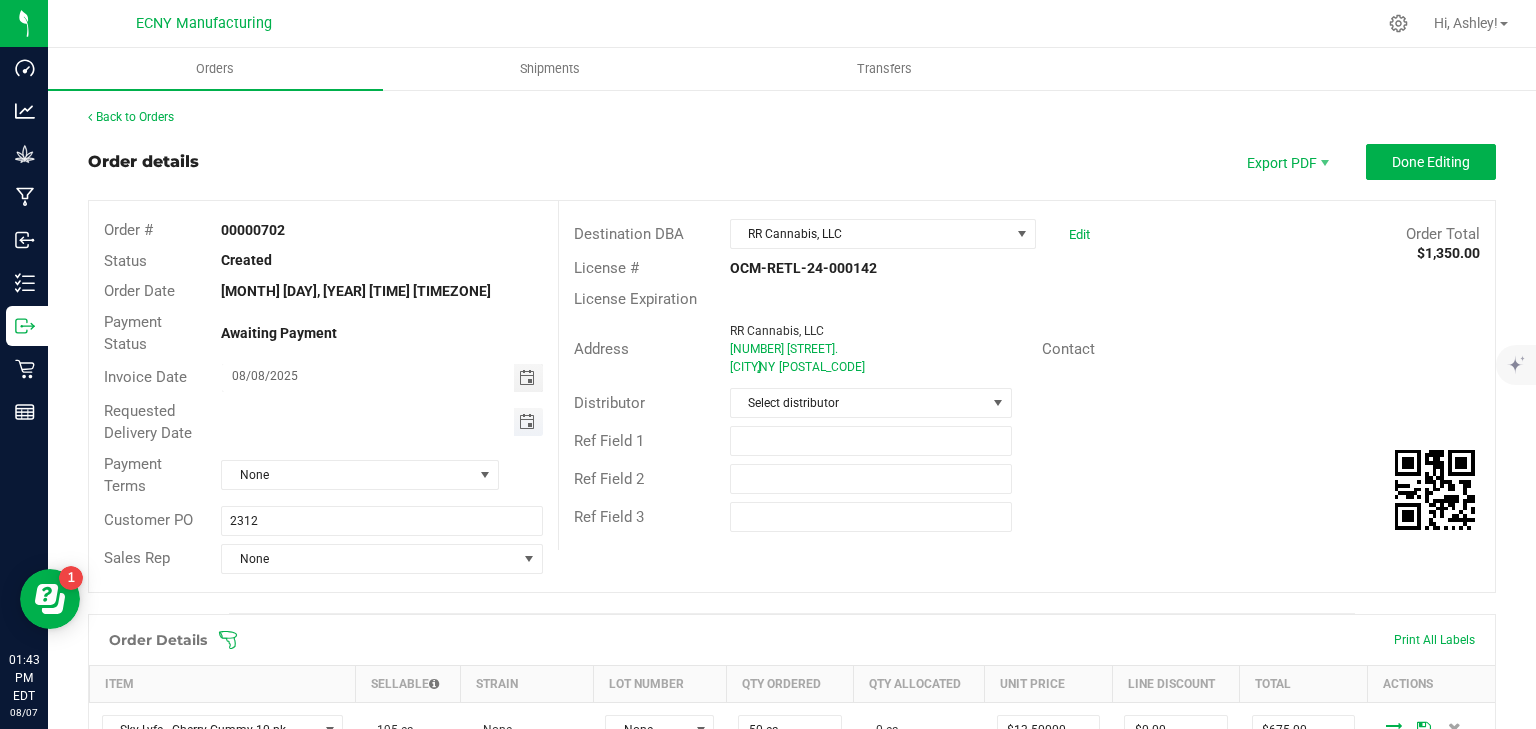 click at bounding box center [527, 422] 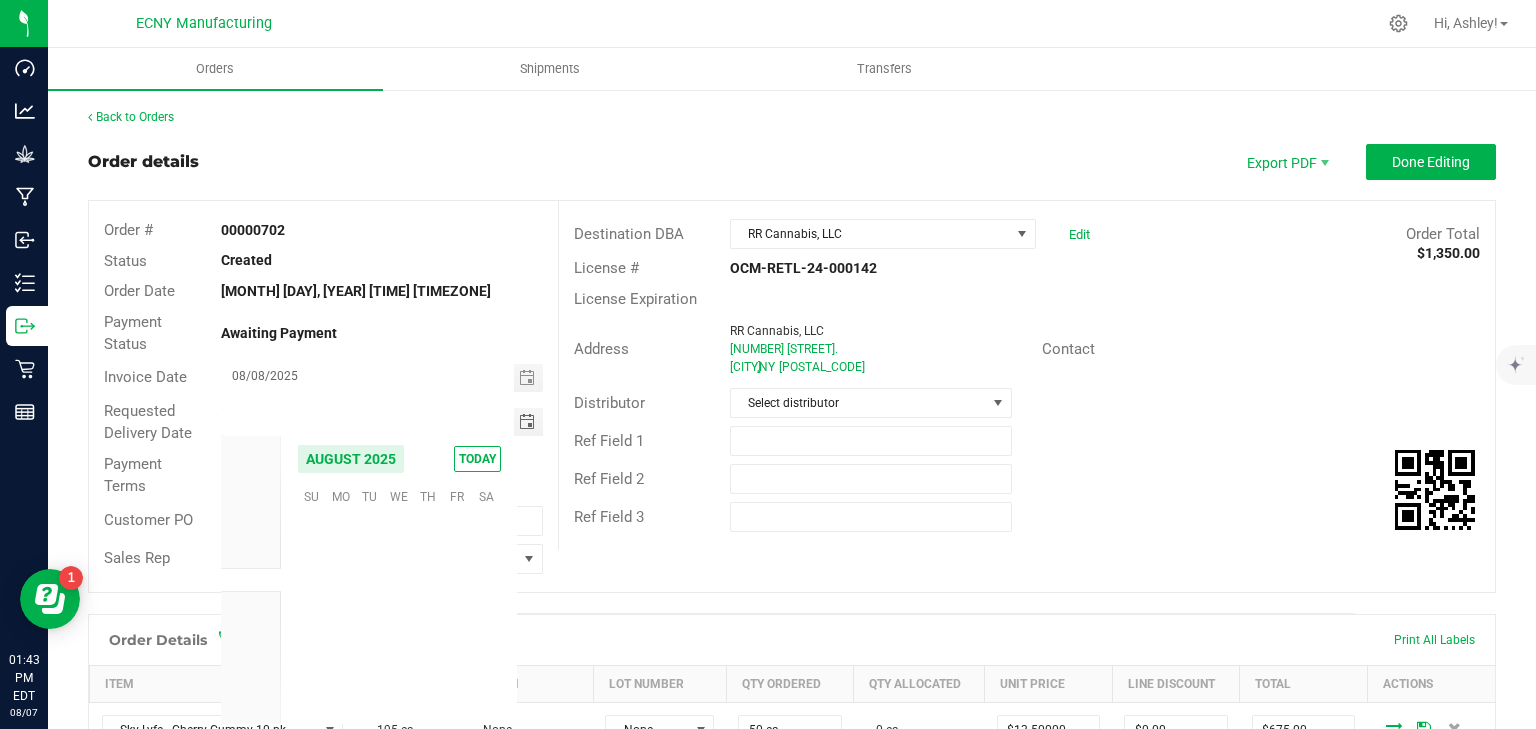 scroll, scrollTop: 36168, scrollLeft: 0, axis: vertical 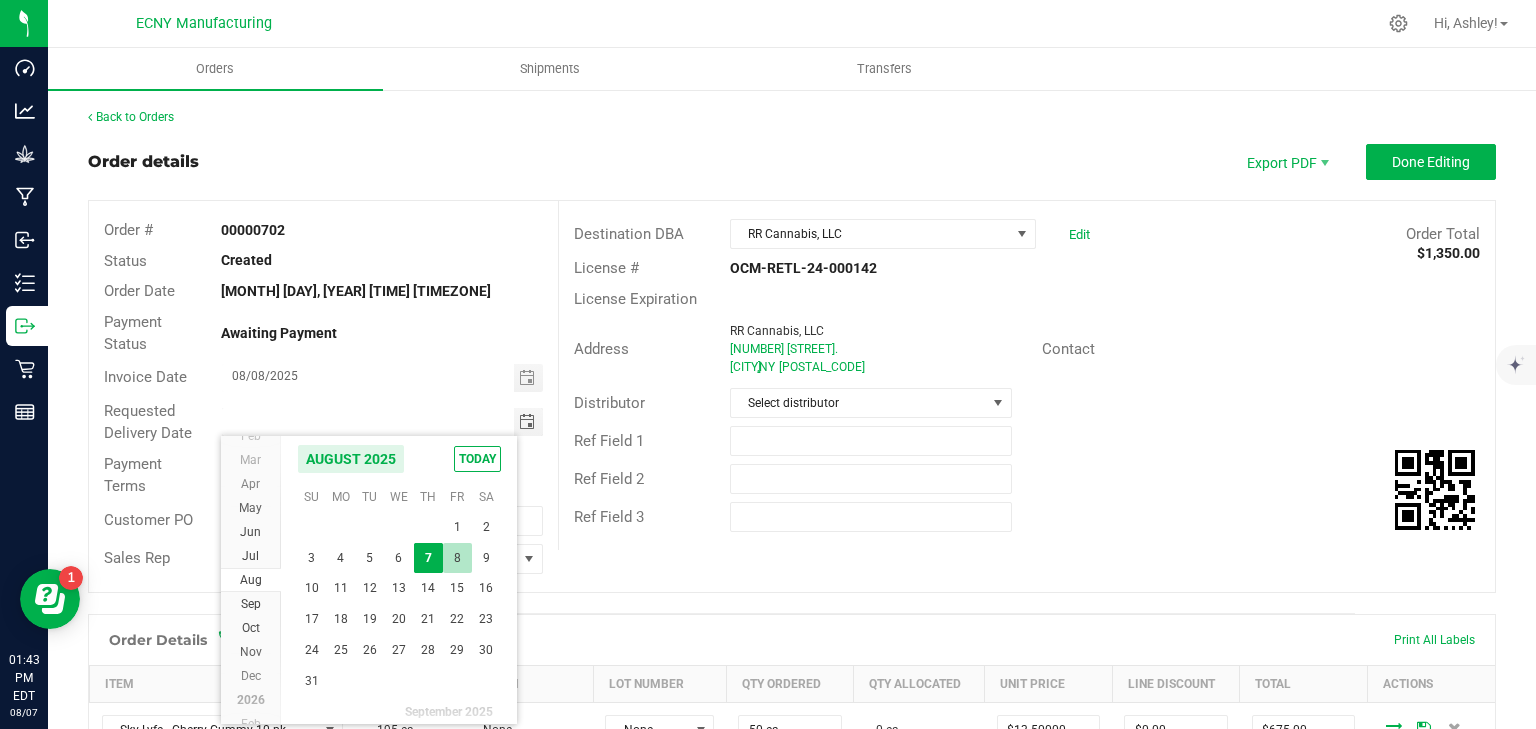 click on "8" at bounding box center [457, 558] 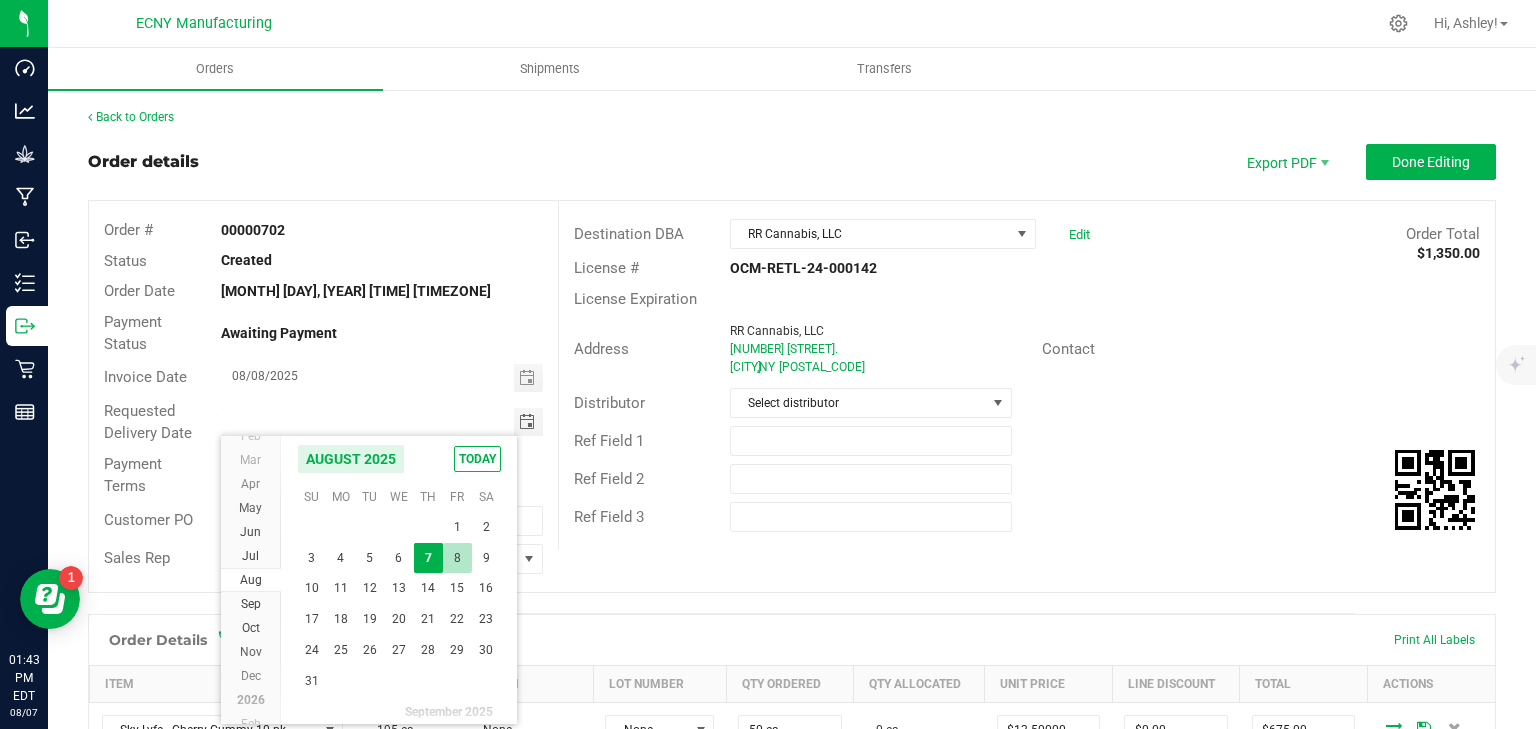 type on "08/08/2025" 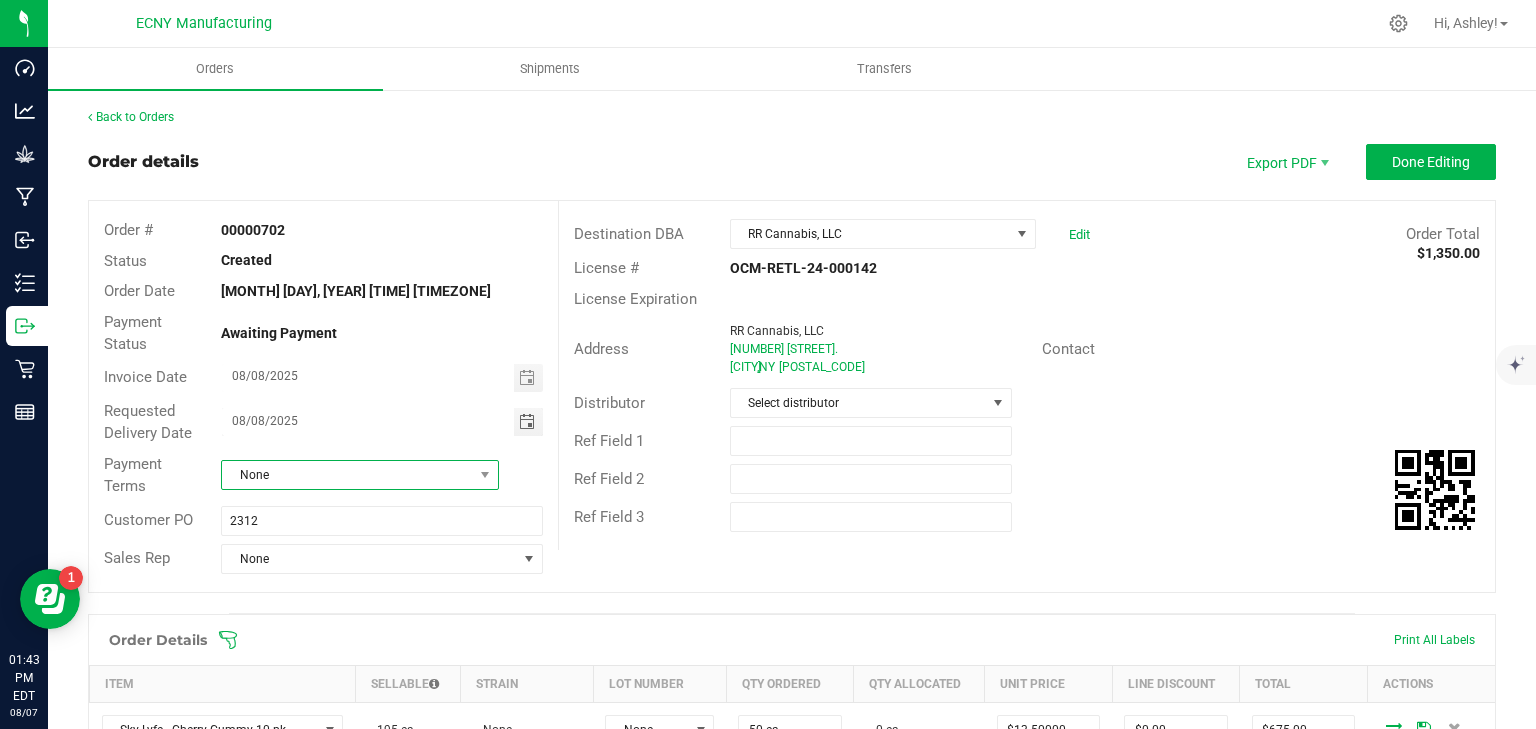 click on "None" at bounding box center (347, 475) 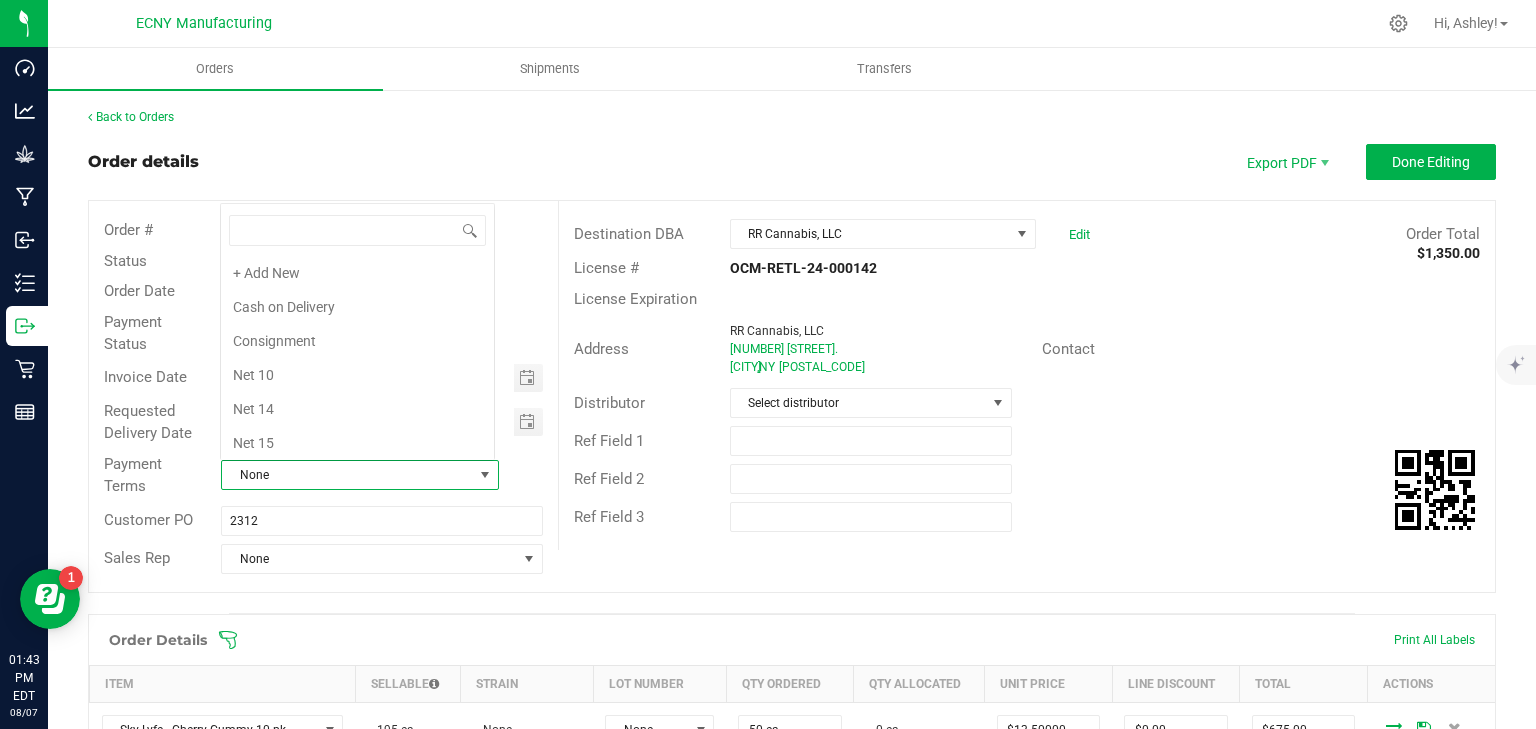 scroll, scrollTop: 0, scrollLeft: 0, axis: both 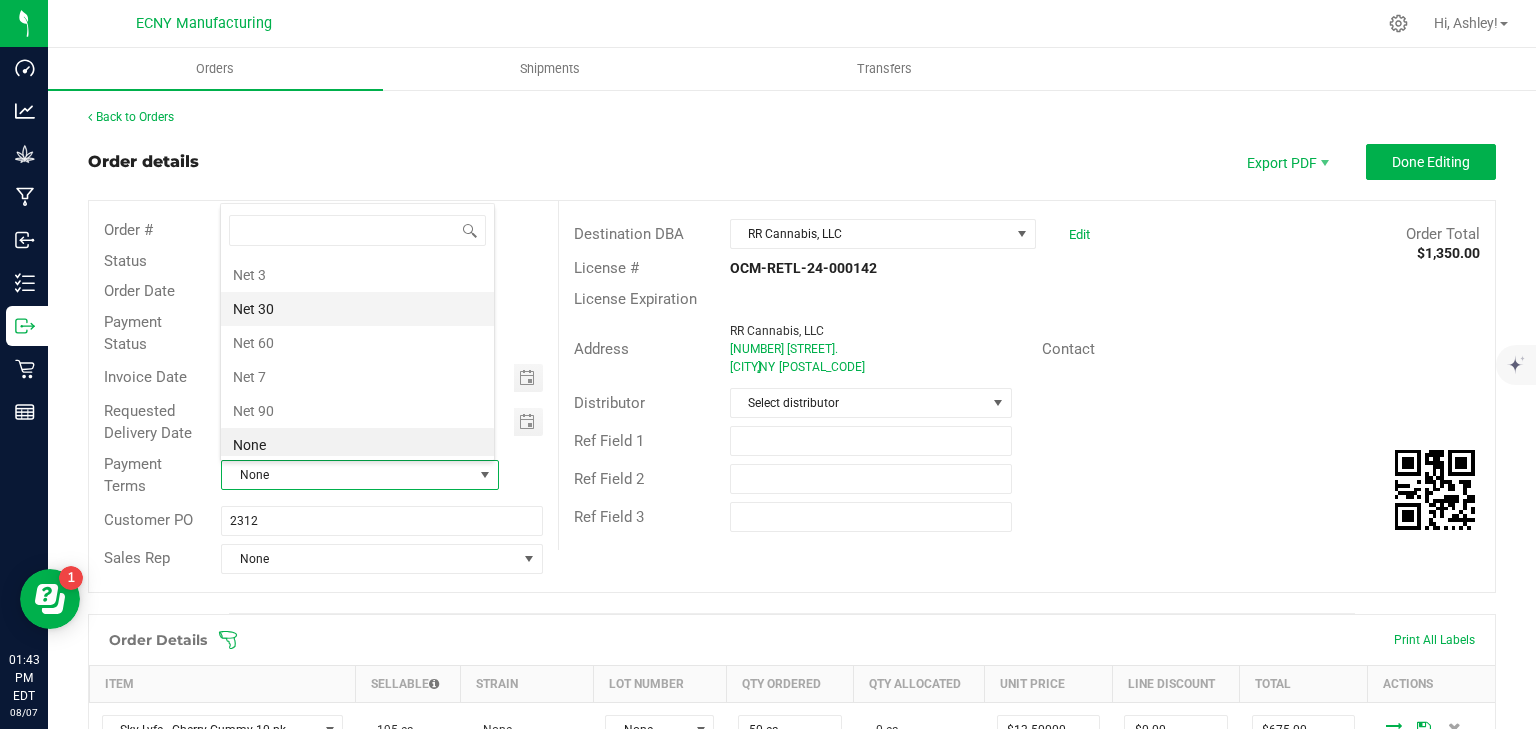 click on "Net 30" at bounding box center (357, 309) 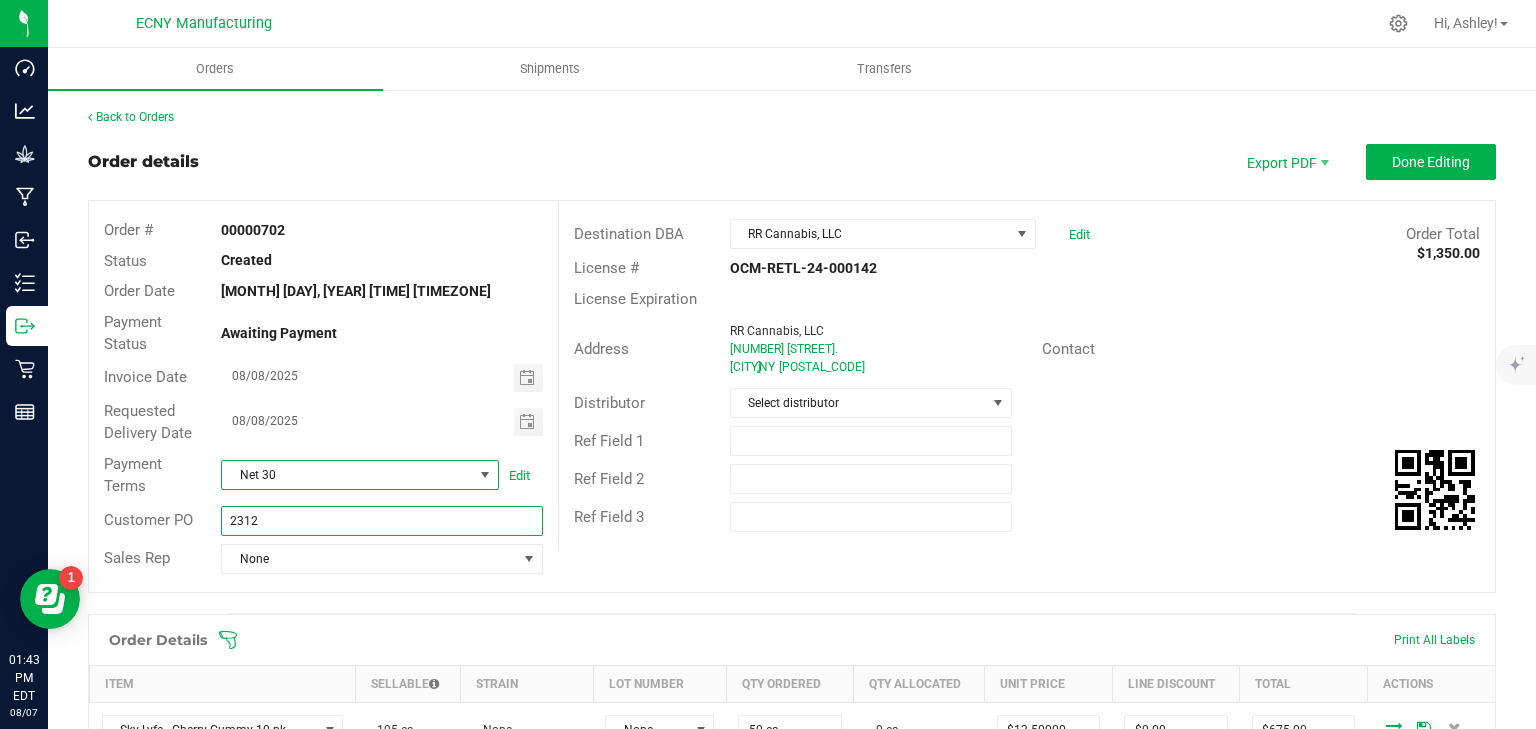 click on "2312" at bounding box center [381, 521] 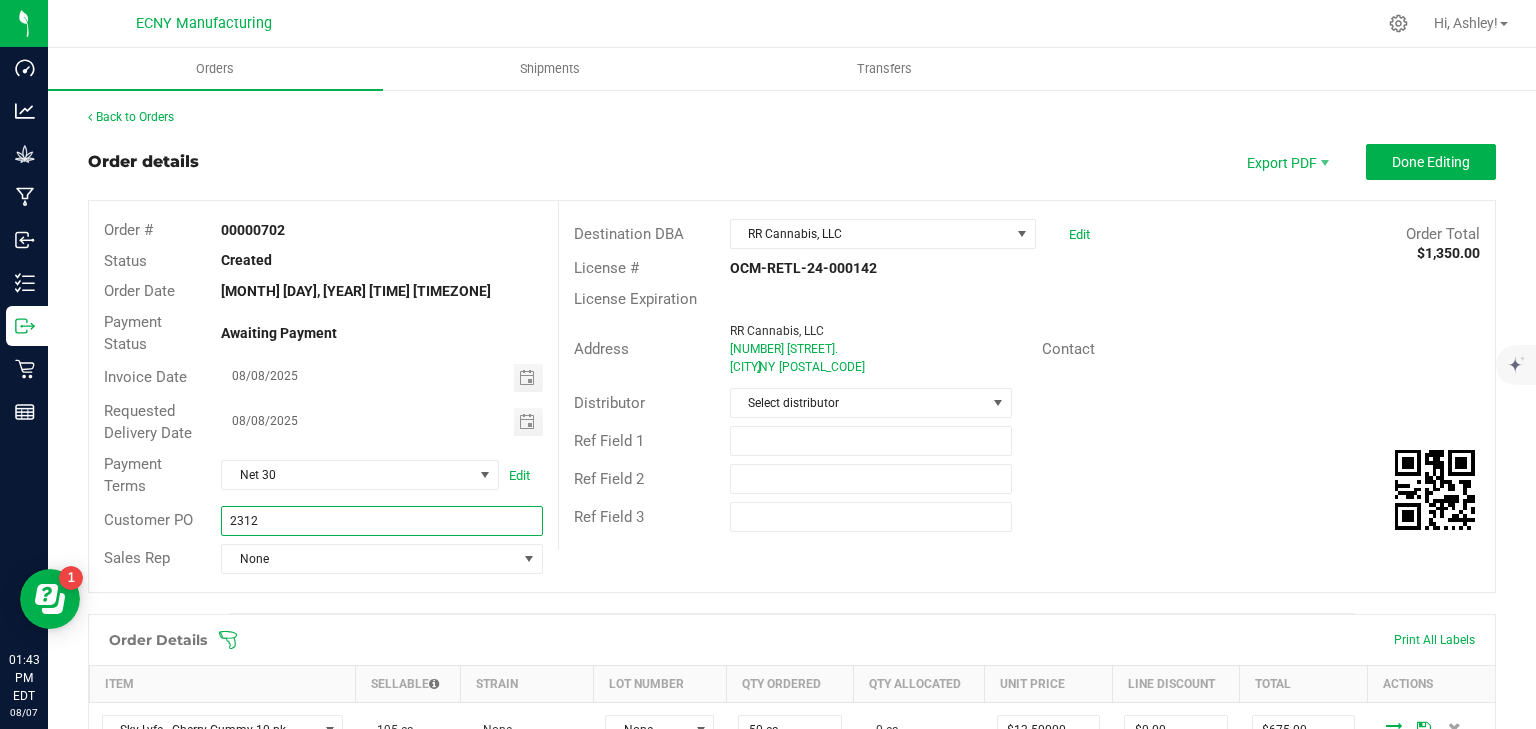 click on "2312" at bounding box center [381, 521] 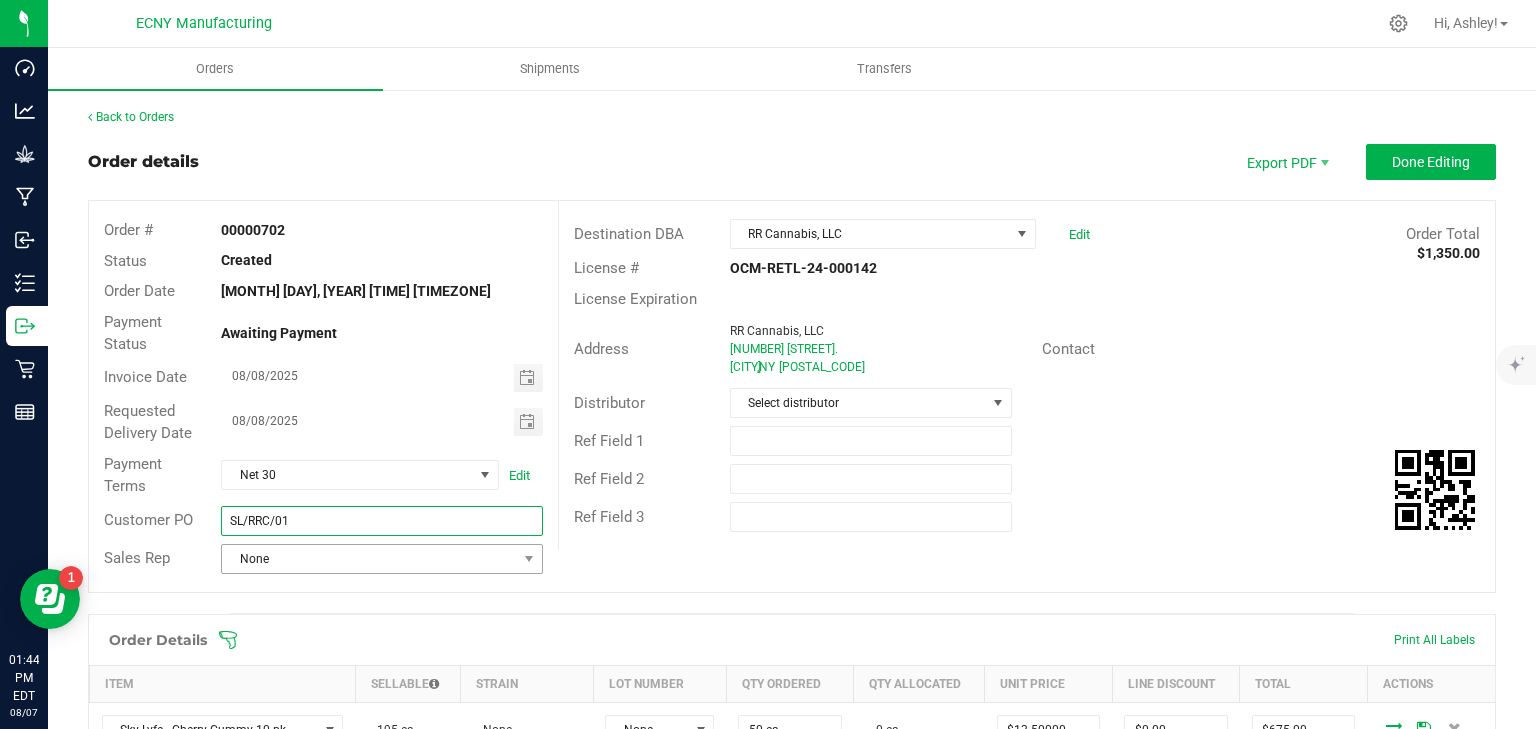 type on "SL/RRC/01" 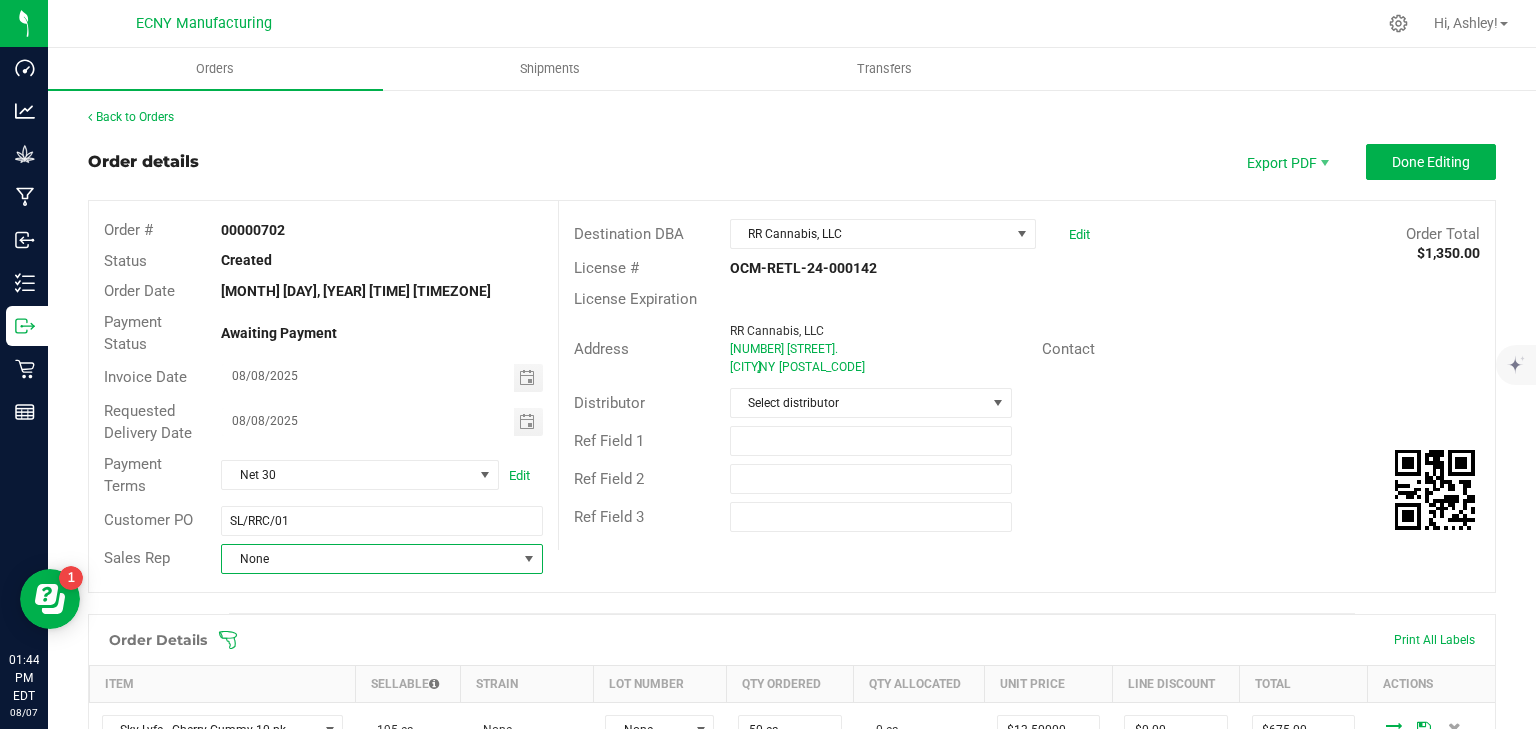 click on "None" at bounding box center [369, 559] 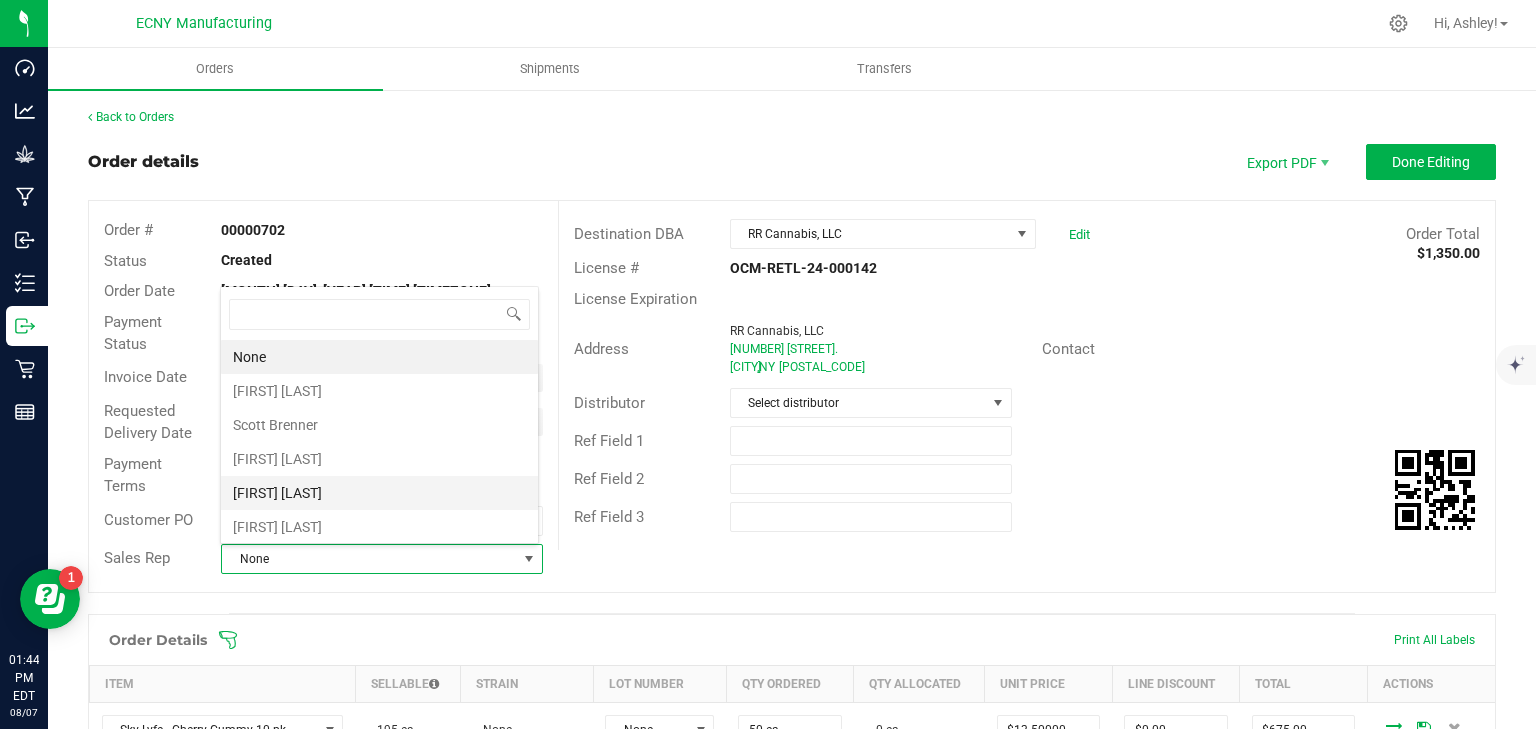 scroll, scrollTop: 99970, scrollLeft: 99681, axis: both 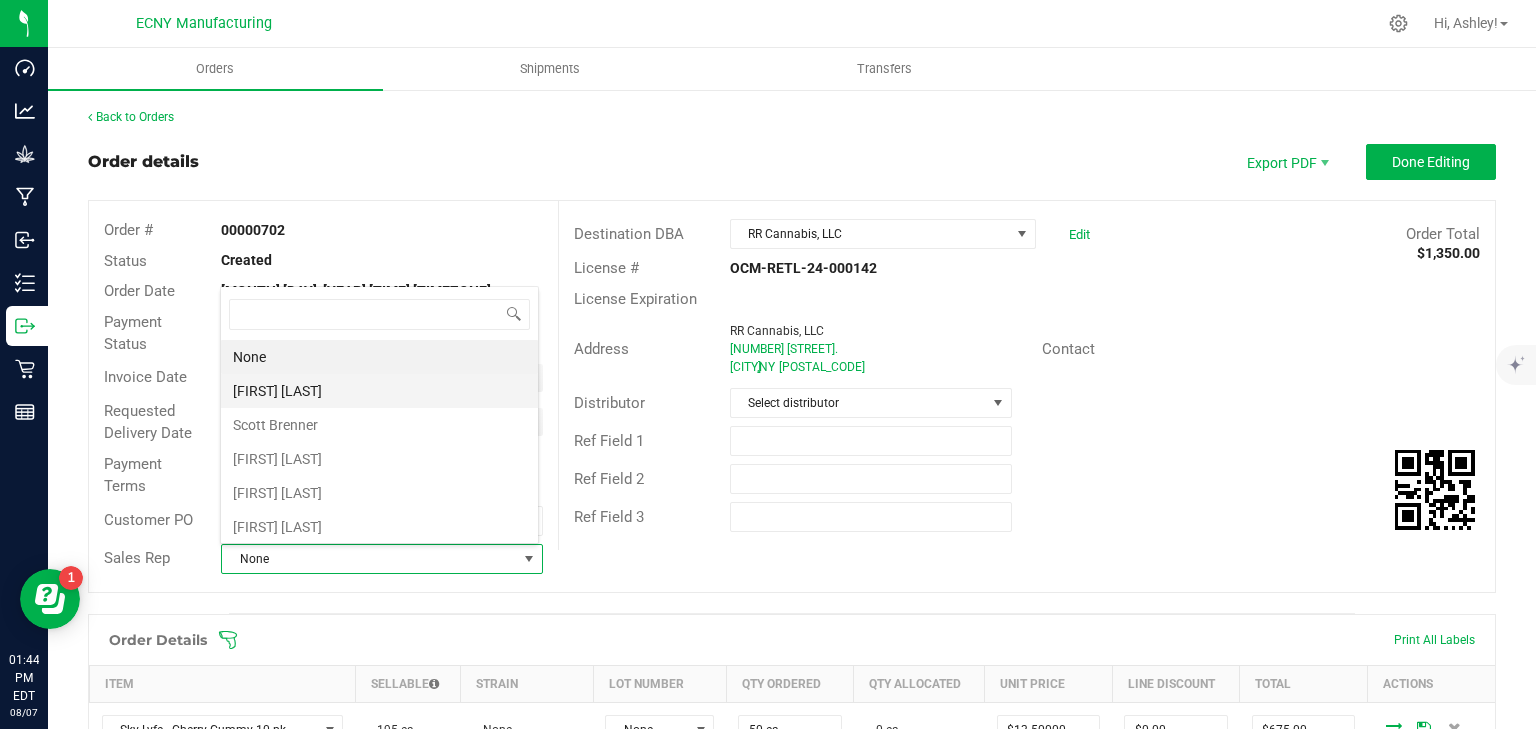 click on "[FIRST] [LAST]" at bounding box center [379, 391] 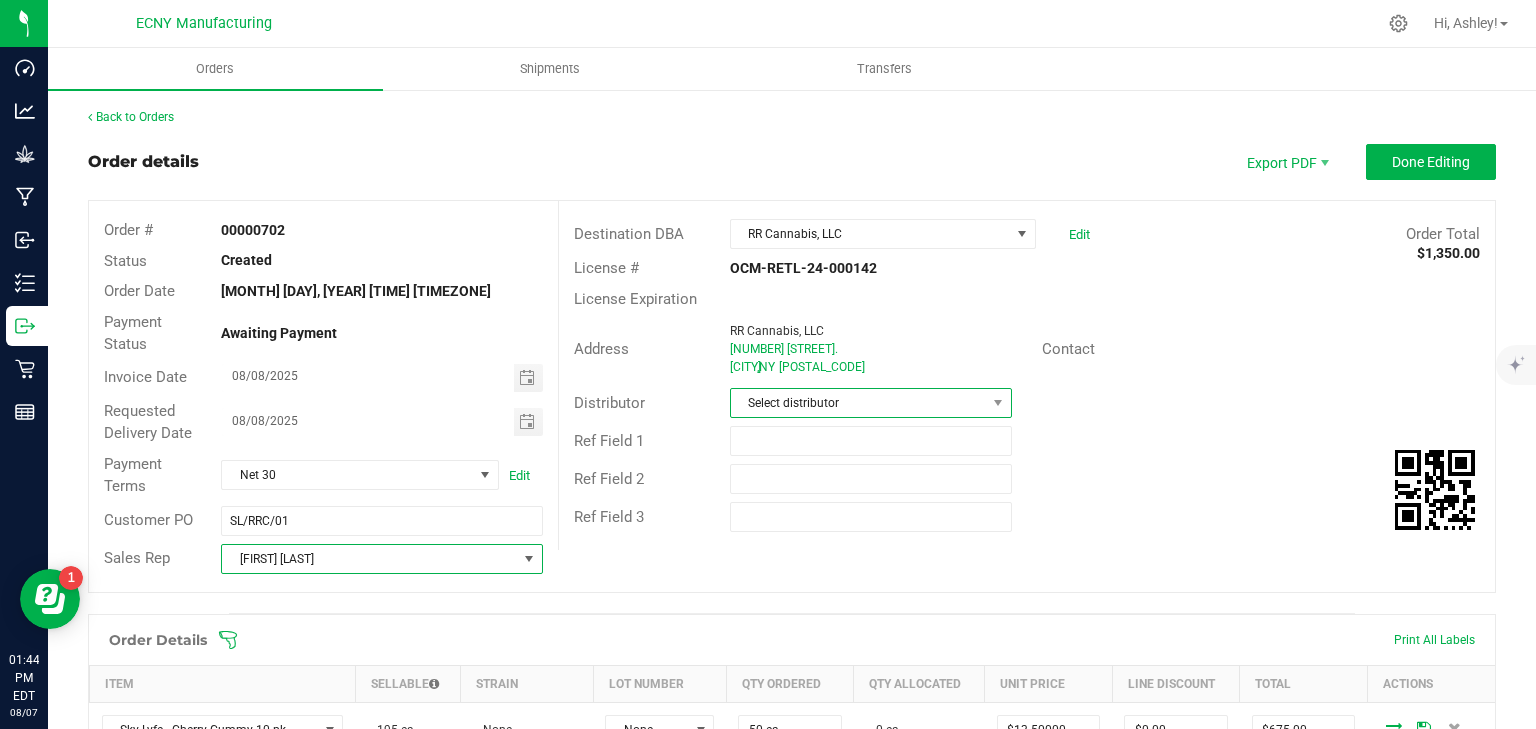 click on "Select distributor" at bounding box center [858, 403] 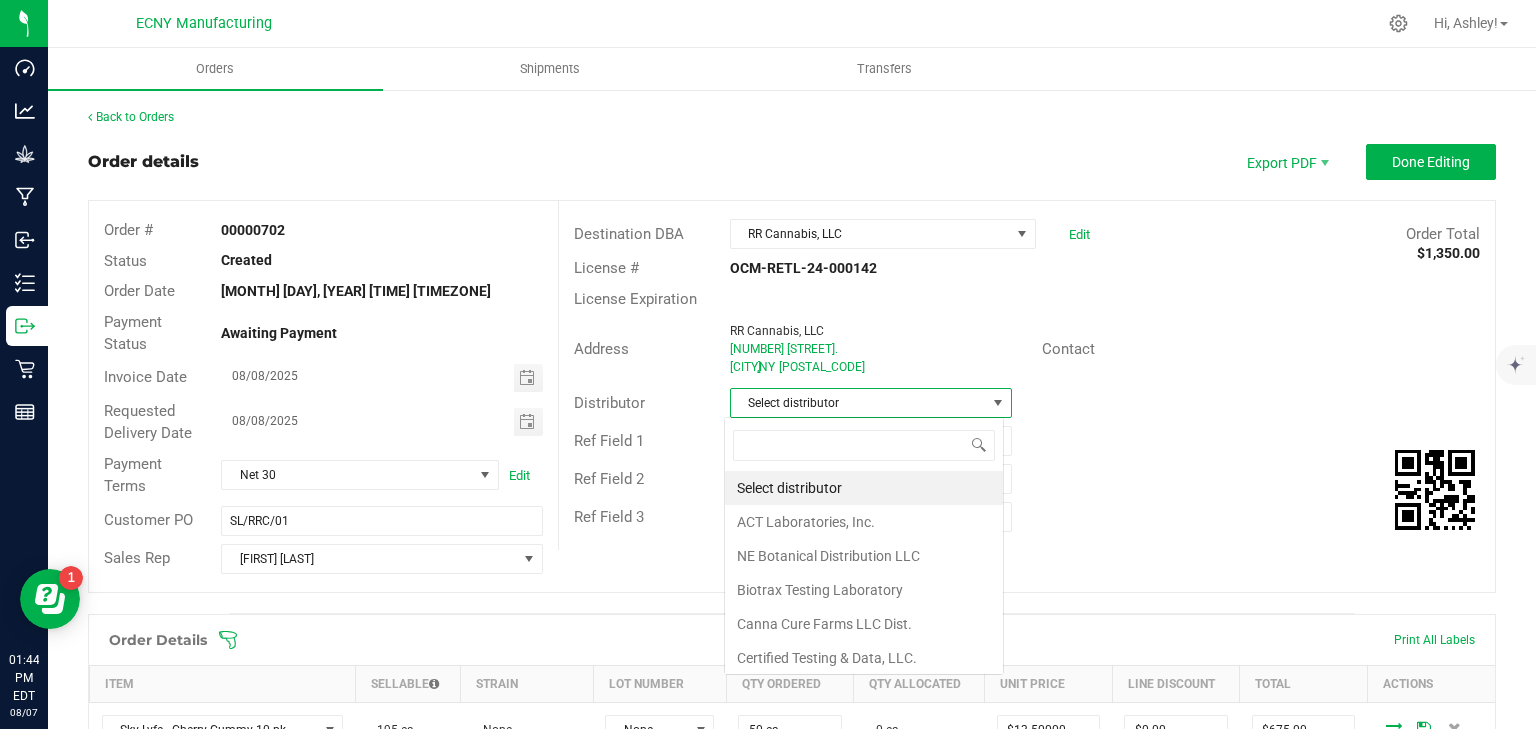 scroll, scrollTop: 99970, scrollLeft: 99720, axis: both 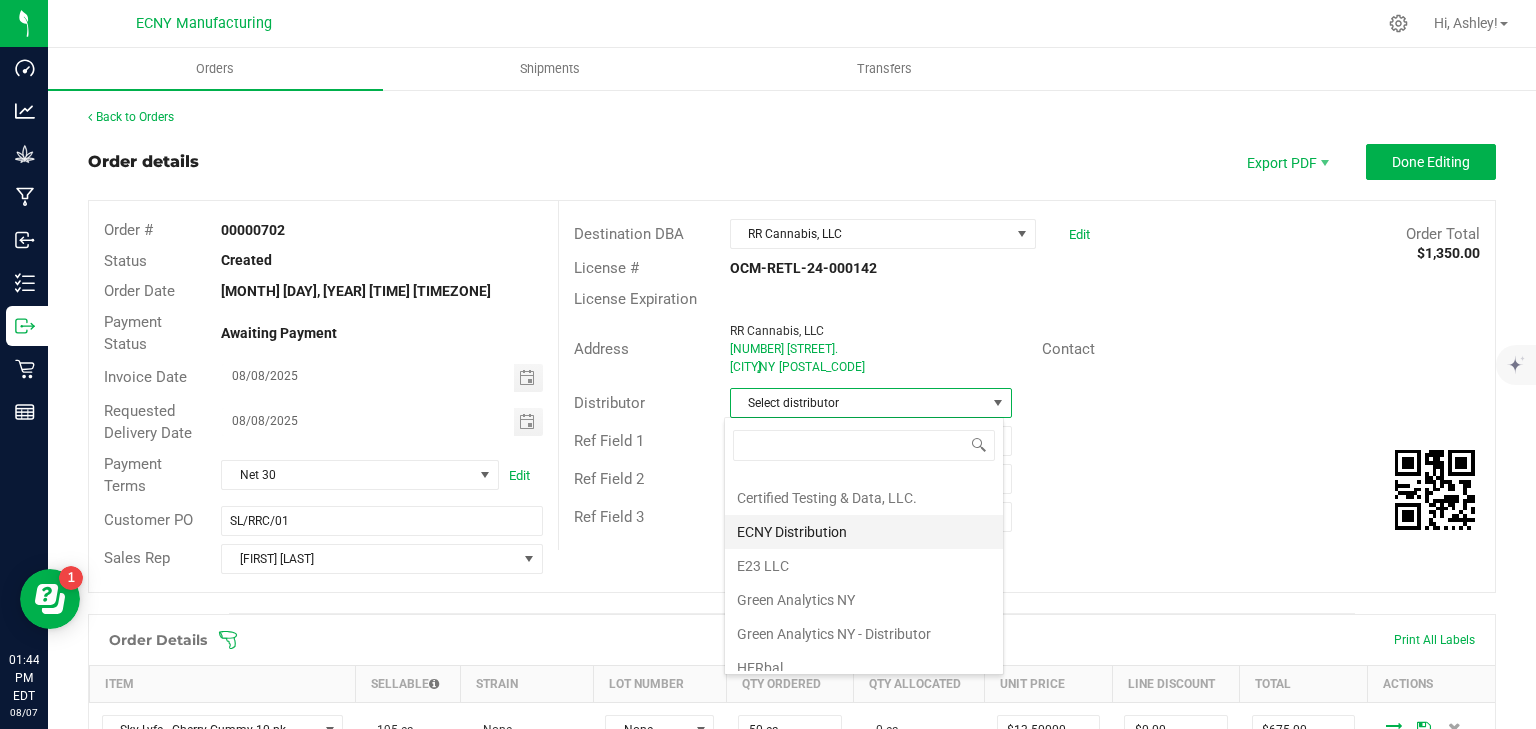 click on "ECNY Distribution" at bounding box center (864, 532) 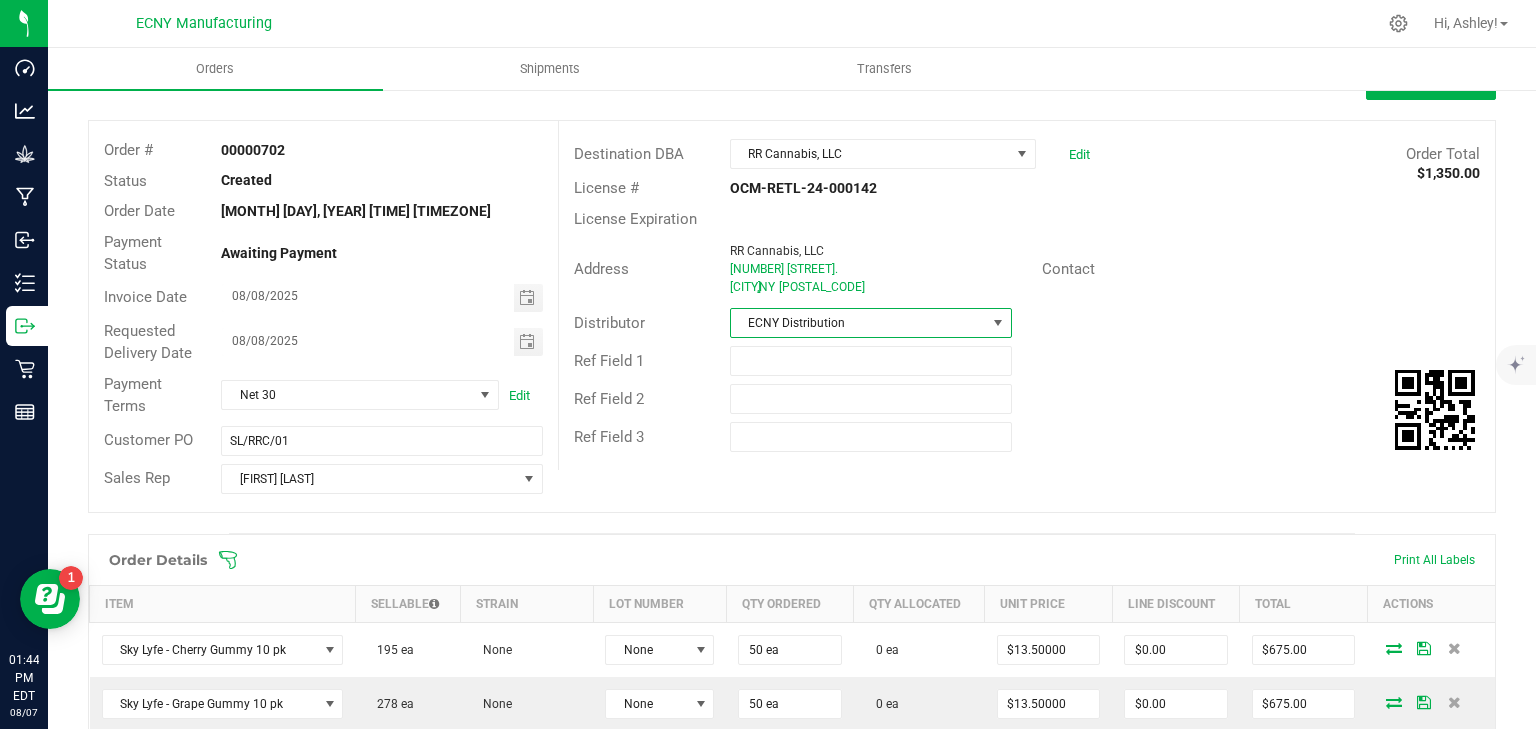 scroll, scrollTop: 0, scrollLeft: 0, axis: both 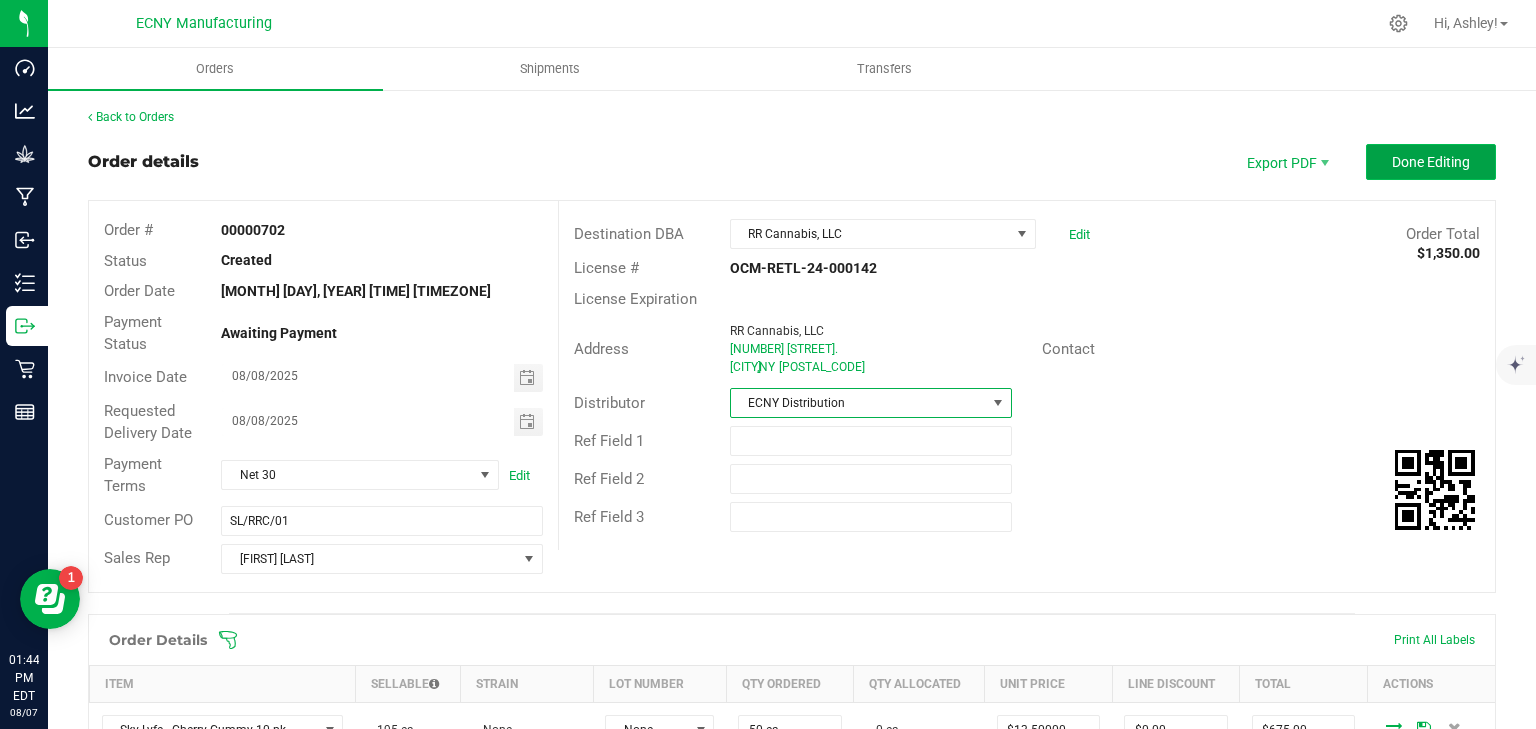 click on "Done Editing" at bounding box center (1431, 162) 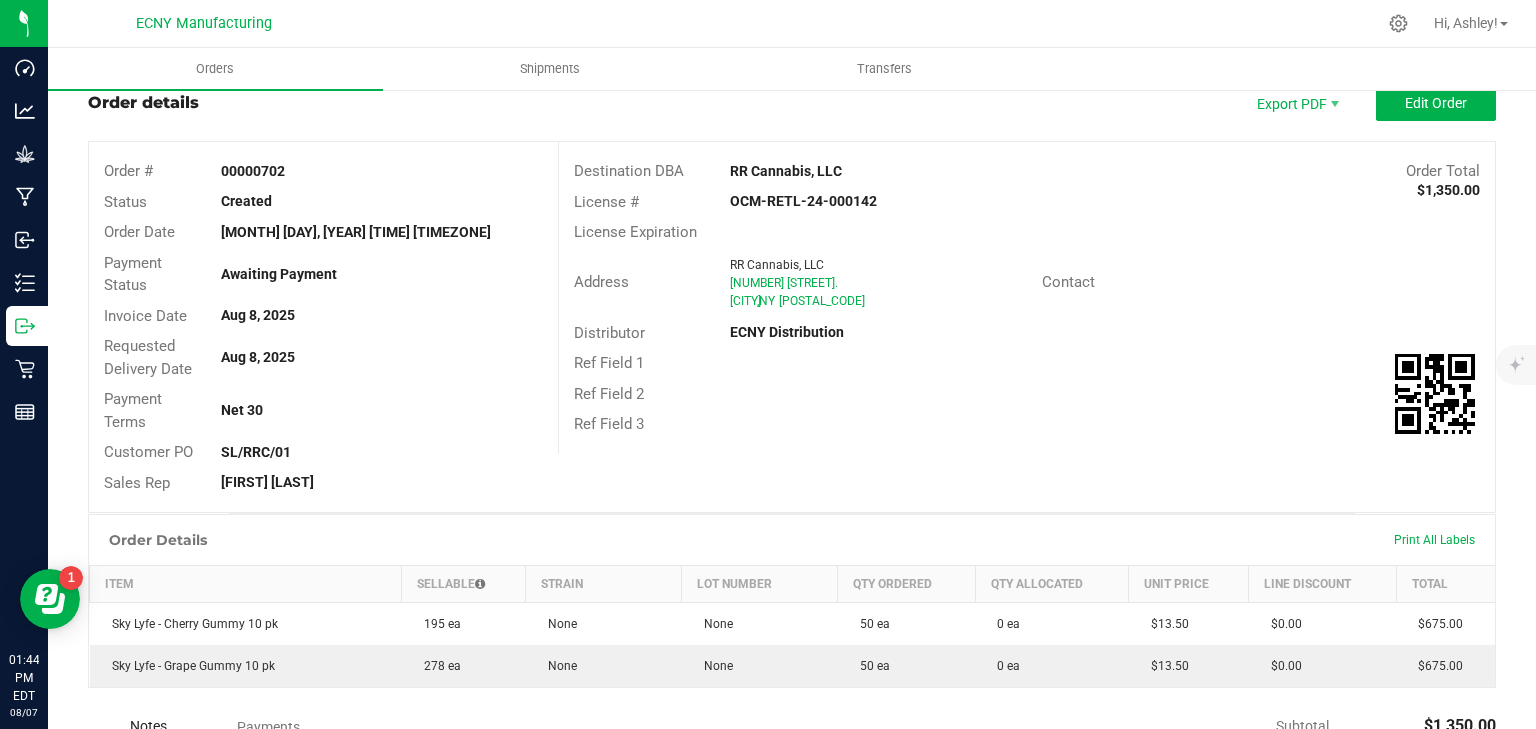 scroll, scrollTop: 0, scrollLeft: 0, axis: both 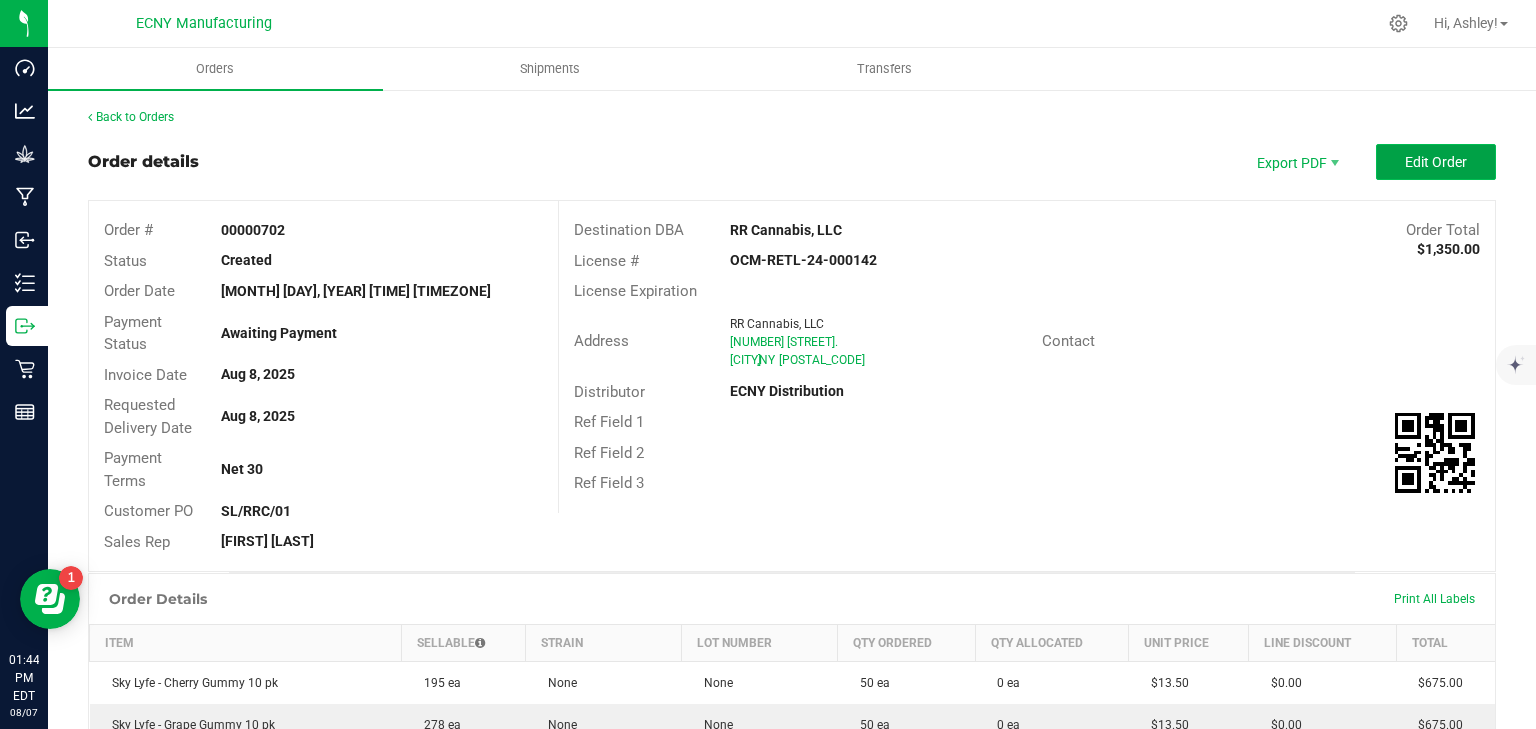 click on "Edit Order" at bounding box center (1436, 162) 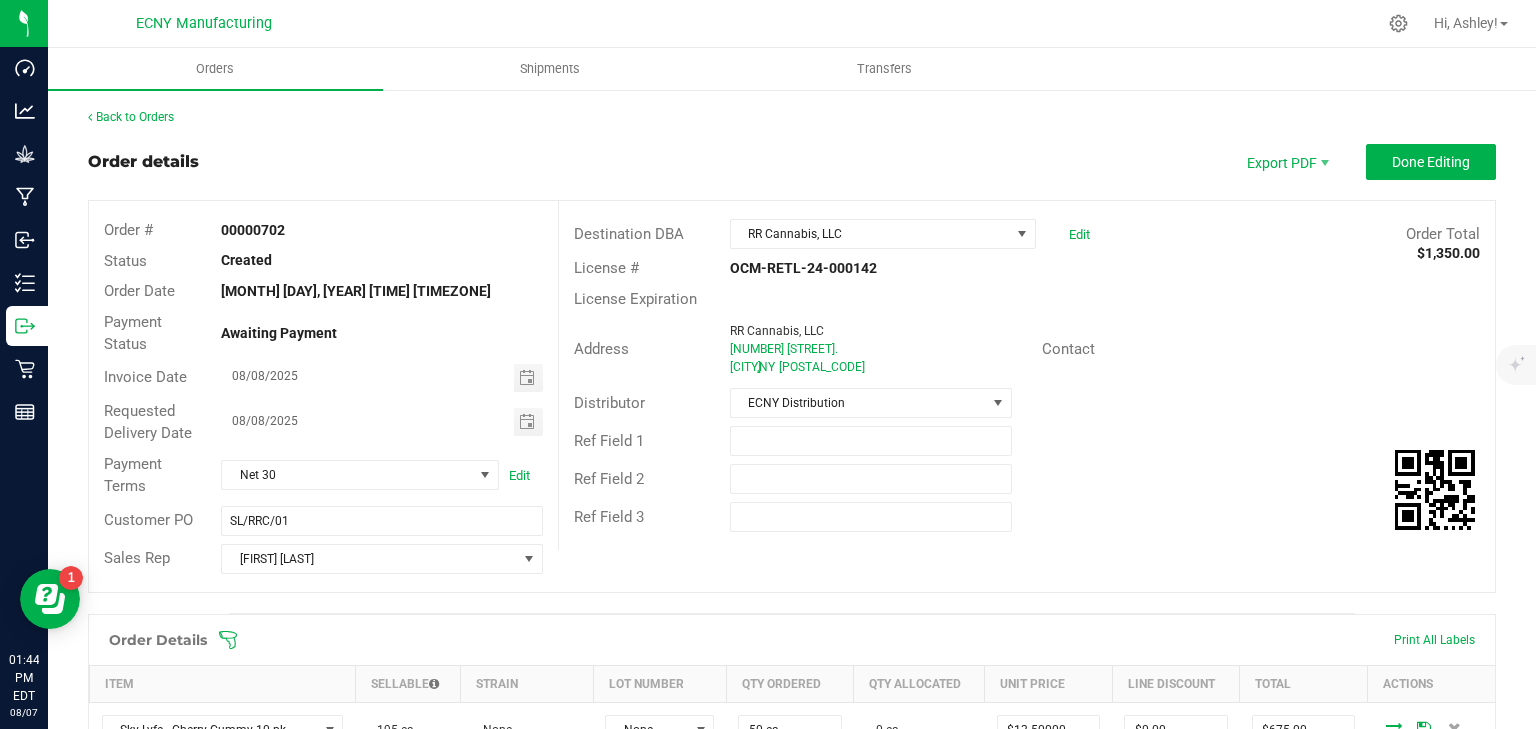 scroll, scrollTop: 240, scrollLeft: 0, axis: vertical 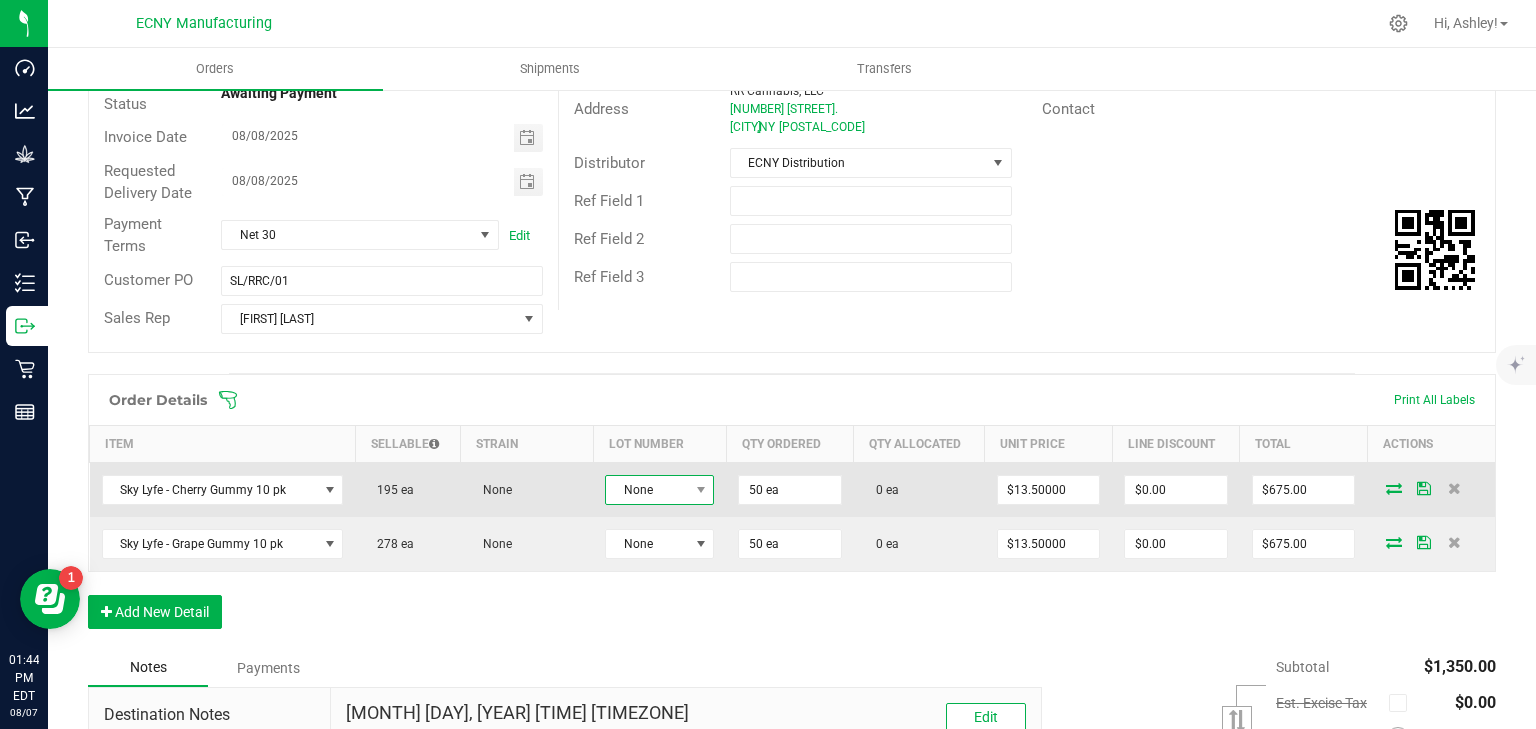 click on "None" at bounding box center (659, 490) 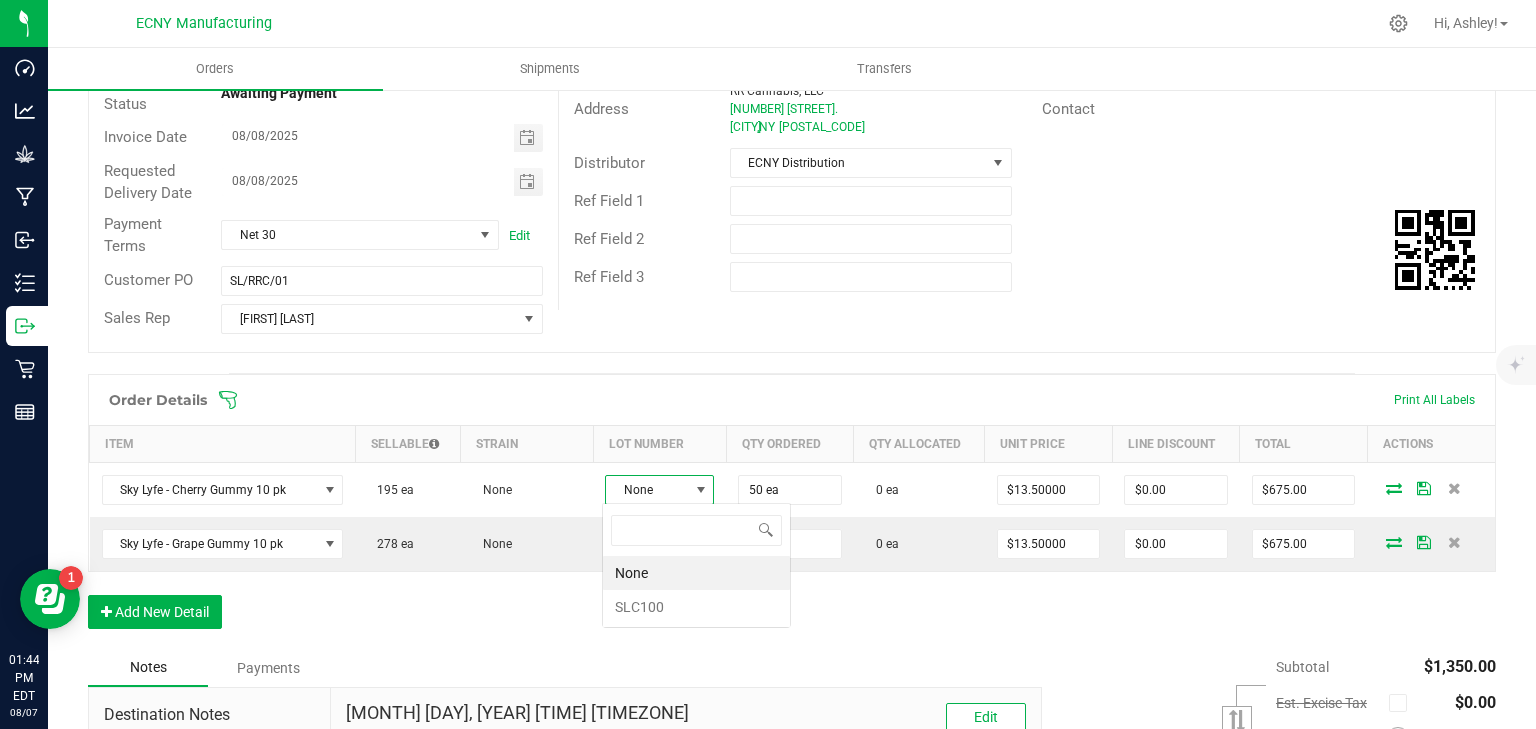 scroll, scrollTop: 99970, scrollLeft: 99892, axis: both 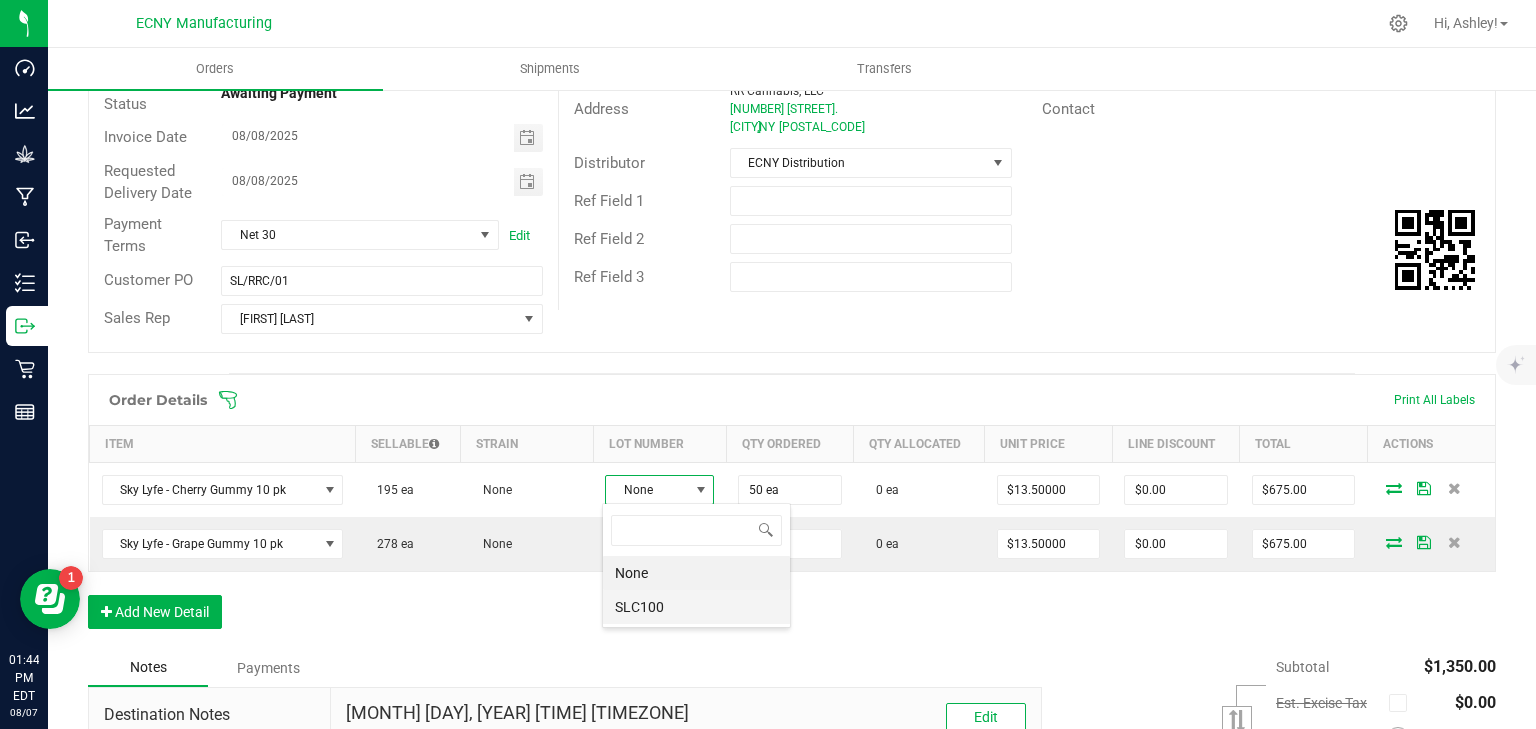 click on "SLC100" at bounding box center (696, 607) 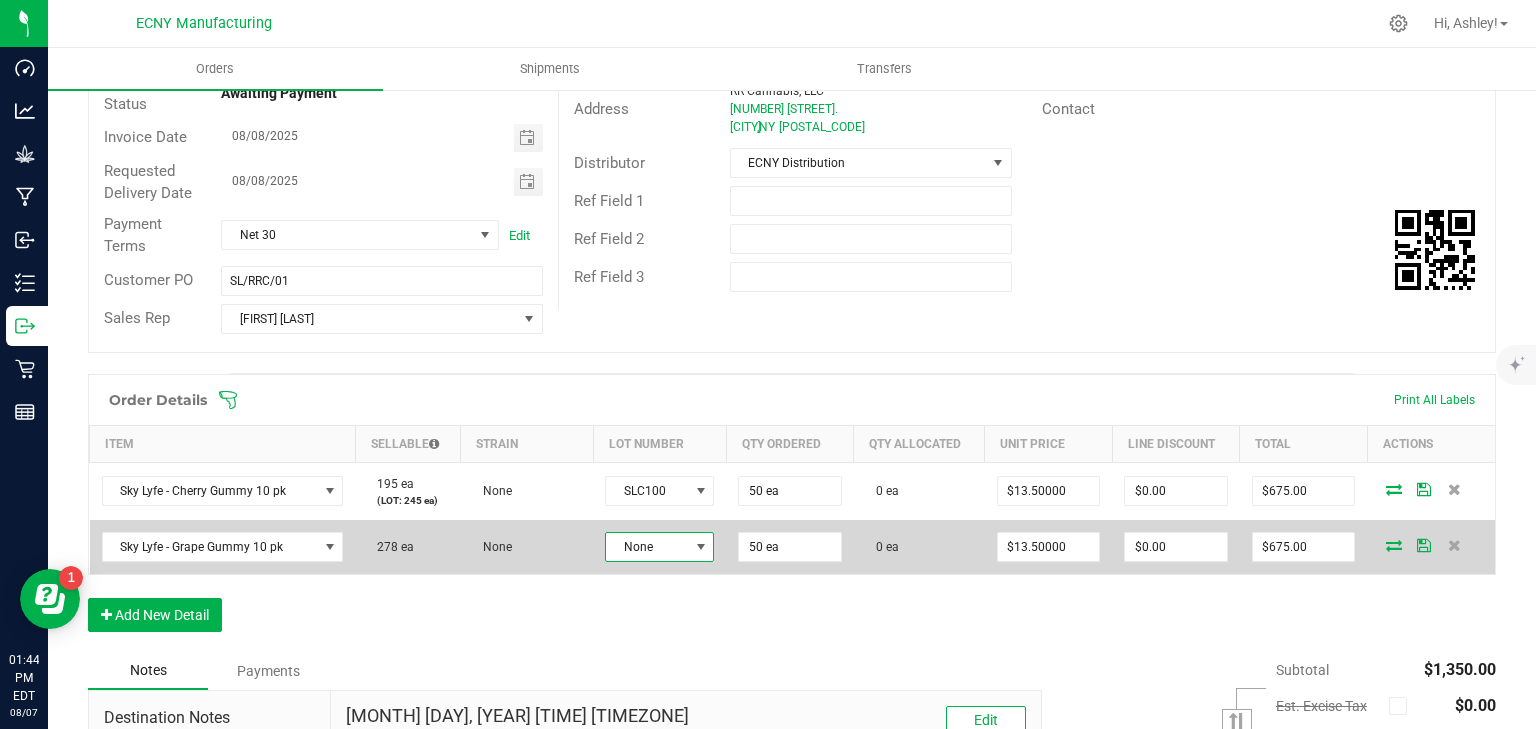 click on "None" at bounding box center [647, 547] 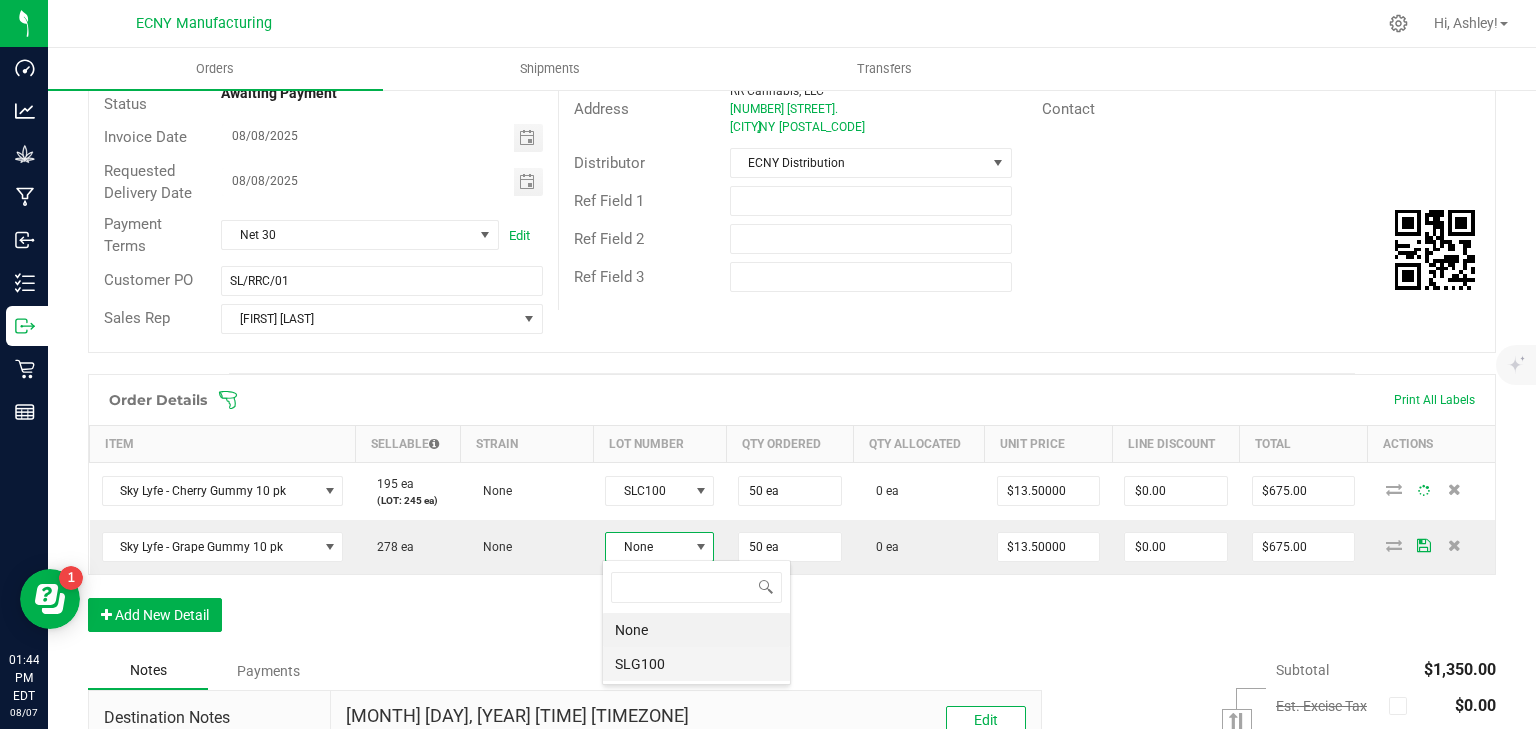 scroll, scrollTop: 99970, scrollLeft: 99892, axis: both 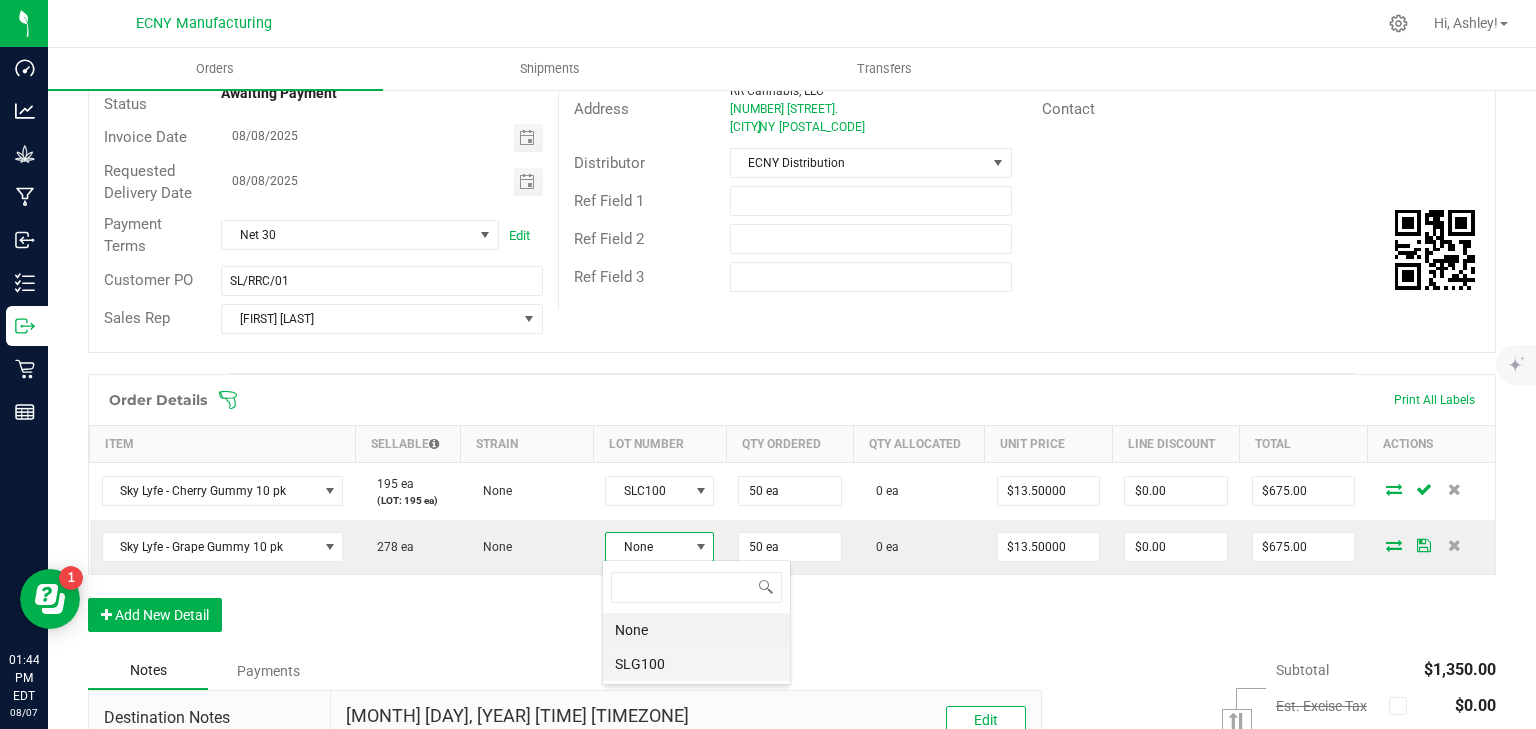 click on "SLG100" at bounding box center (696, 664) 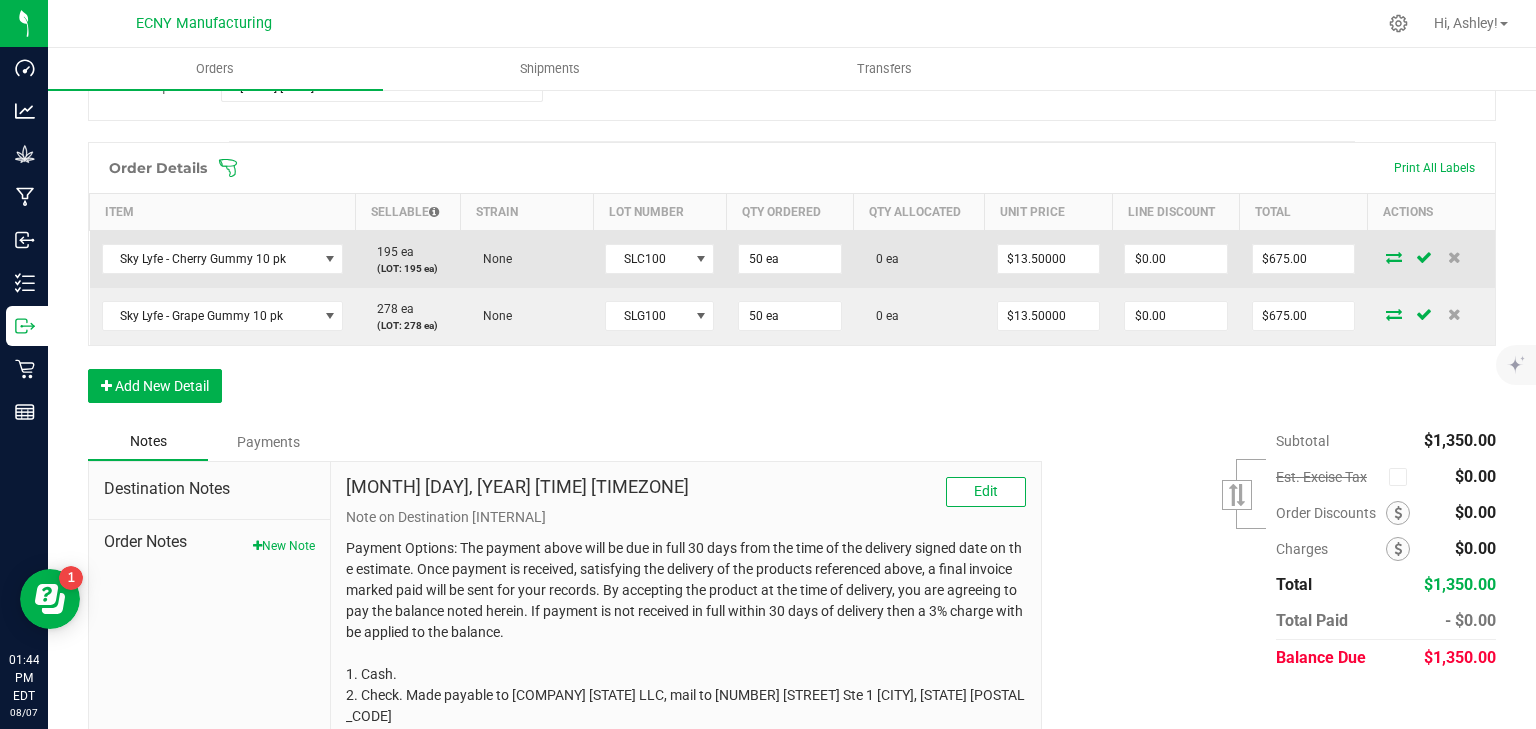 scroll, scrollTop: 480, scrollLeft: 0, axis: vertical 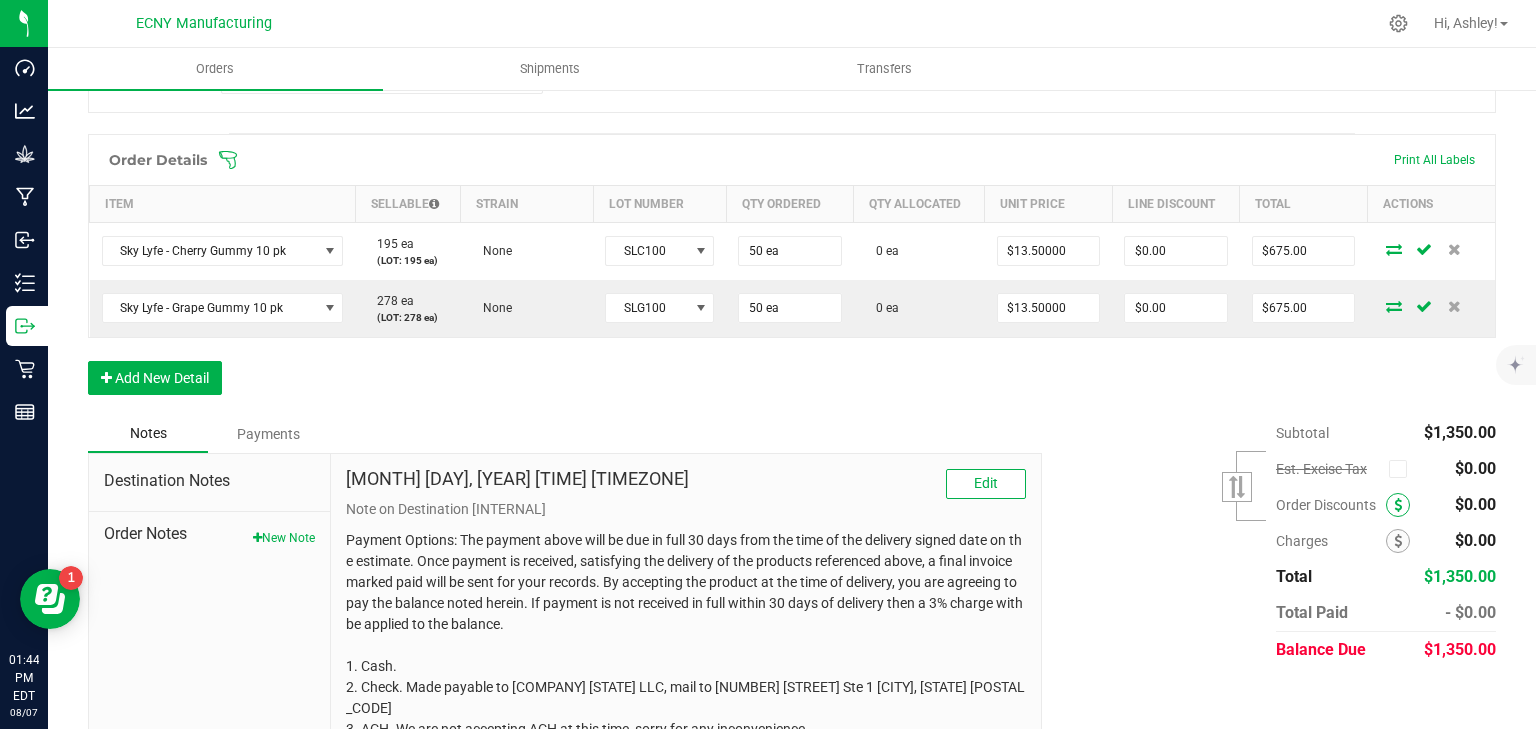 click at bounding box center [1398, 505] 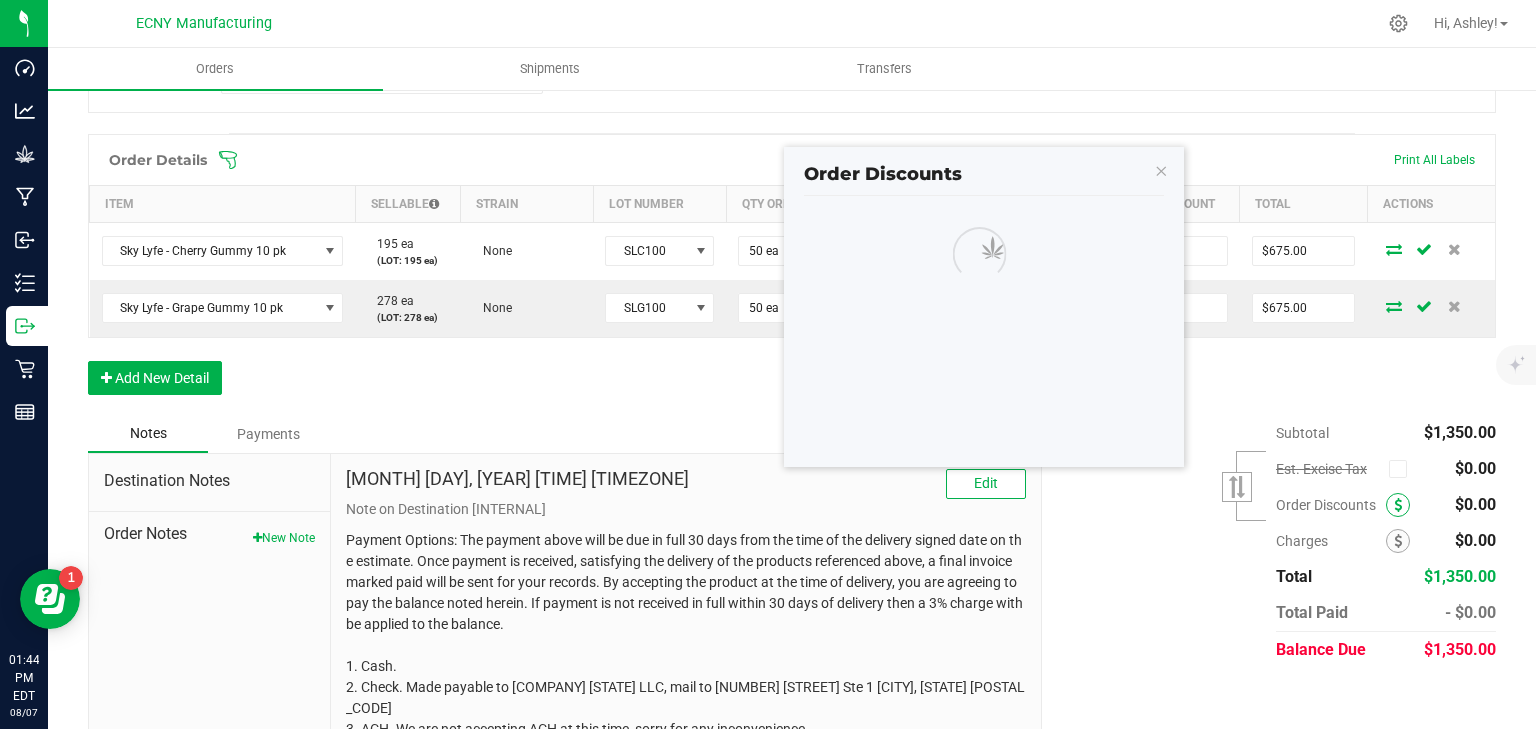 scroll, scrollTop: 502, scrollLeft: 0, axis: vertical 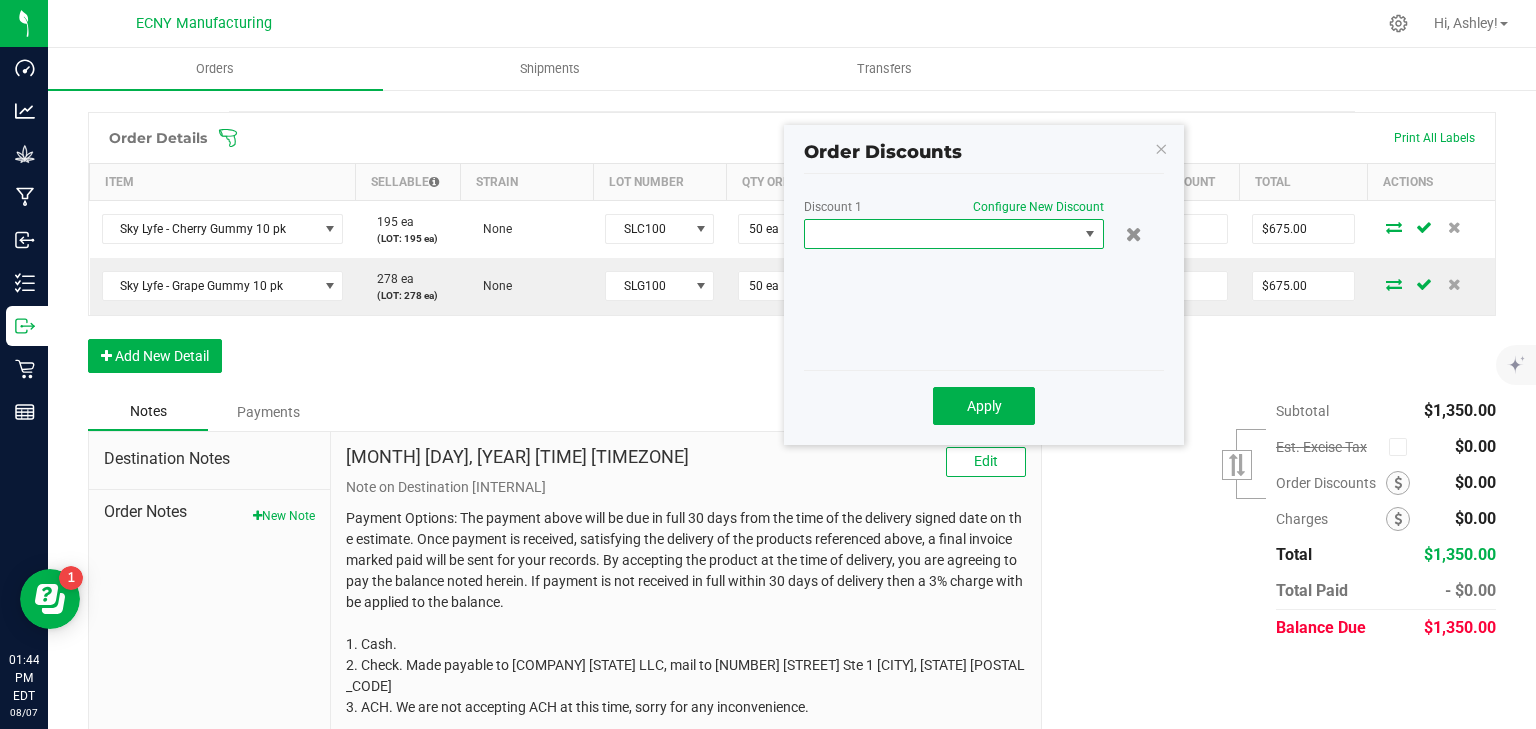 click at bounding box center (941, 234) 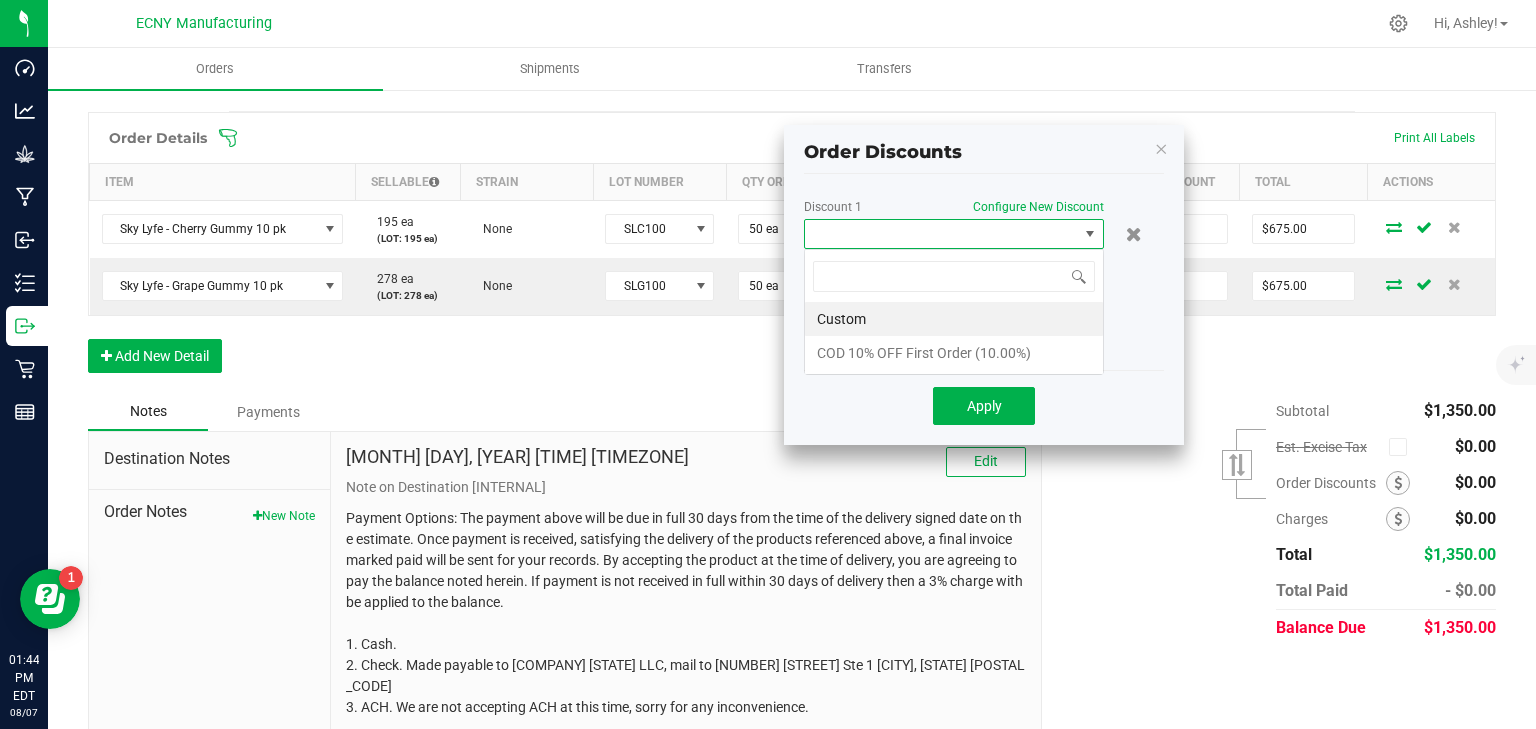 scroll, scrollTop: 99970, scrollLeft: 99700, axis: both 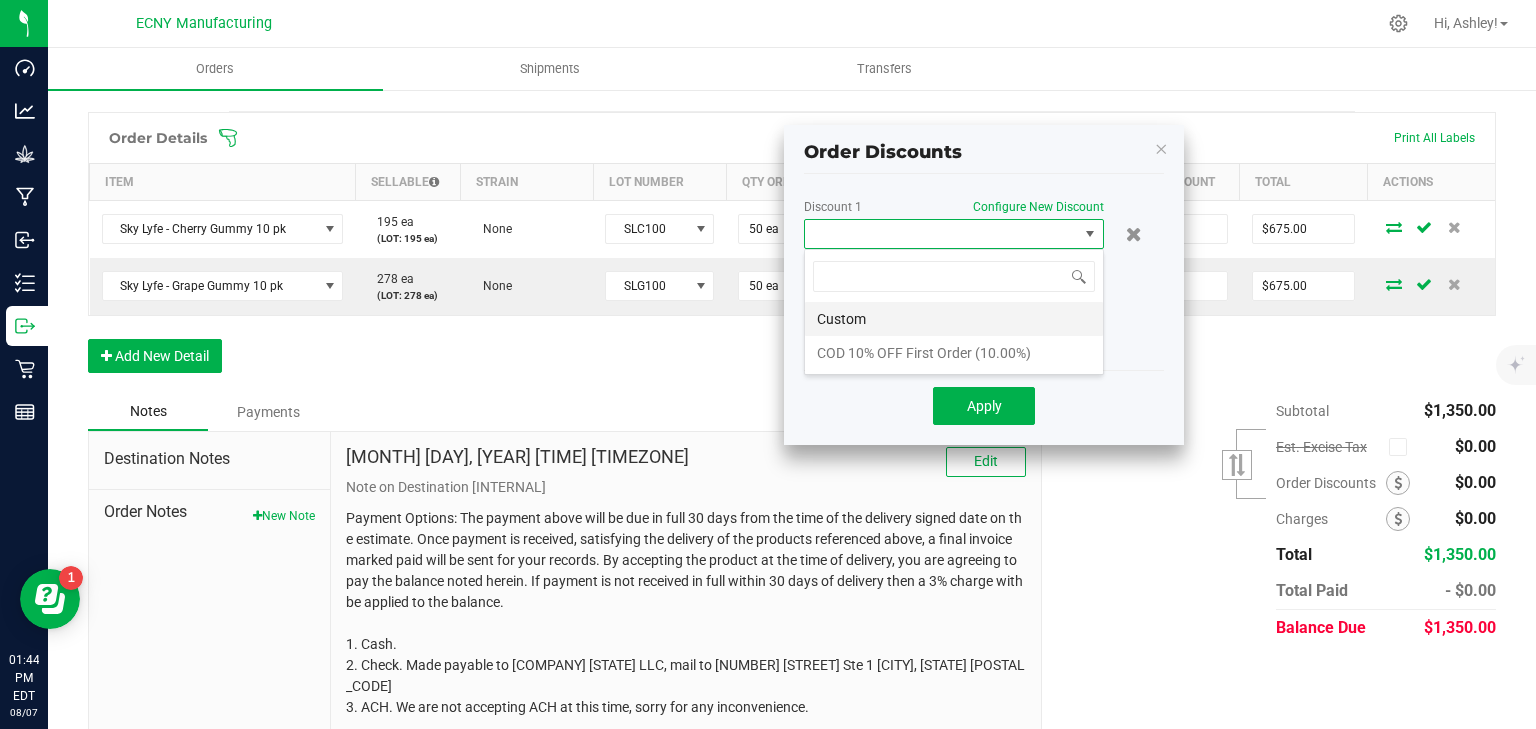 click on "Custom" at bounding box center [954, 319] 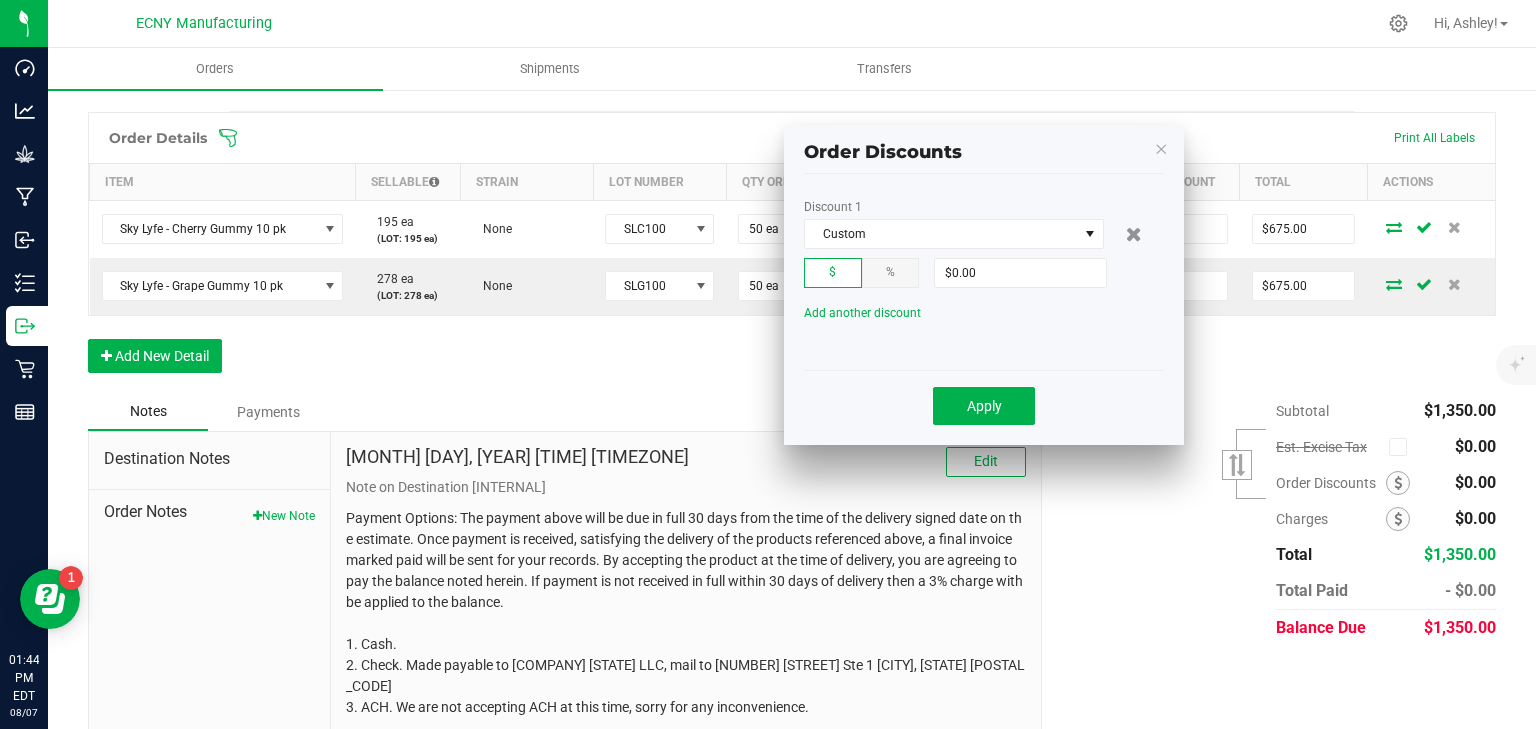 click on "%" at bounding box center (891, 273) 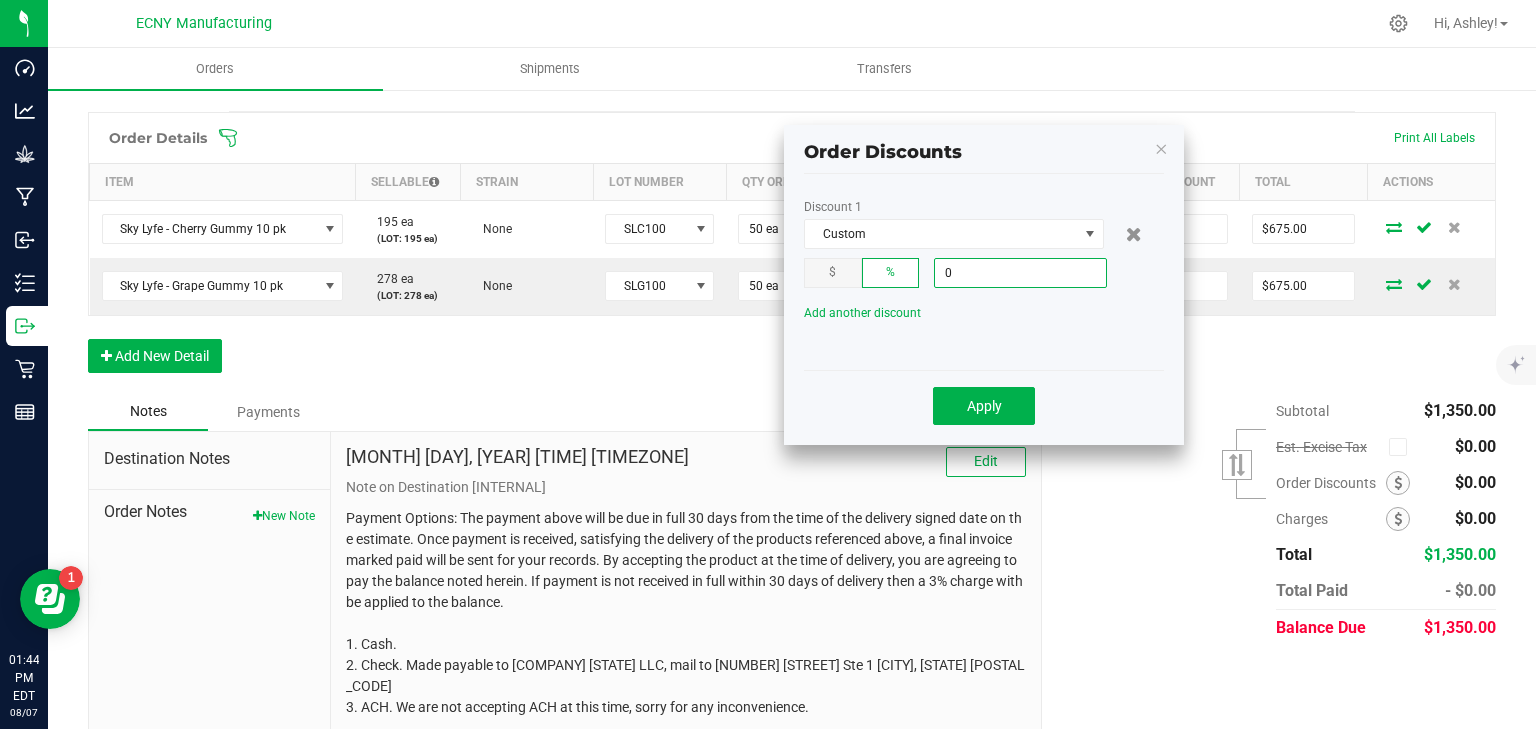 click on "0" at bounding box center [1020, 273] 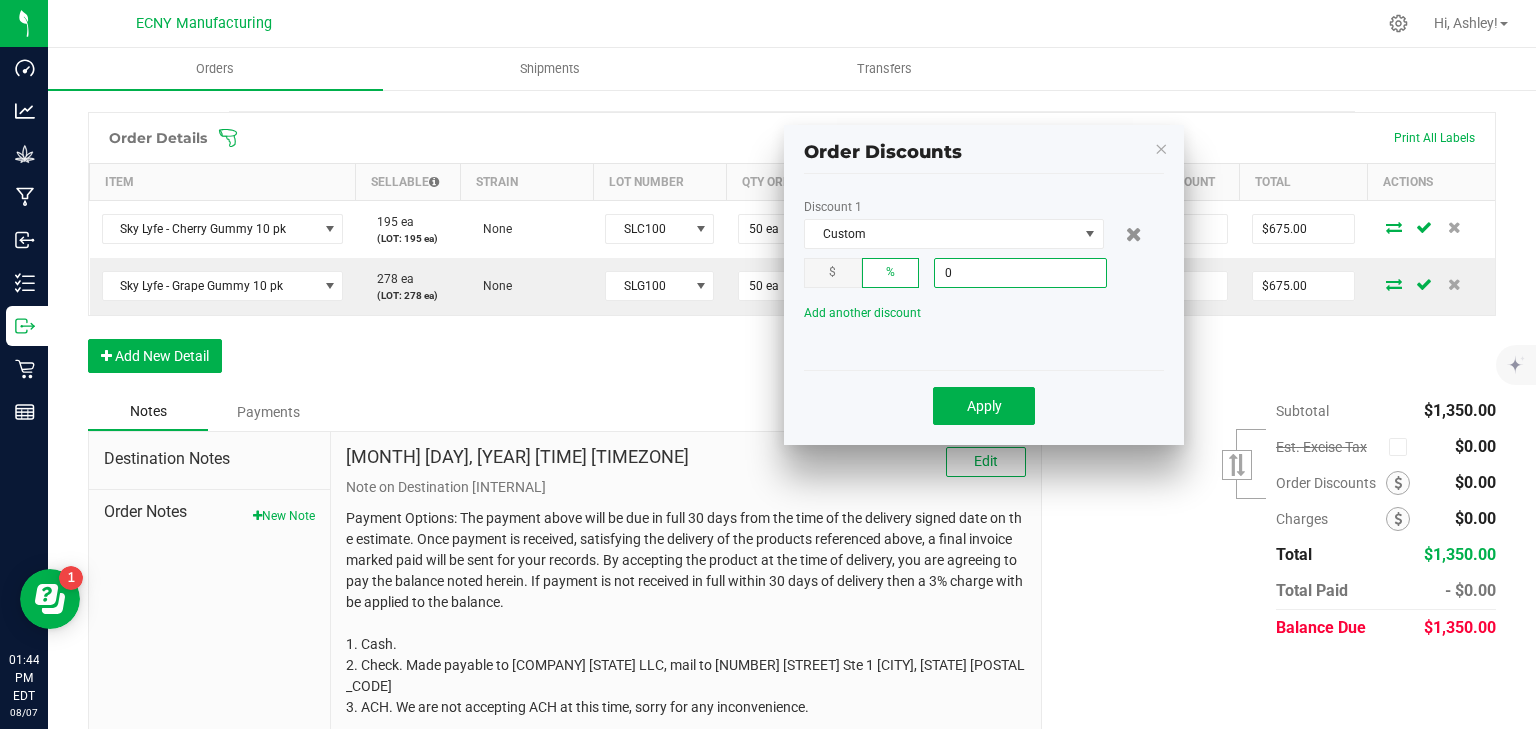 type on "0%" 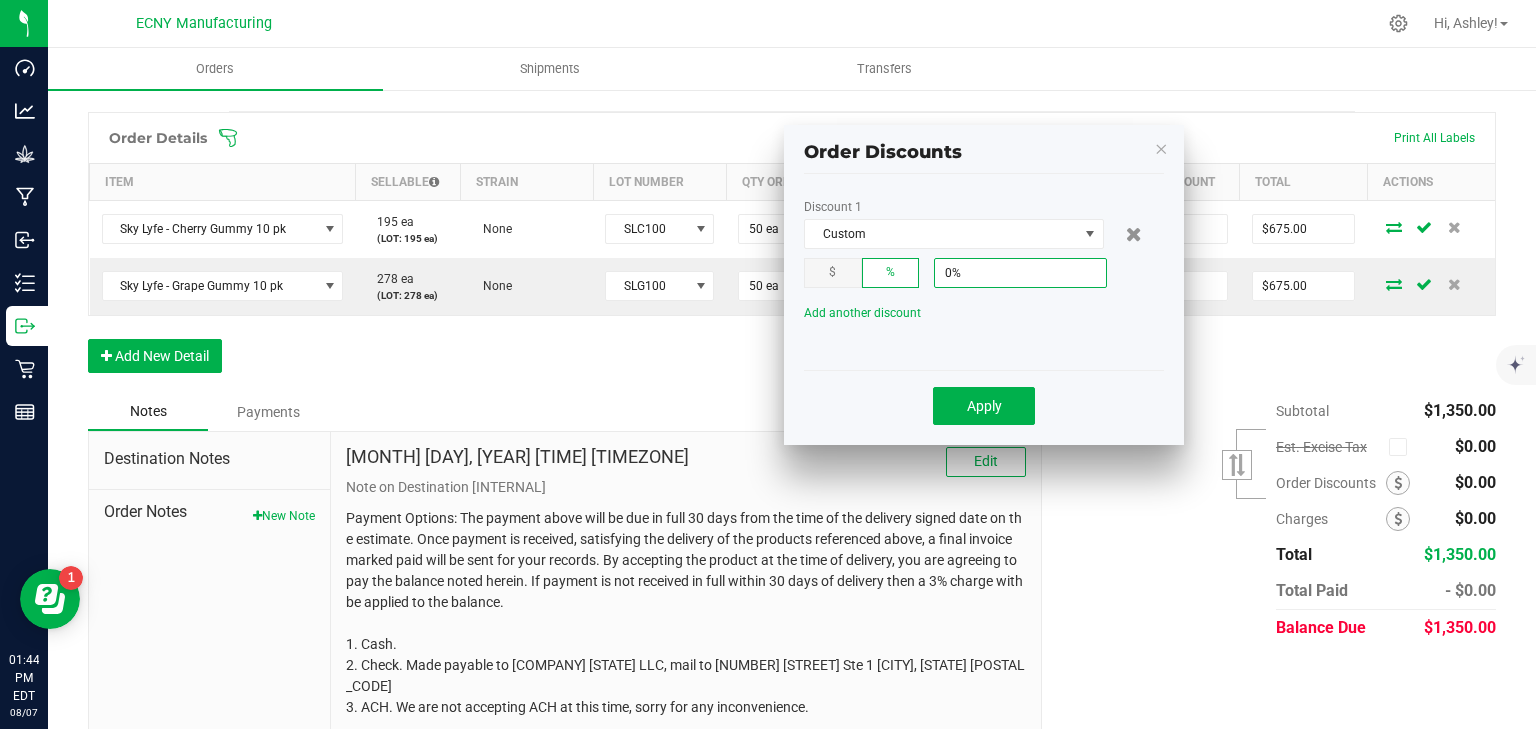 click on "$" at bounding box center (833, 273) 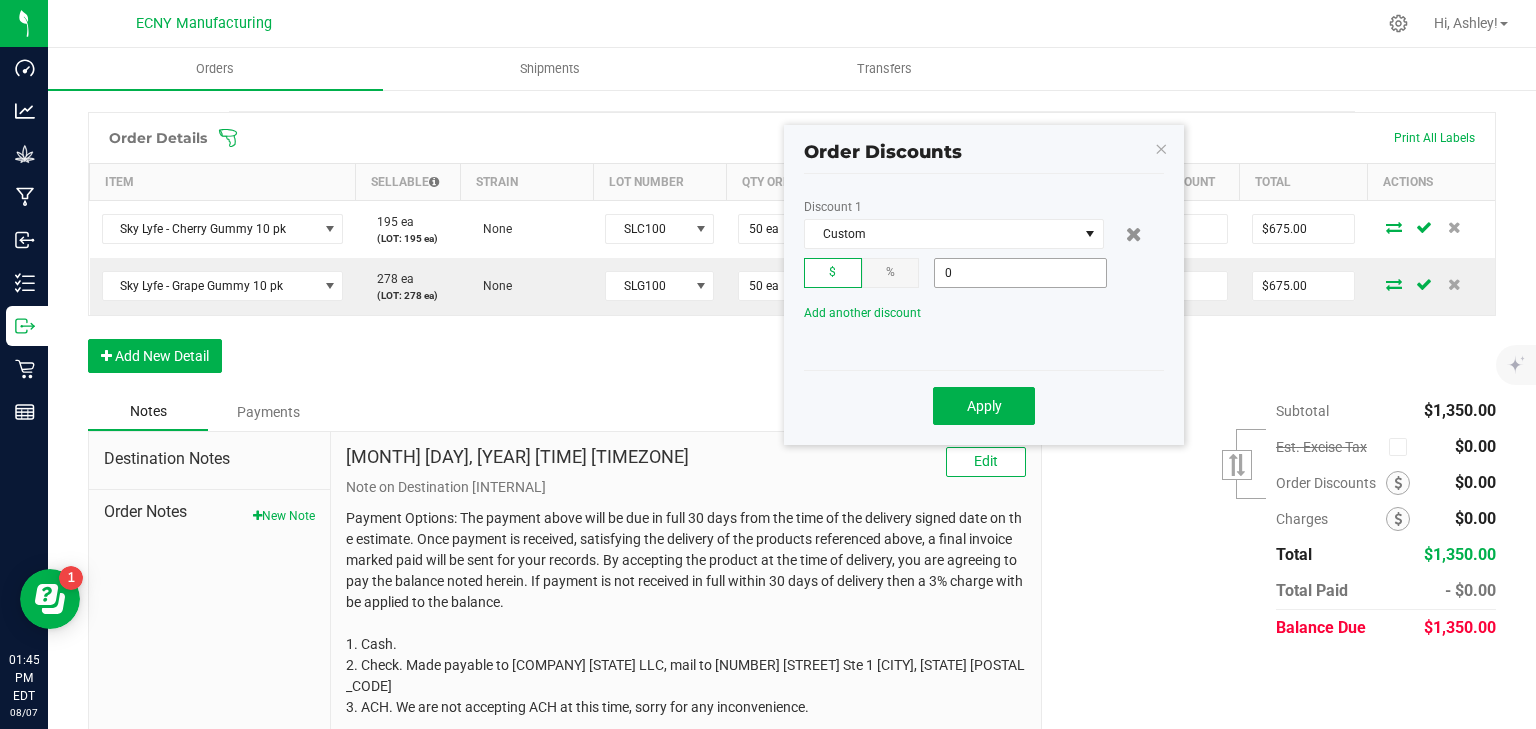 click on "0" at bounding box center (1020, 273) 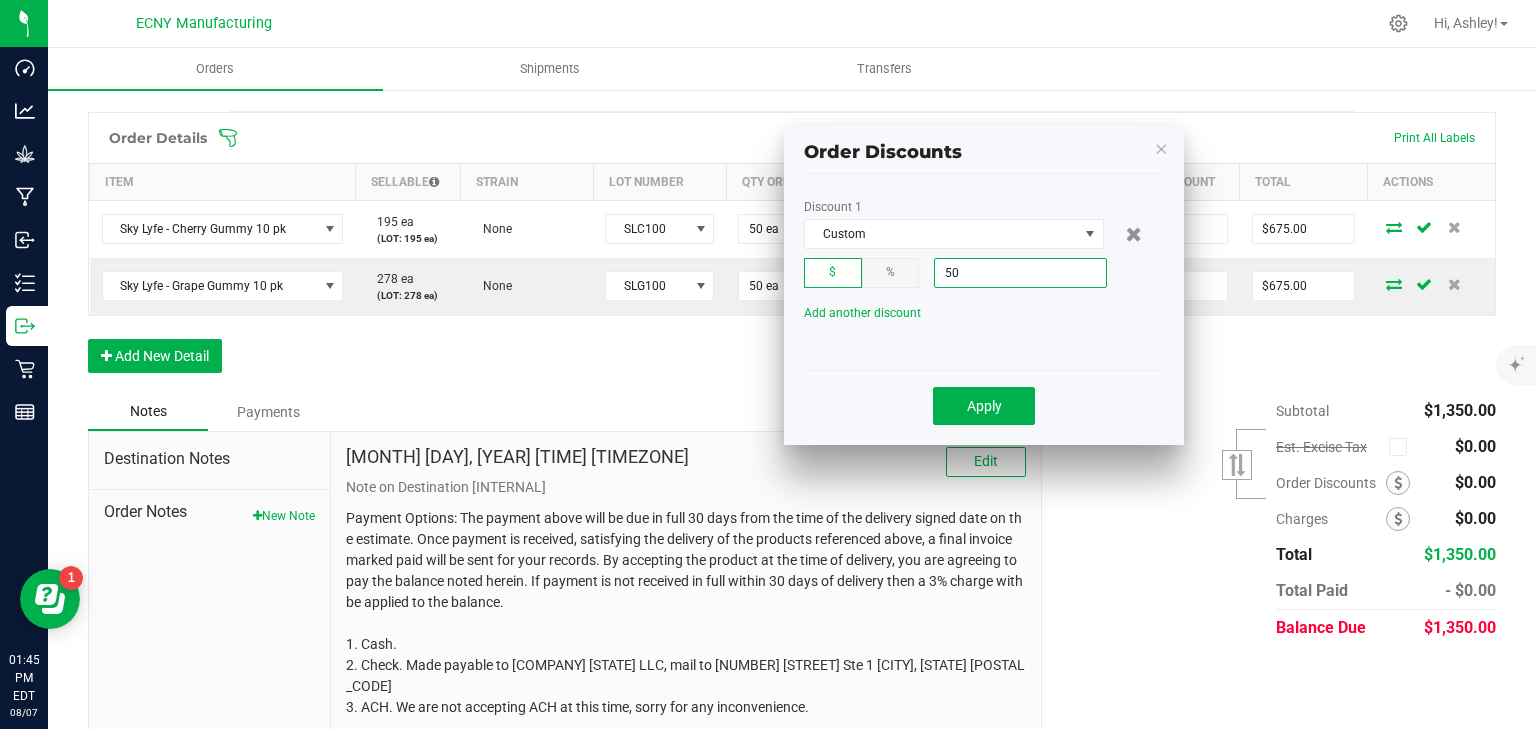 type on "$50.00" 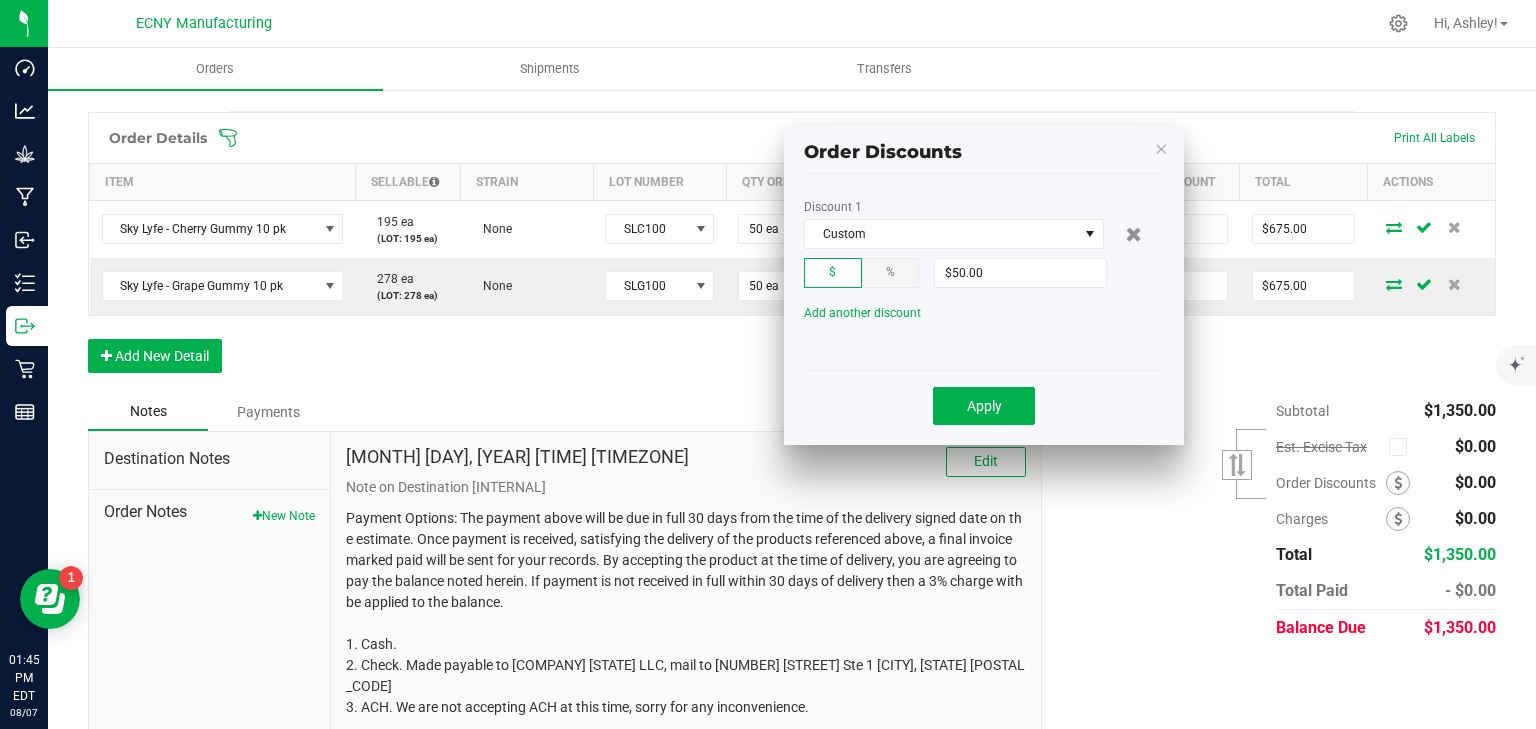 click on "Add another discount" at bounding box center [999, 313] 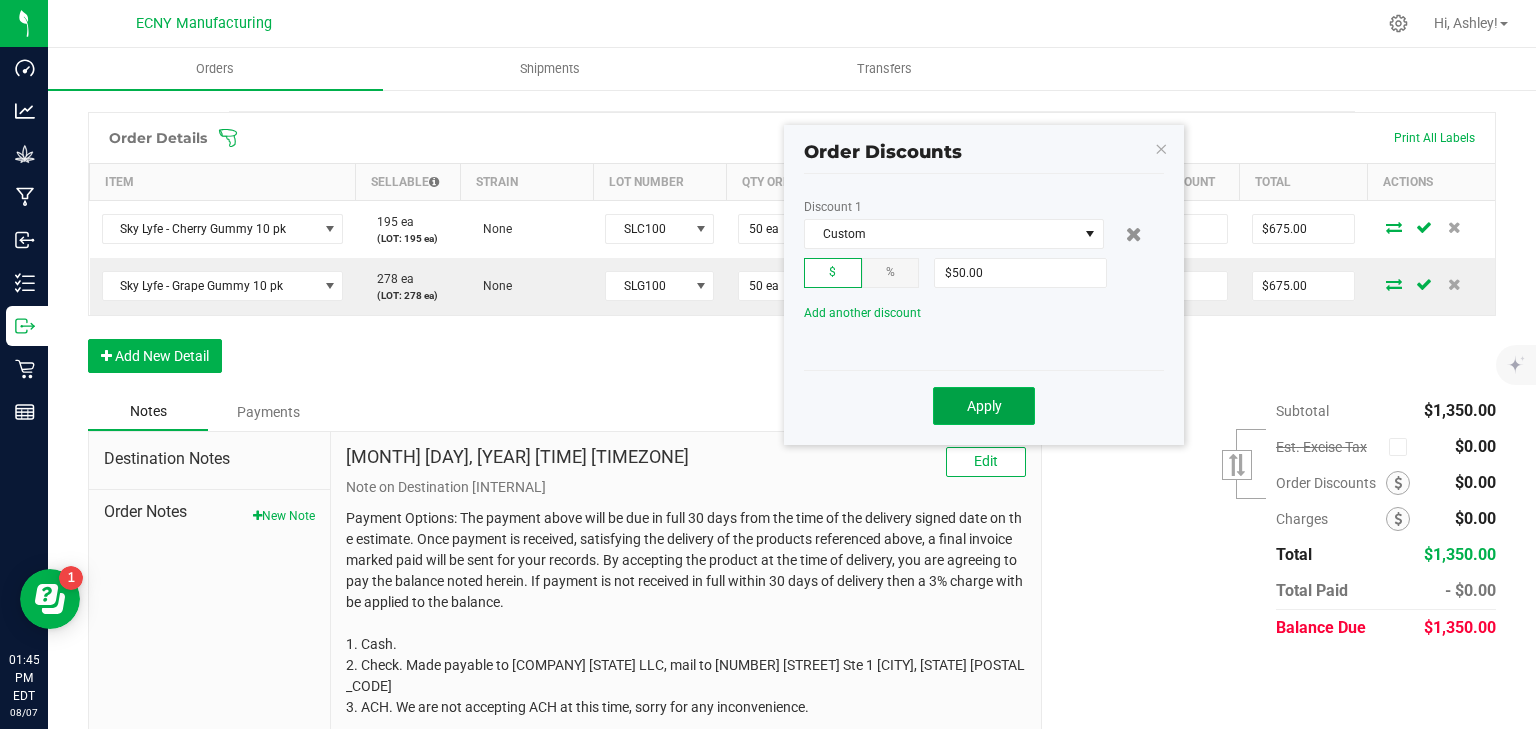 click on "Apply" at bounding box center [984, 406] 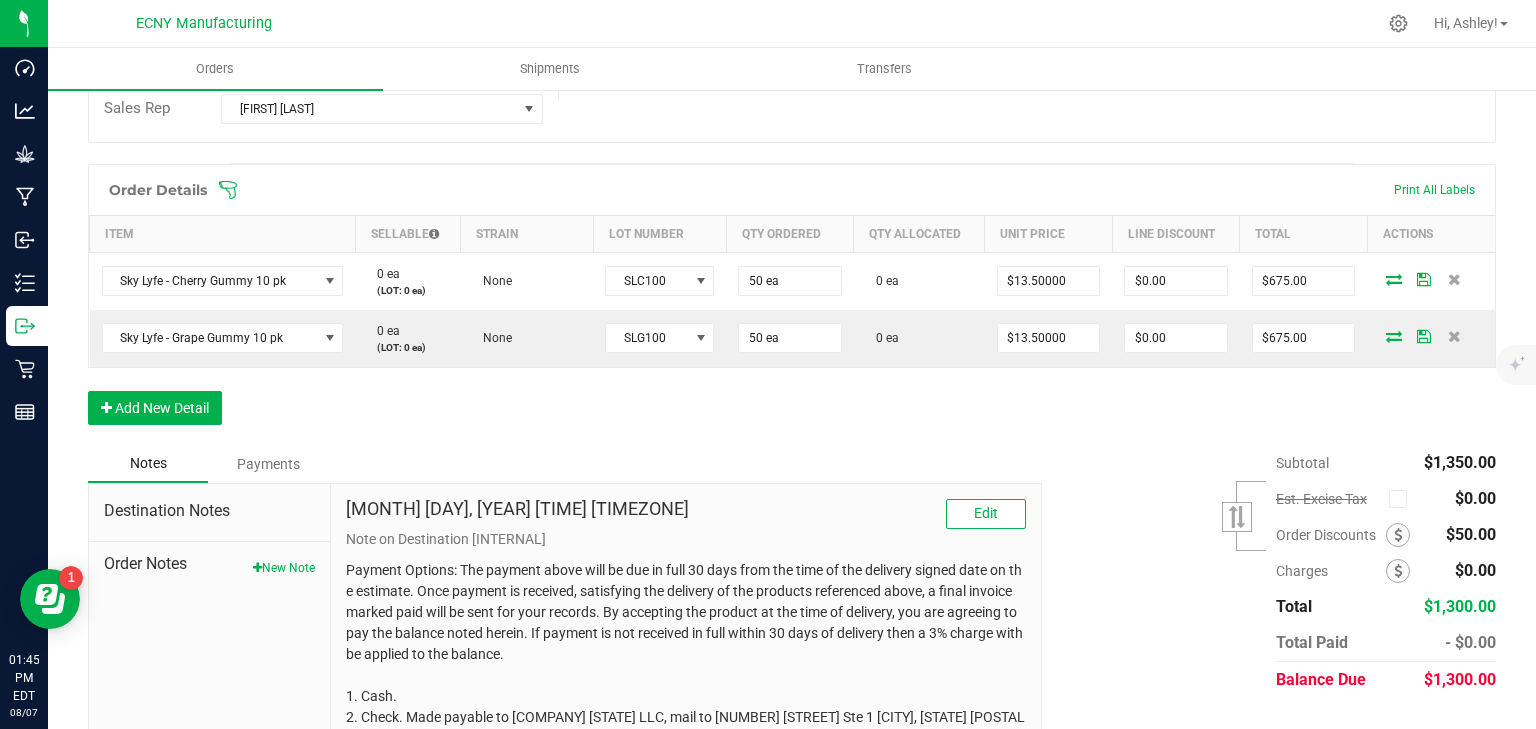 scroll, scrollTop: 422, scrollLeft: 0, axis: vertical 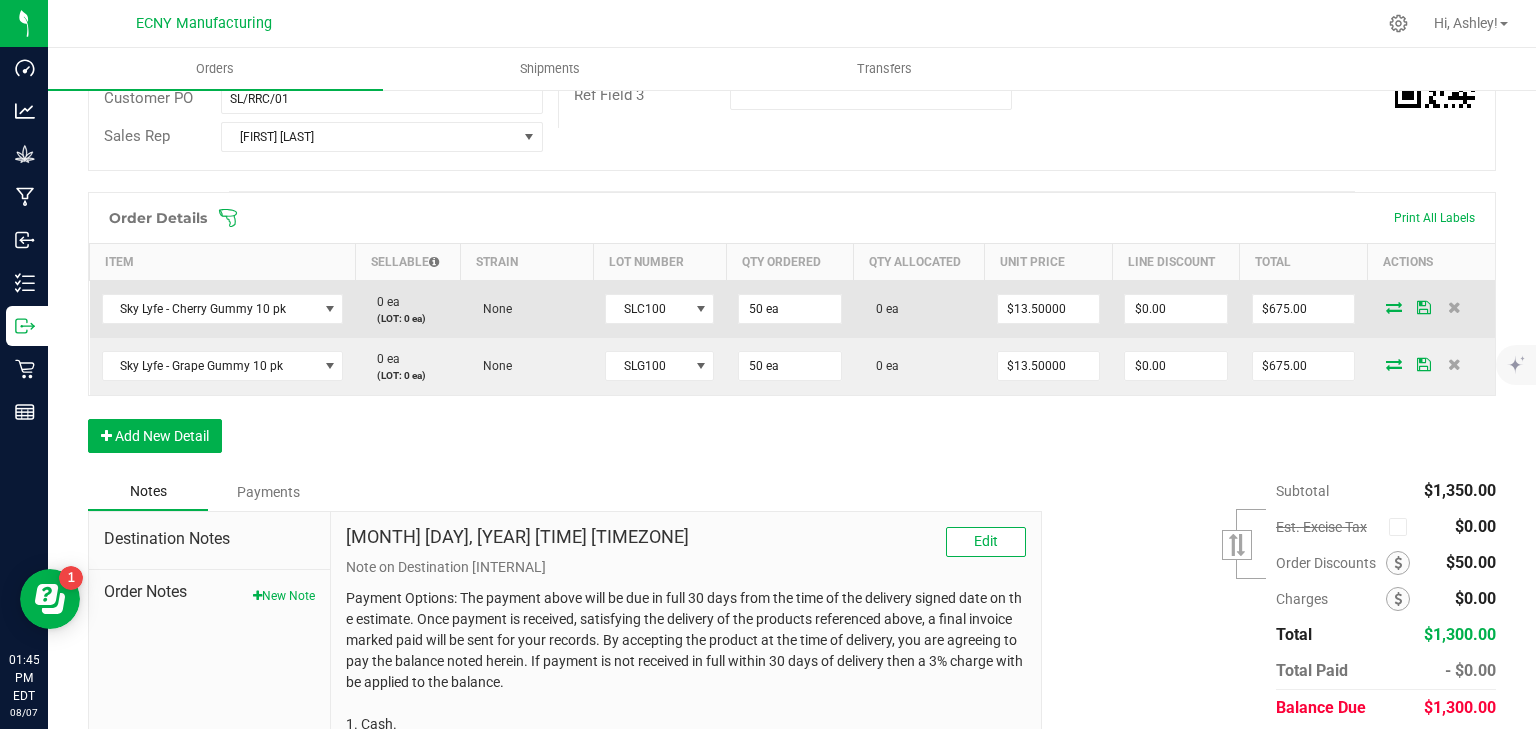 click at bounding box center [1394, 307] 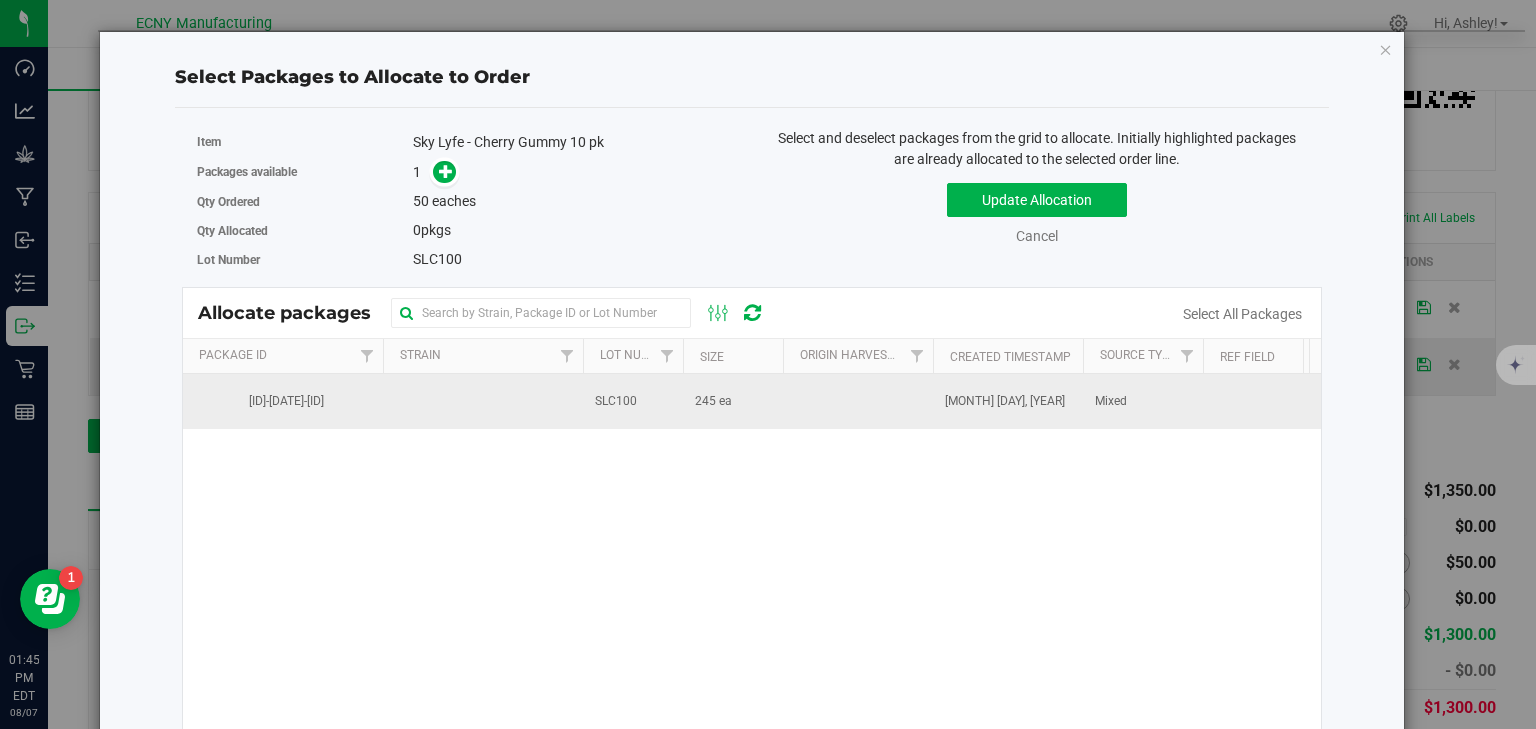 click on "245 ea" at bounding box center [713, 401] 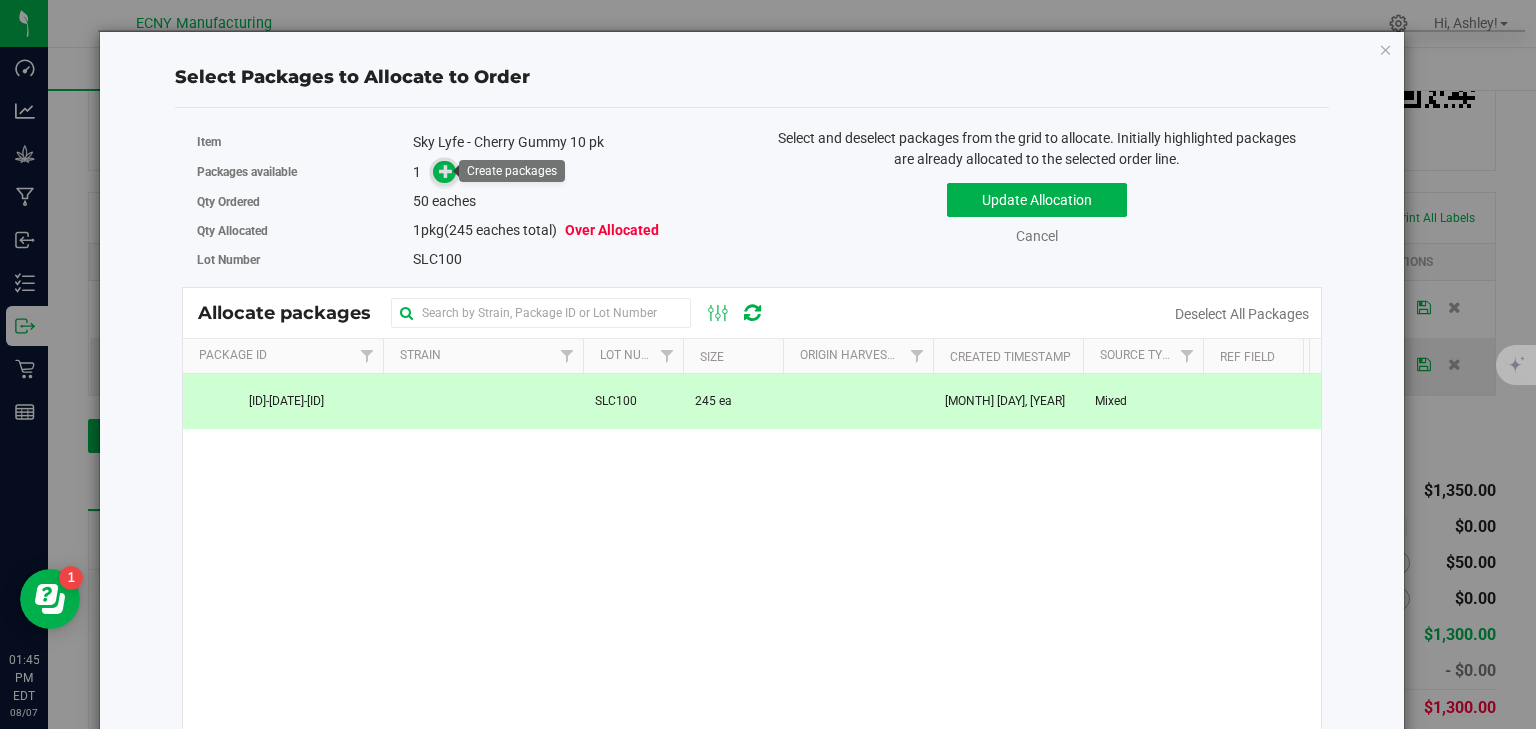click at bounding box center [446, 171] 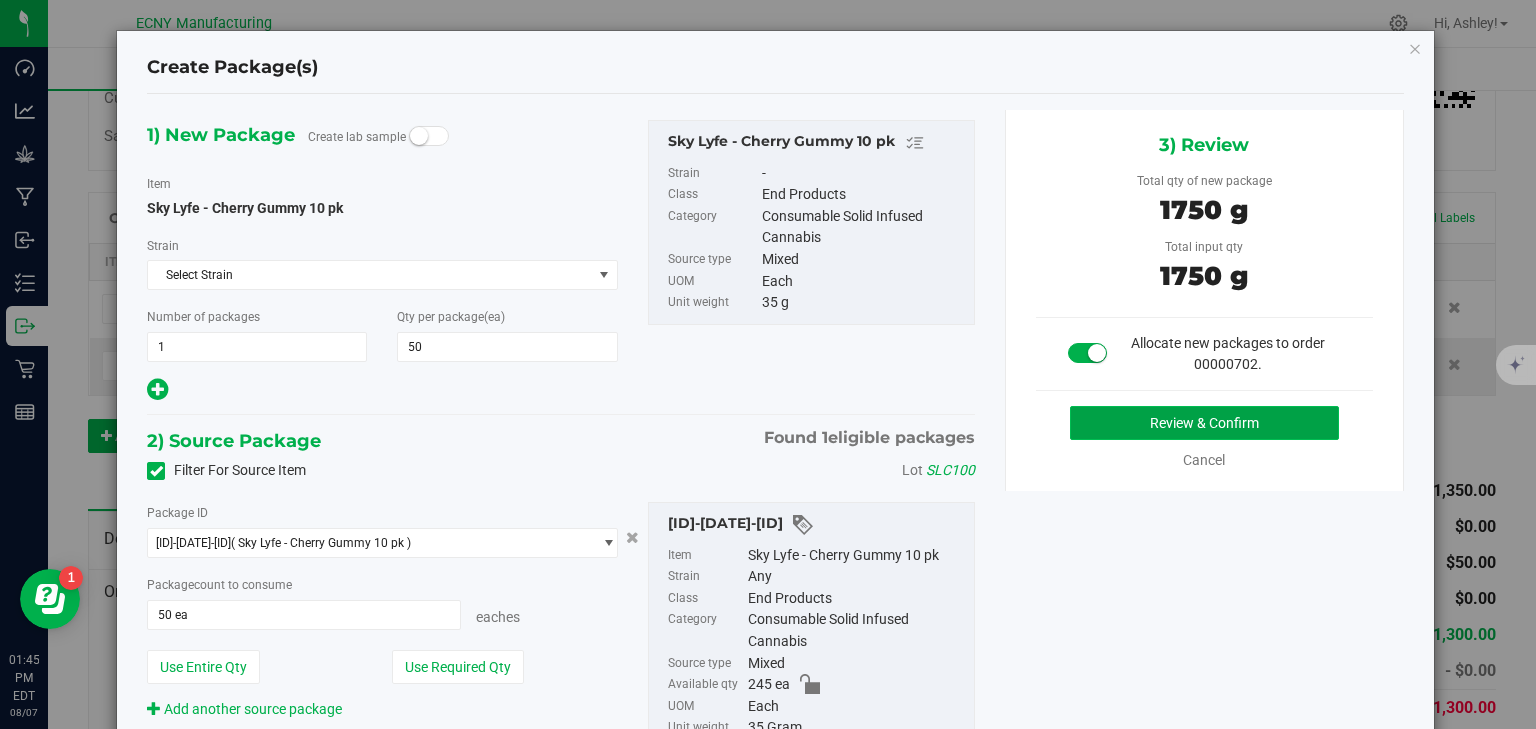 click on "Review & Confirm" at bounding box center [1204, 423] 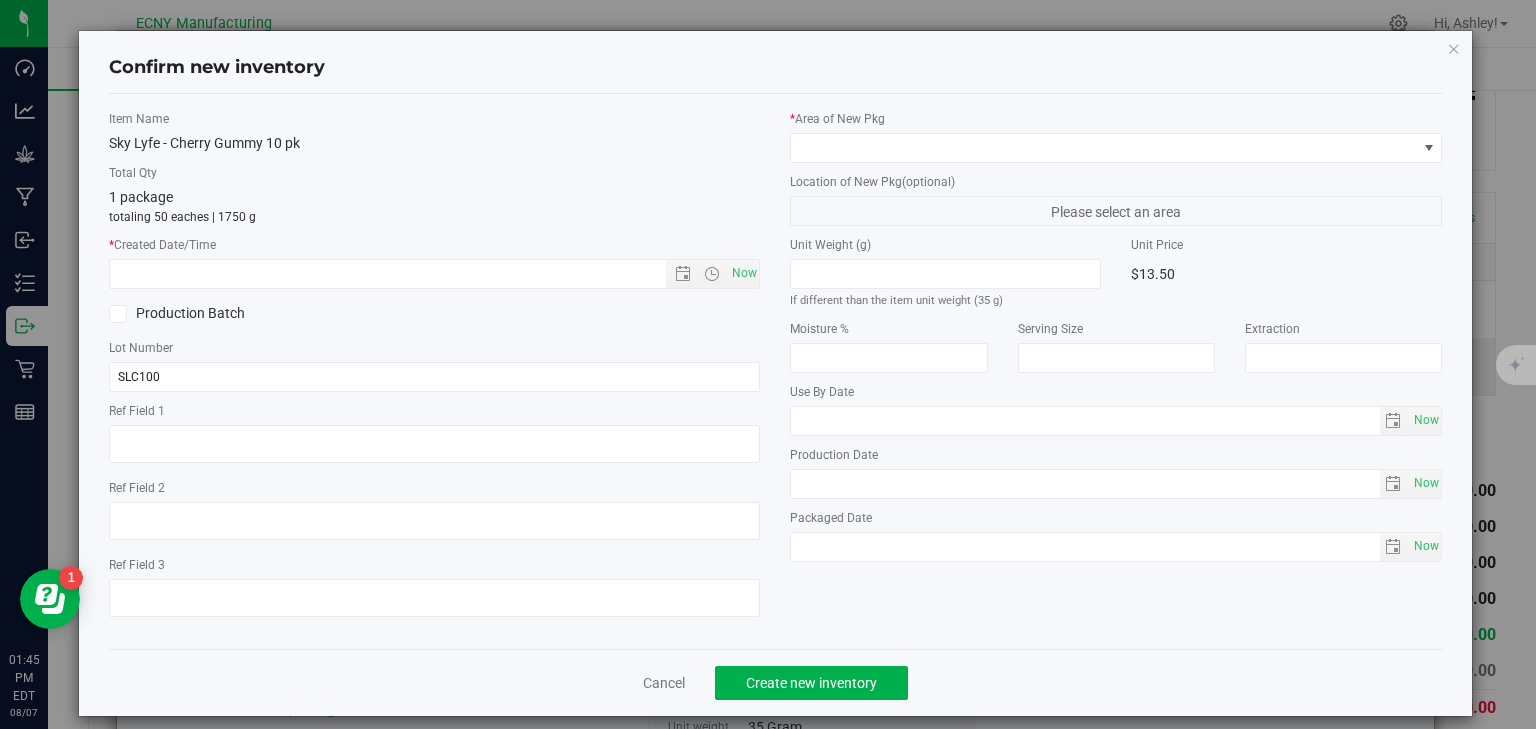 click on "Now" at bounding box center [744, 273] 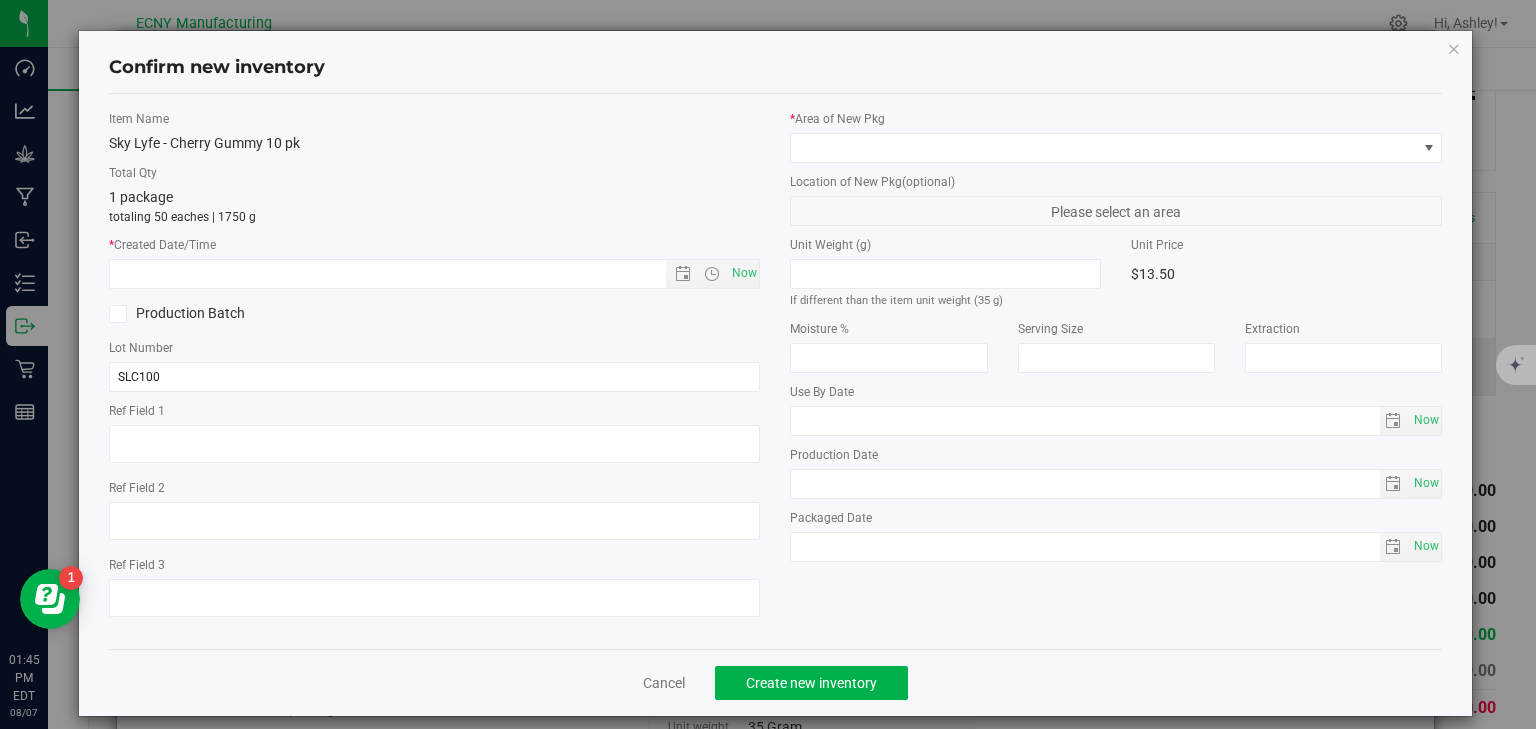 type on "[M]/[D]/[YYYY] [TIME] [TIMEZONE]" 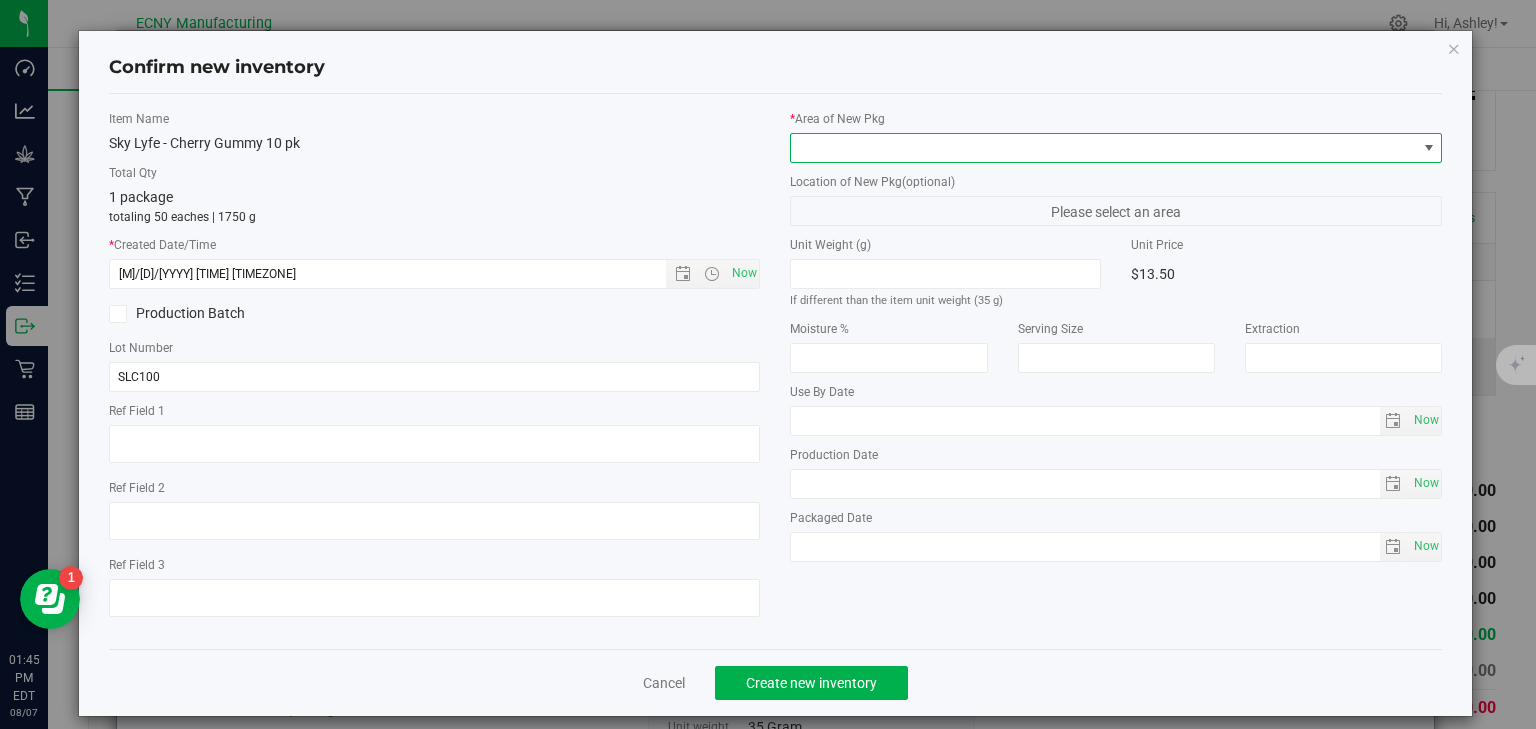 click at bounding box center [1103, 148] 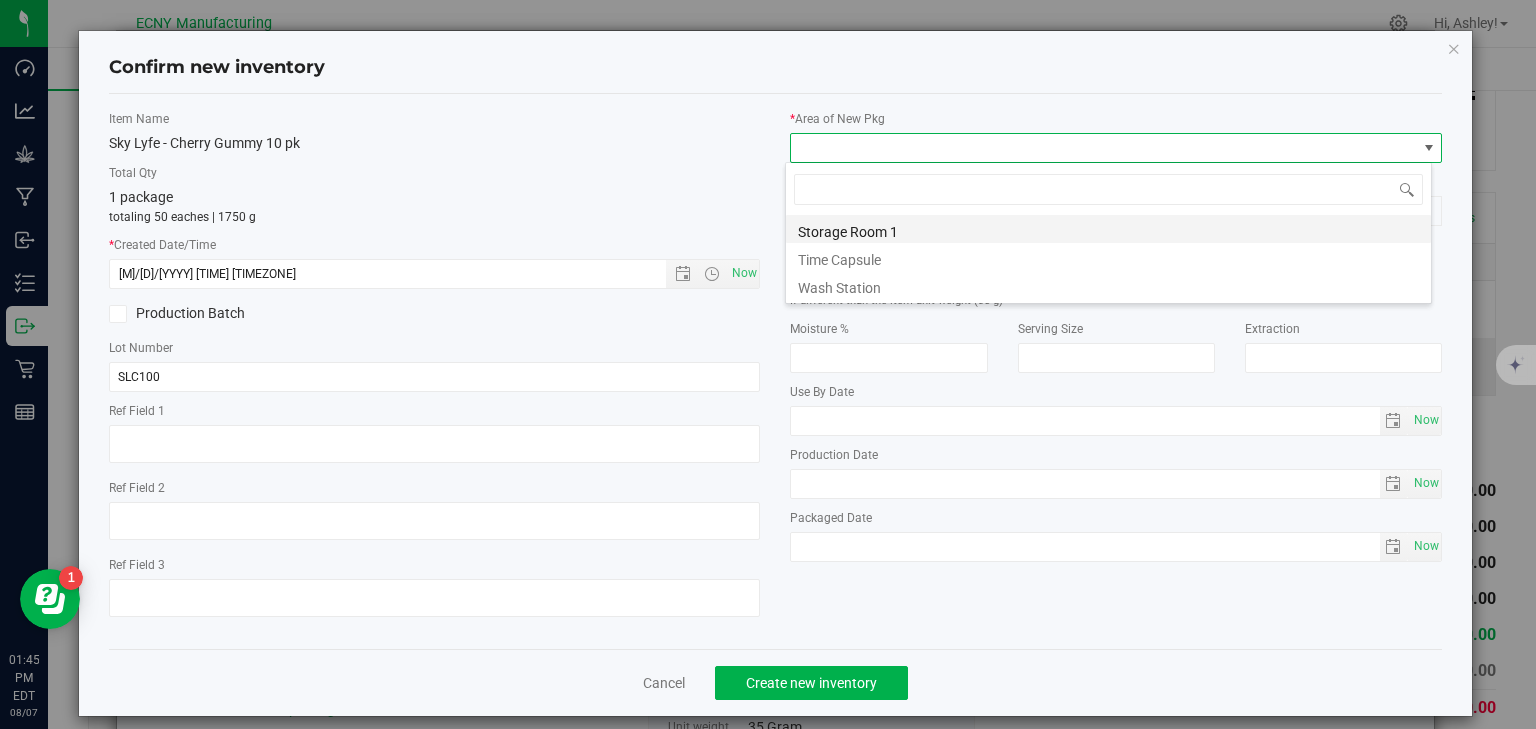 scroll, scrollTop: 99970, scrollLeft: 99353, axis: both 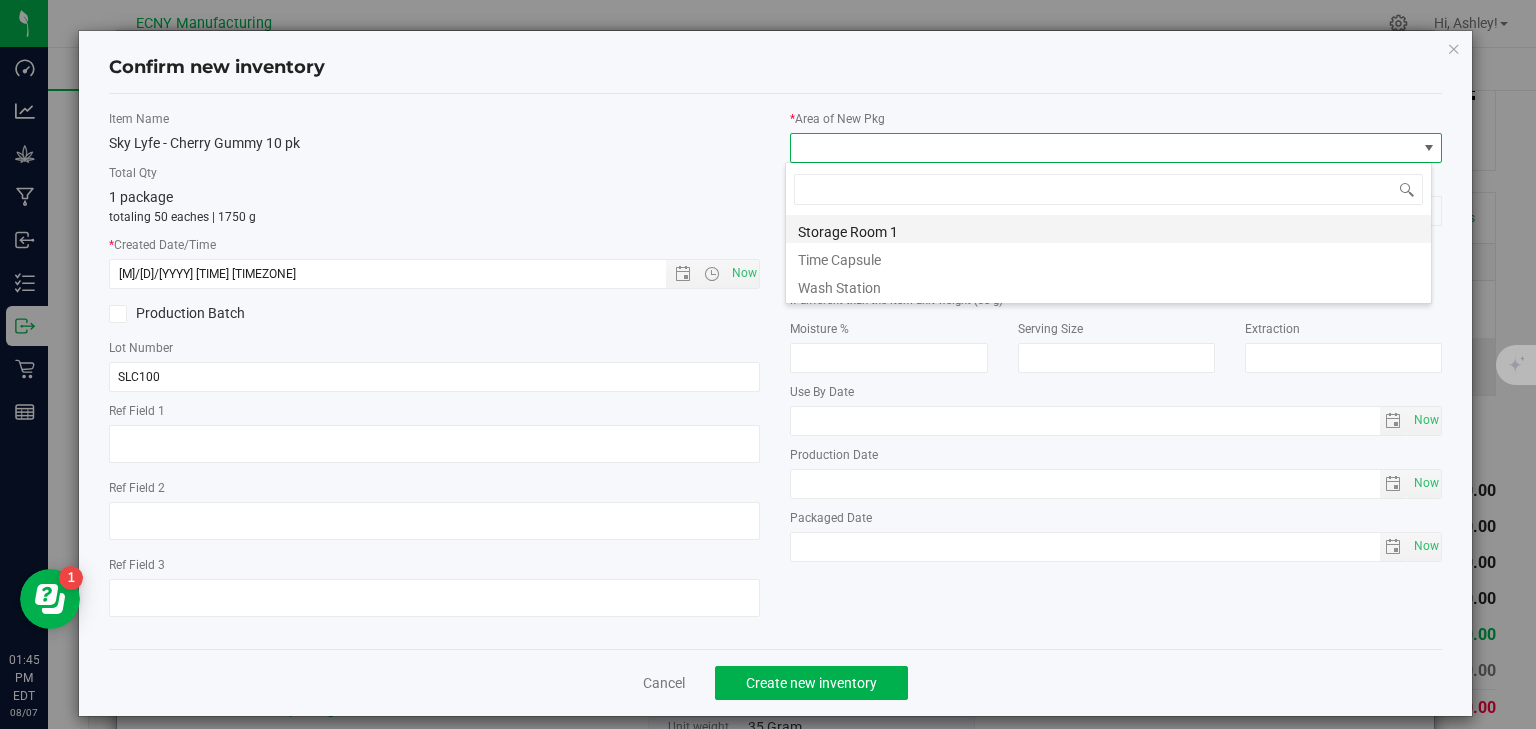click on "Storage Room 1" at bounding box center [1108, 229] 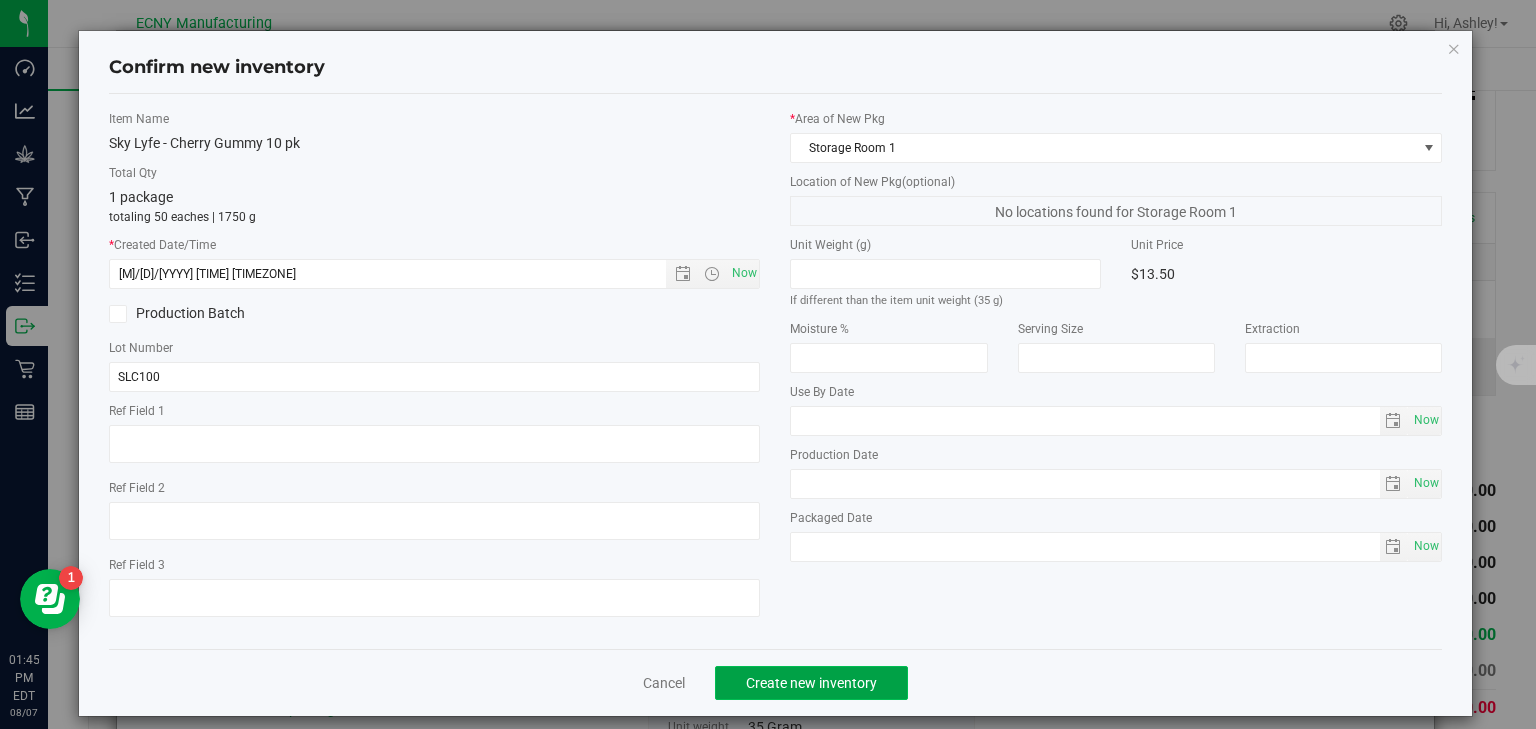 click on "Create new inventory" 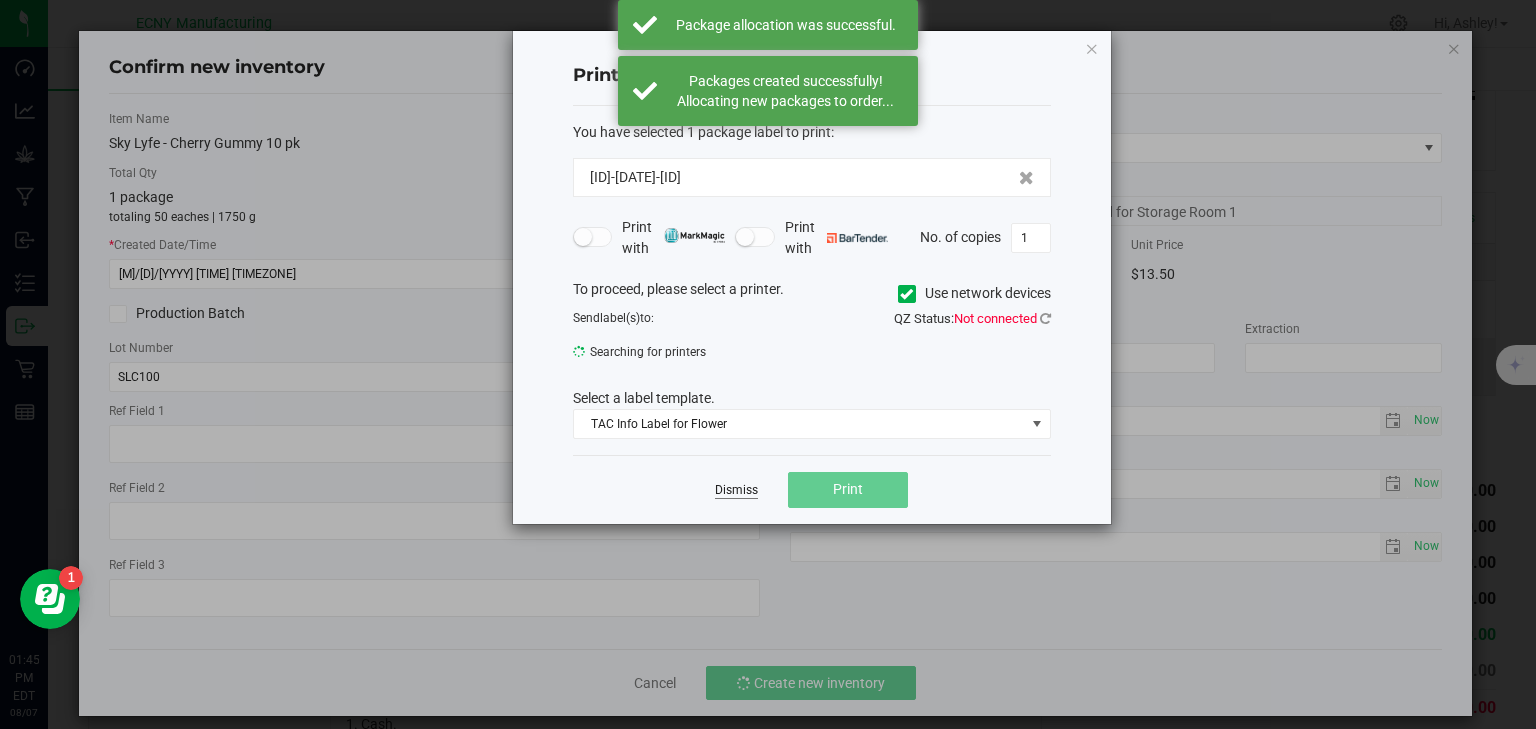 click on "Dismiss" 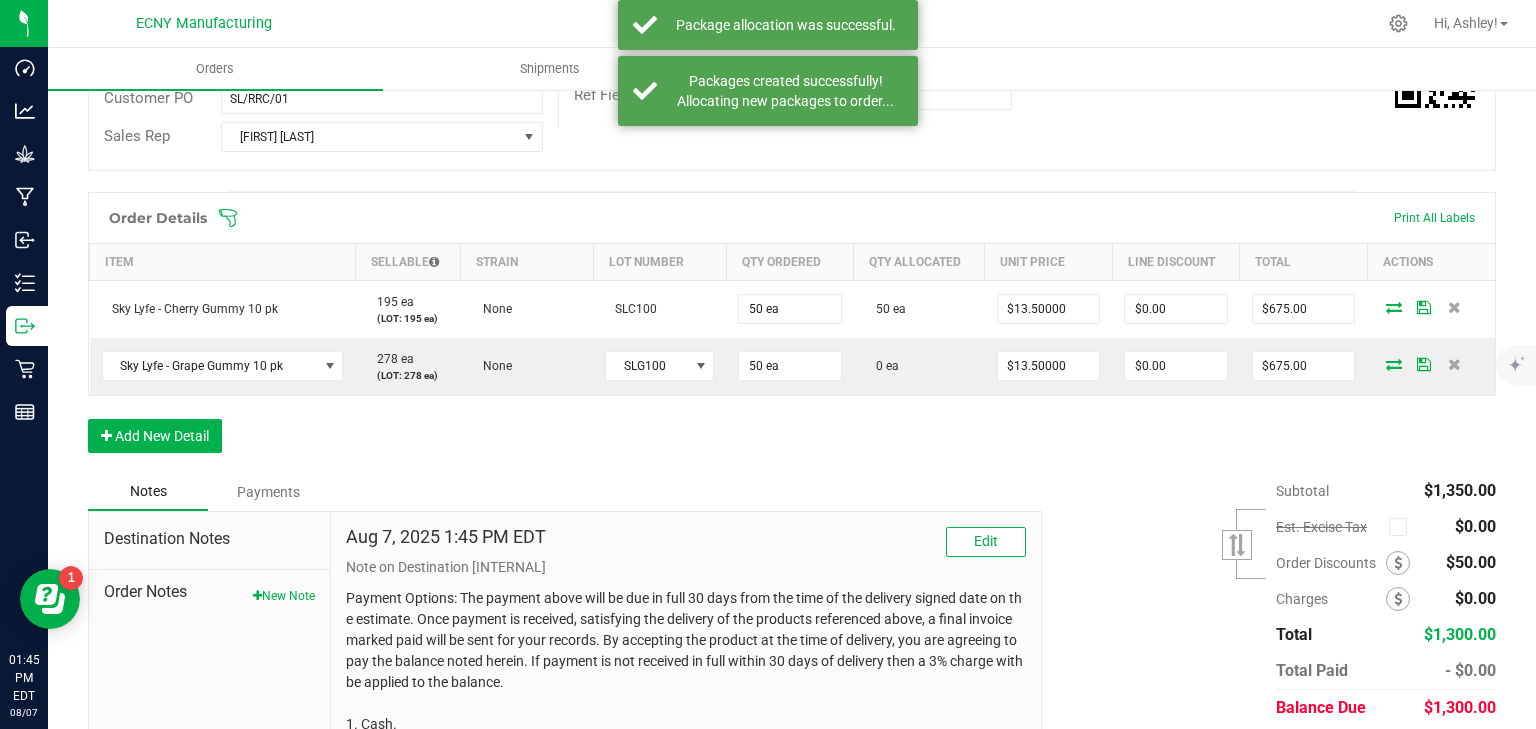 click at bounding box center (1394, 364) 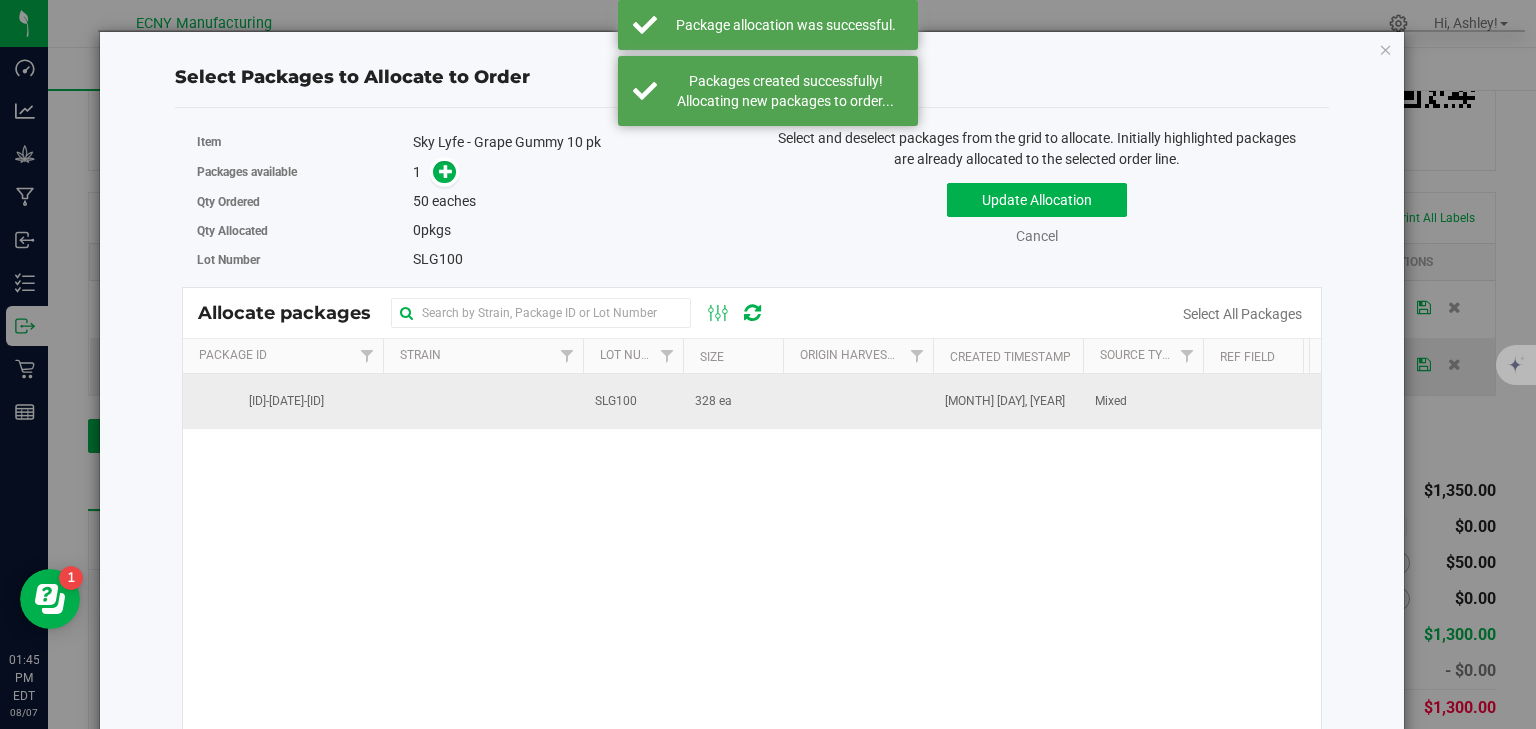 click on "328 ea" at bounding box center [733, 401] 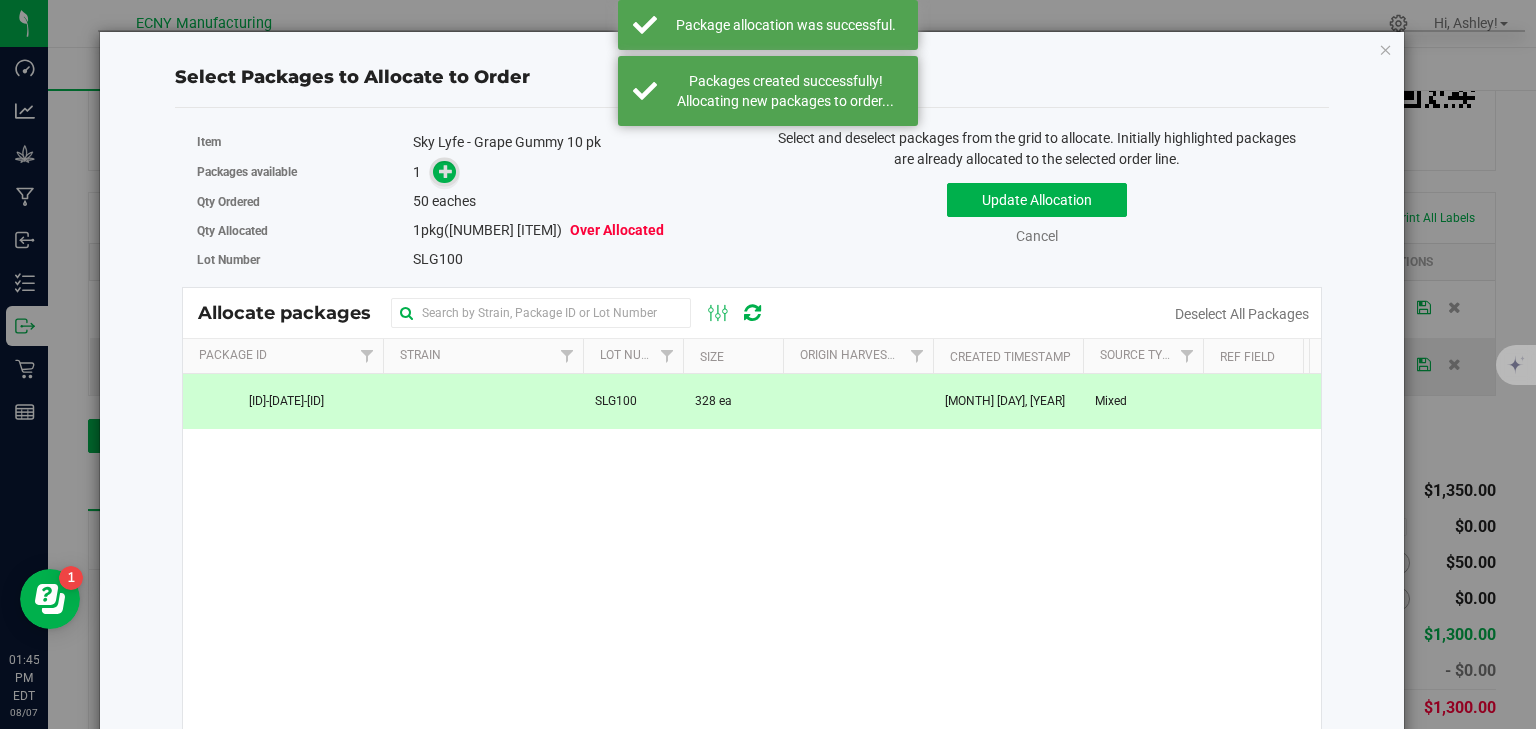 click at bounding box center (444, 172) 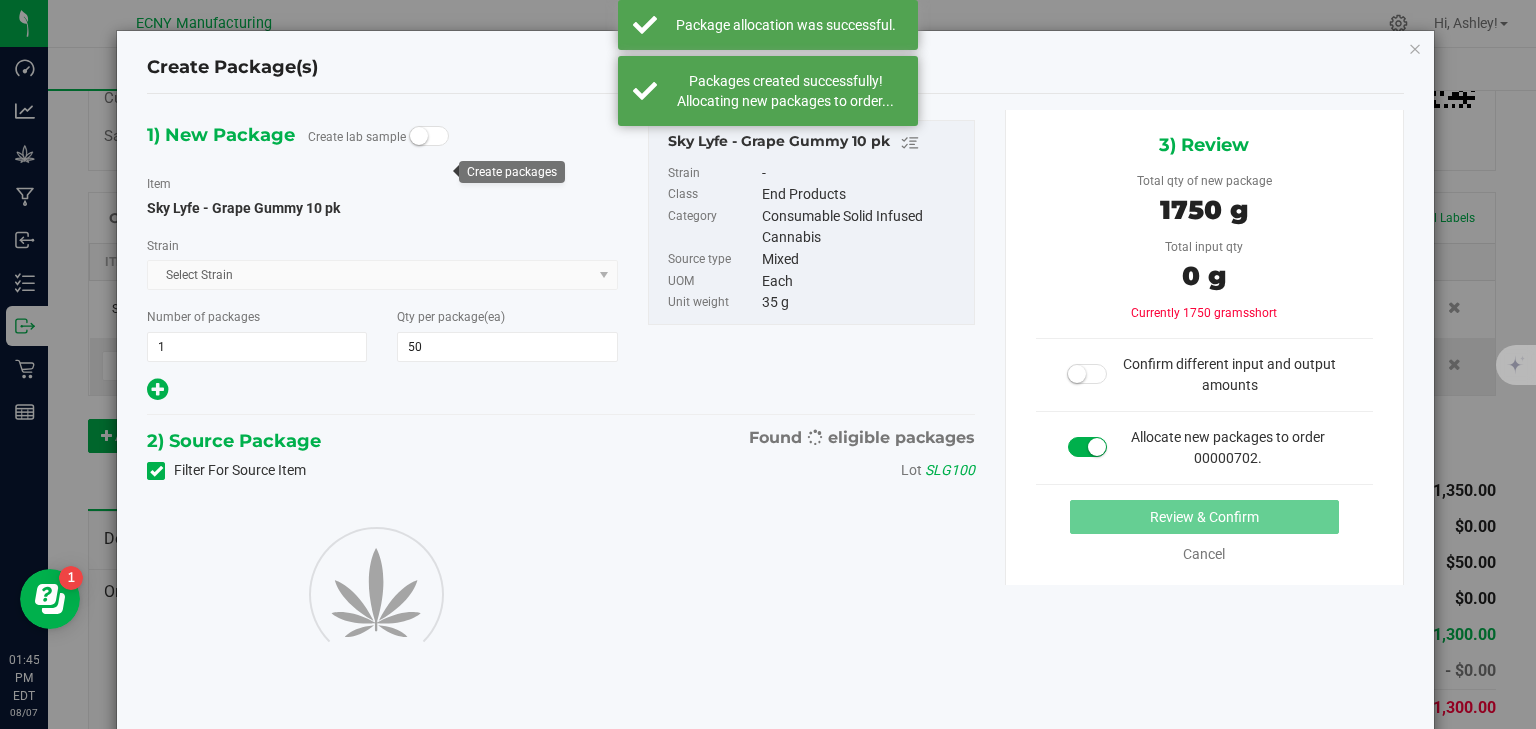 type on "50" 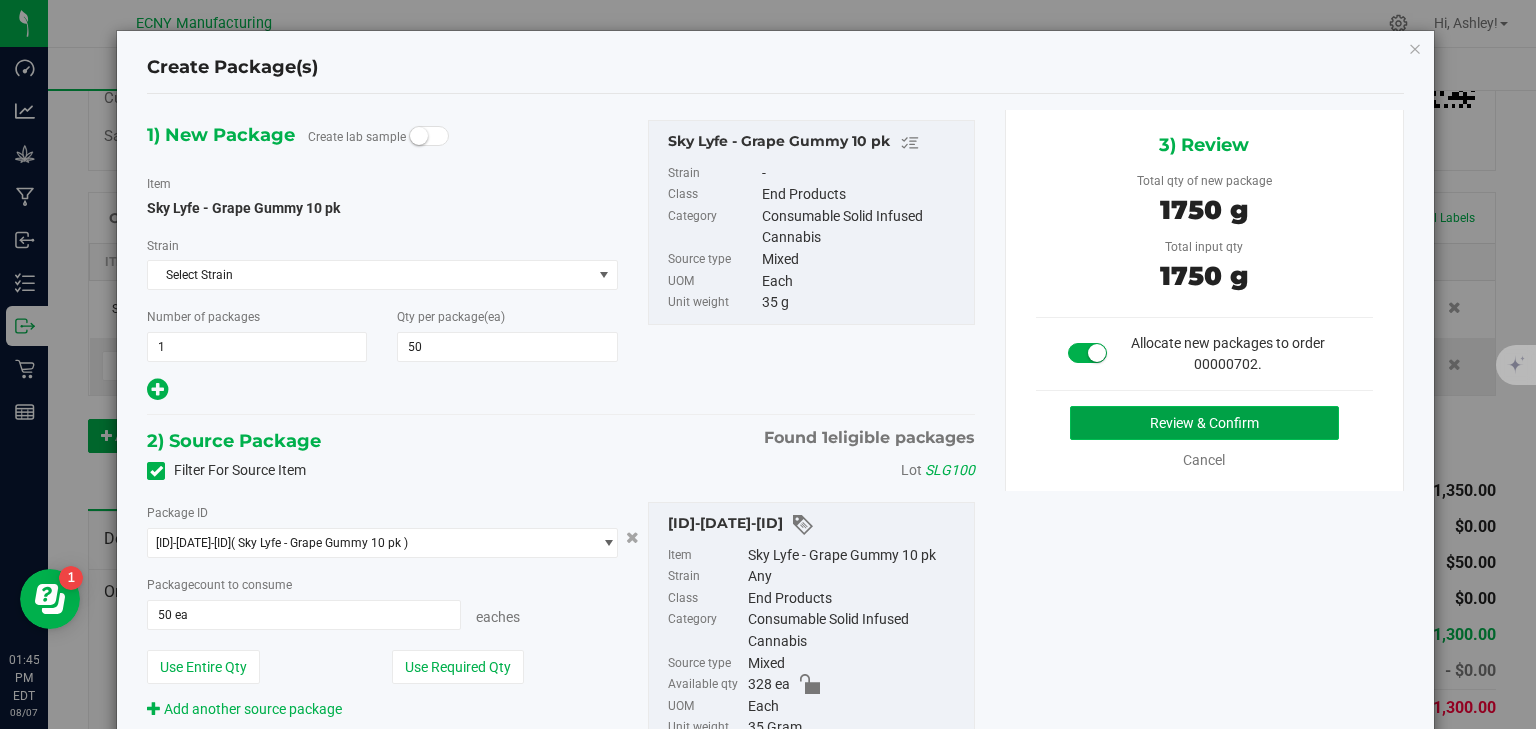 click on "Review & Confirm" at bounding box center (1204, 423) 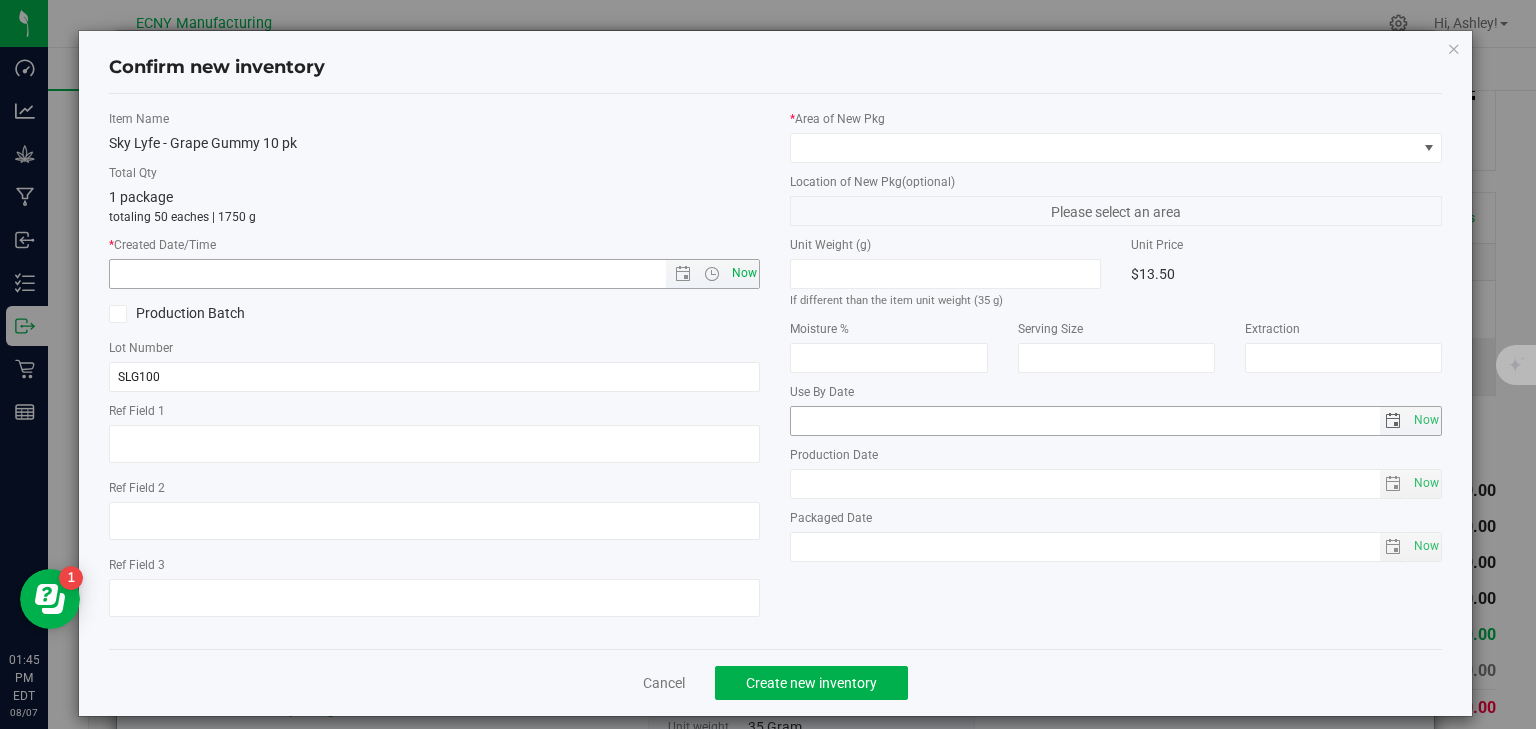 click on "Now" at bounding box center [744, 273] 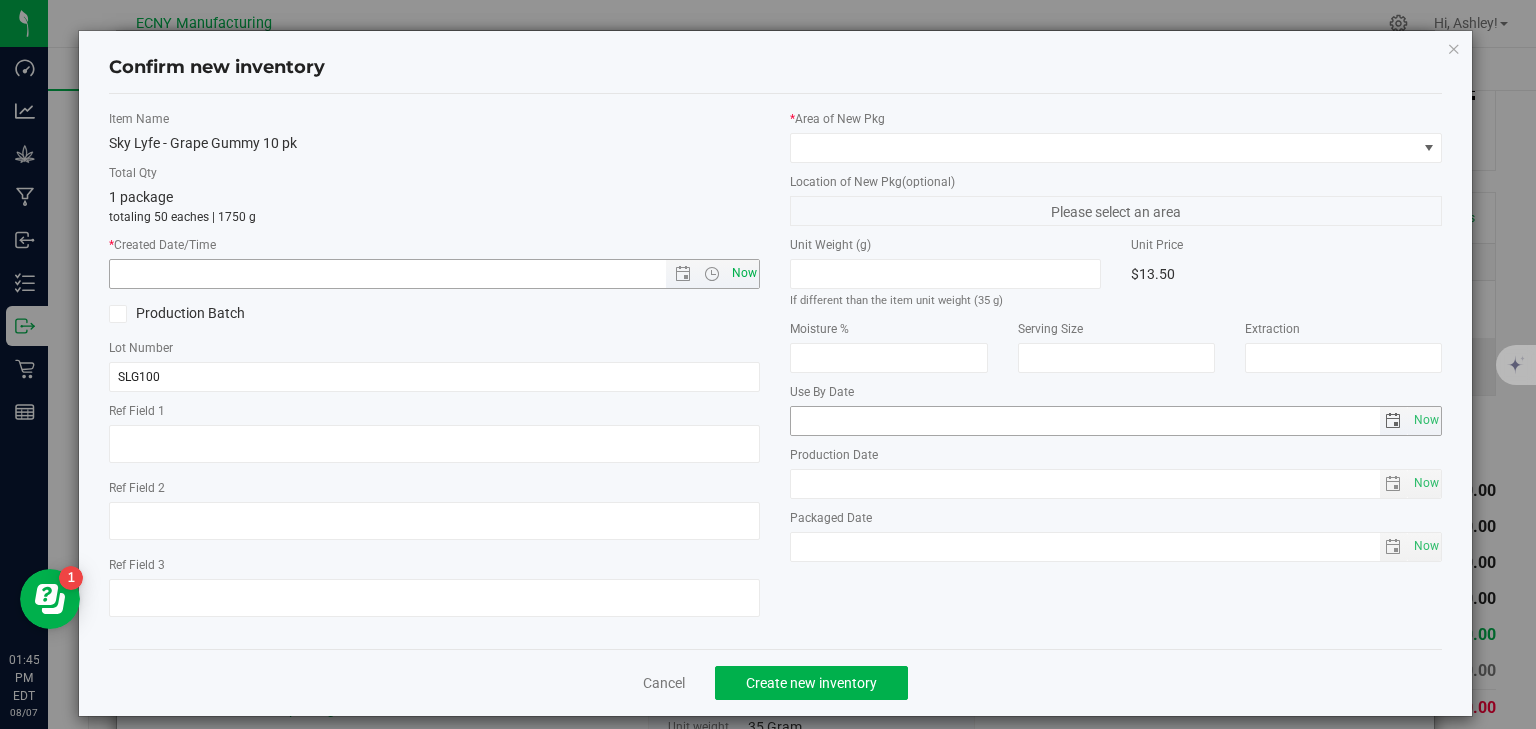 type on "[M]/[D]/[YYYY] [TIME] [TIMEZONE]" 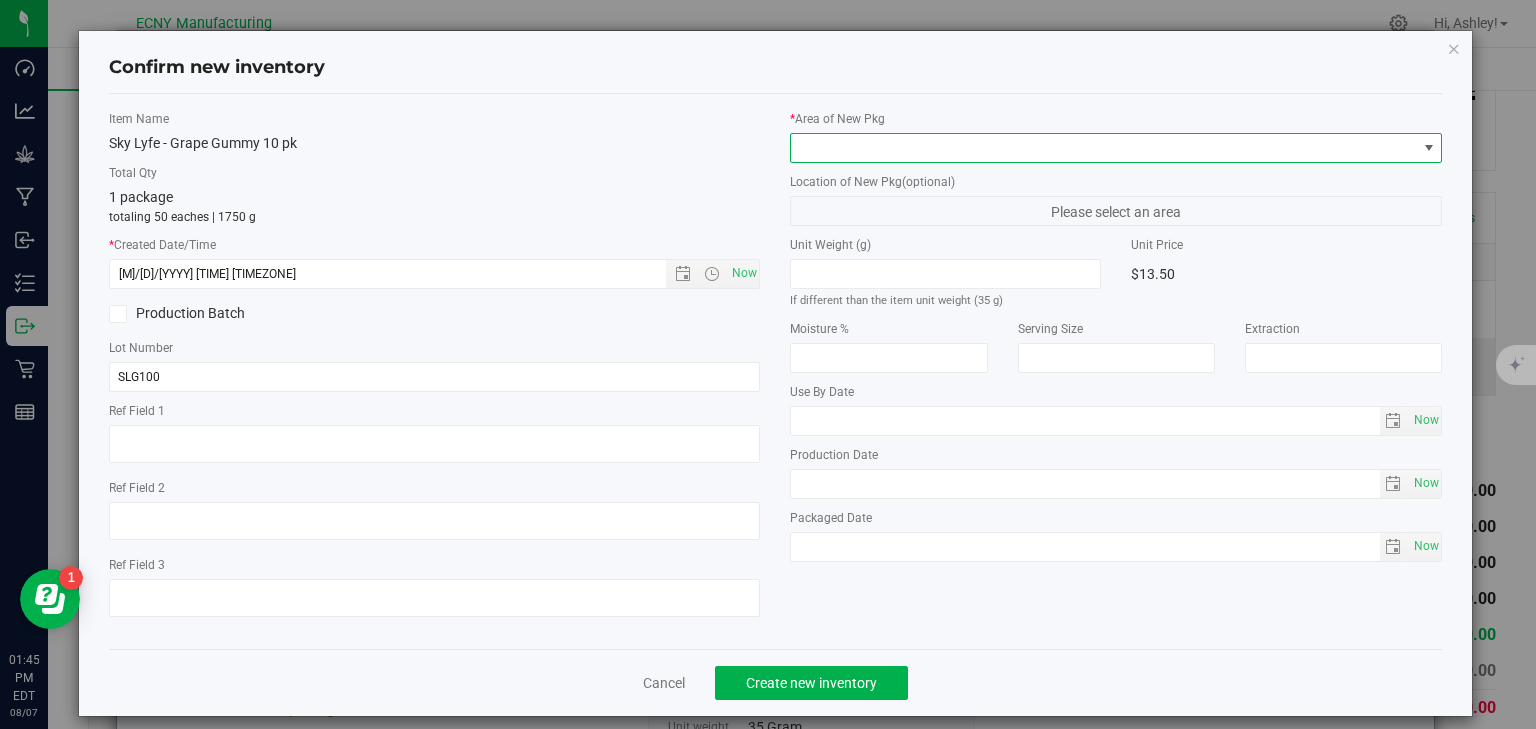 click at bounding box center [1103, 148] 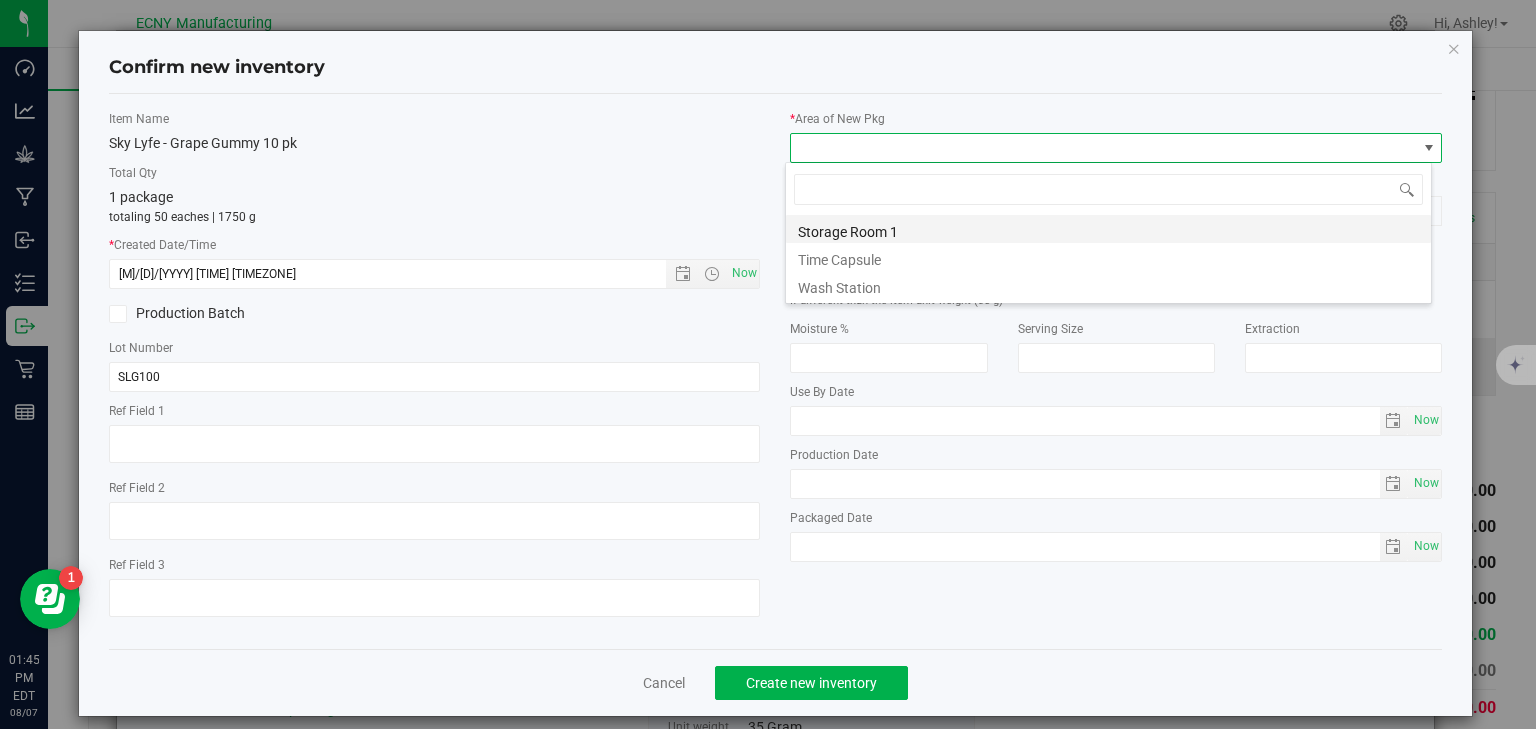 scroll, scrollTop: 99970, scrollLeft: 99353, axis: both 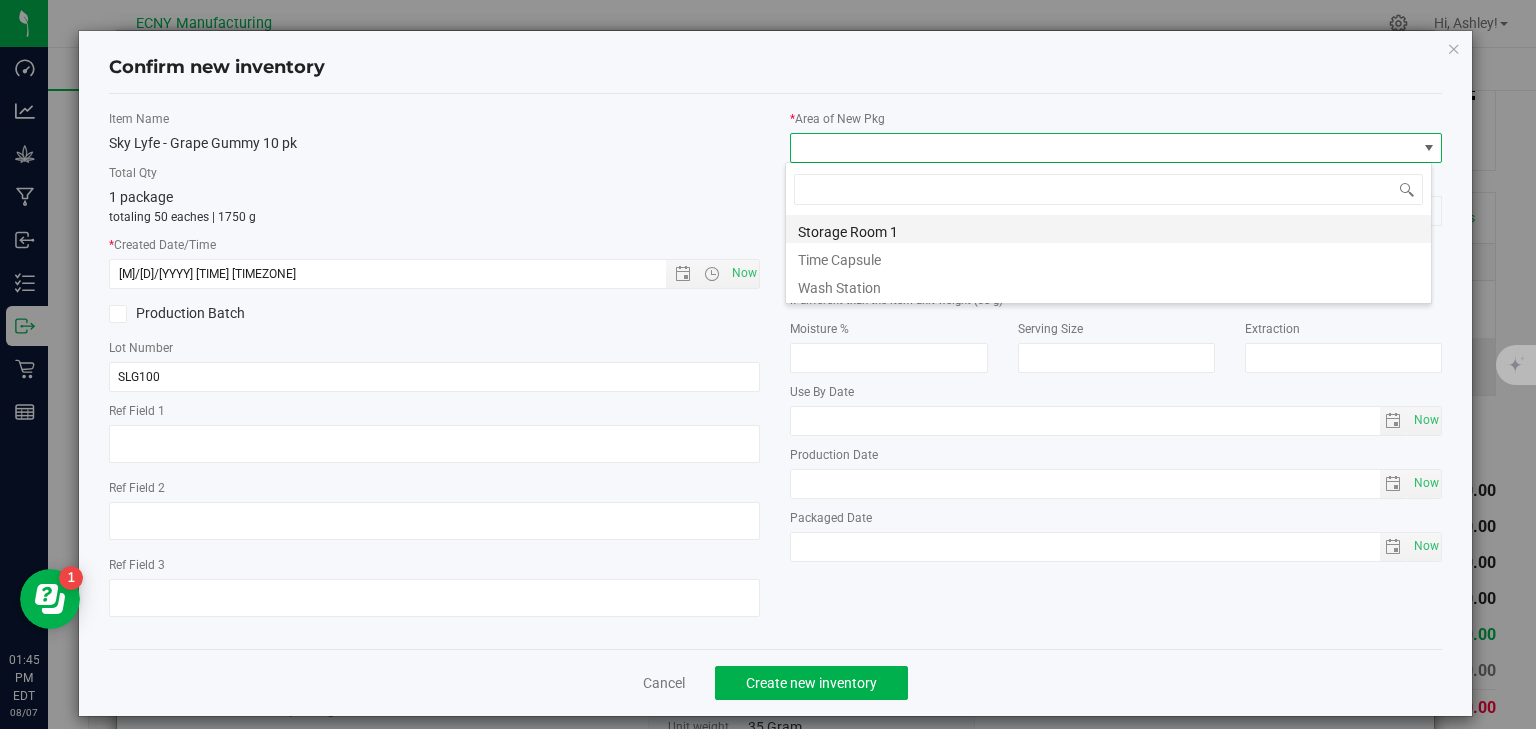 click on "Storage Room 1" at bounding box center [1108, 229] 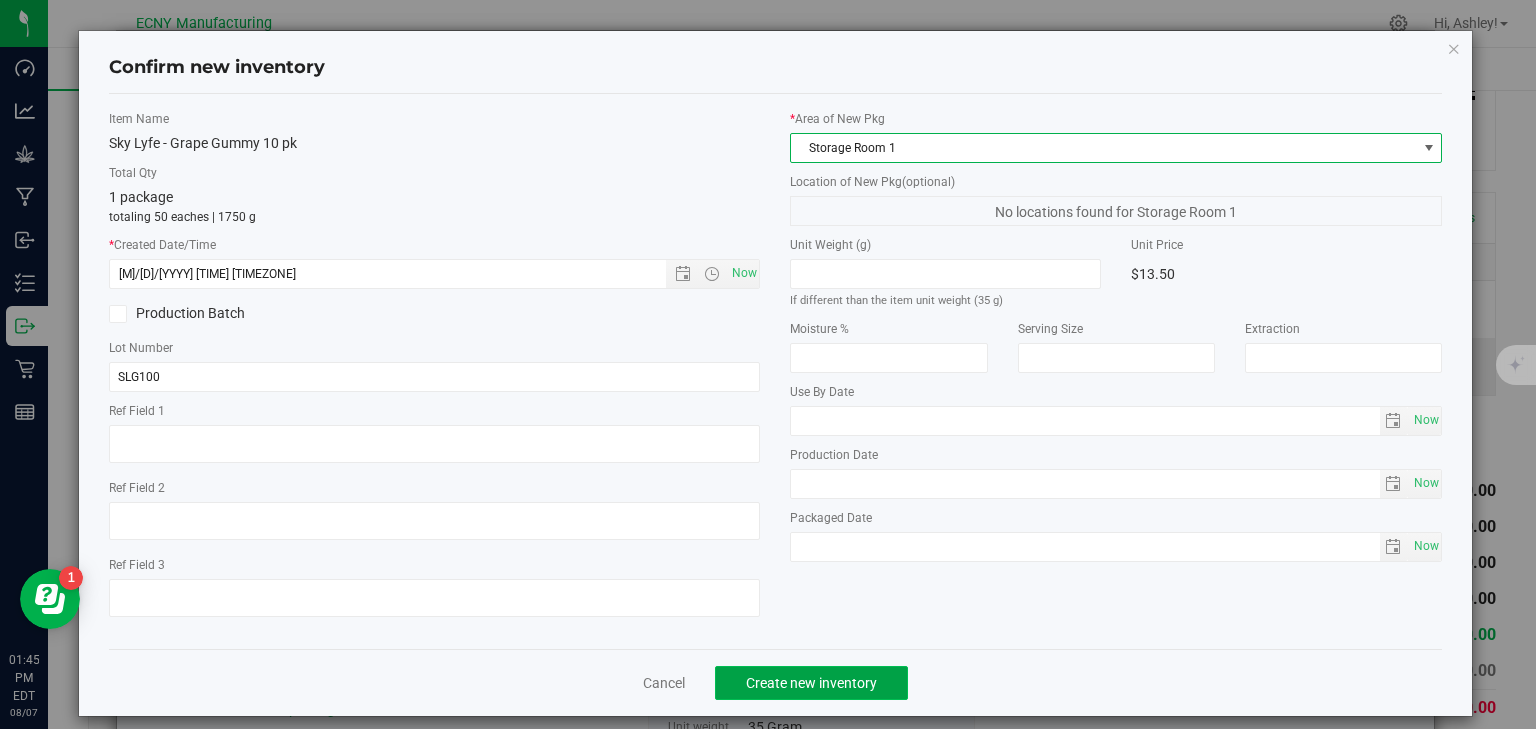 click on "Create new inventory" 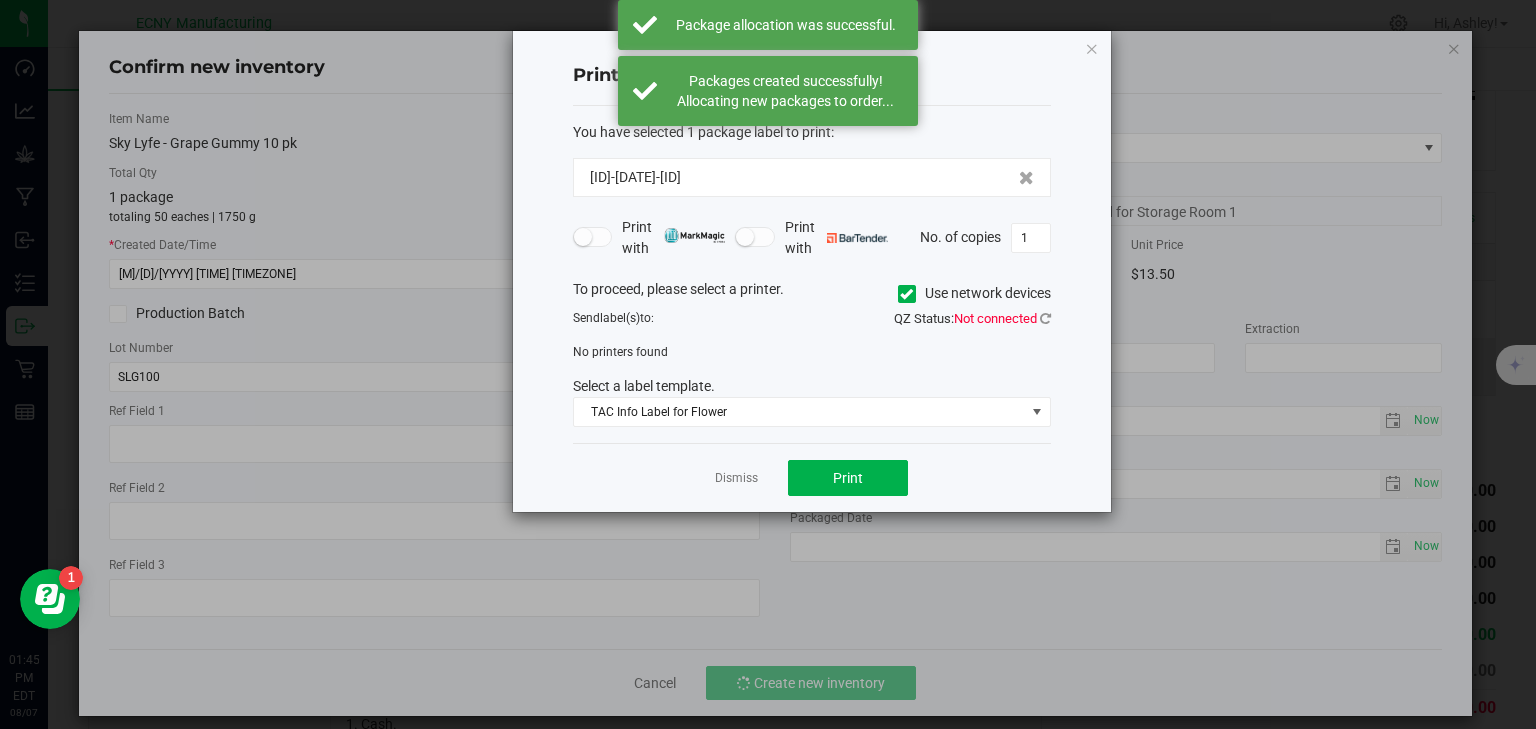 click on "Dismiss" 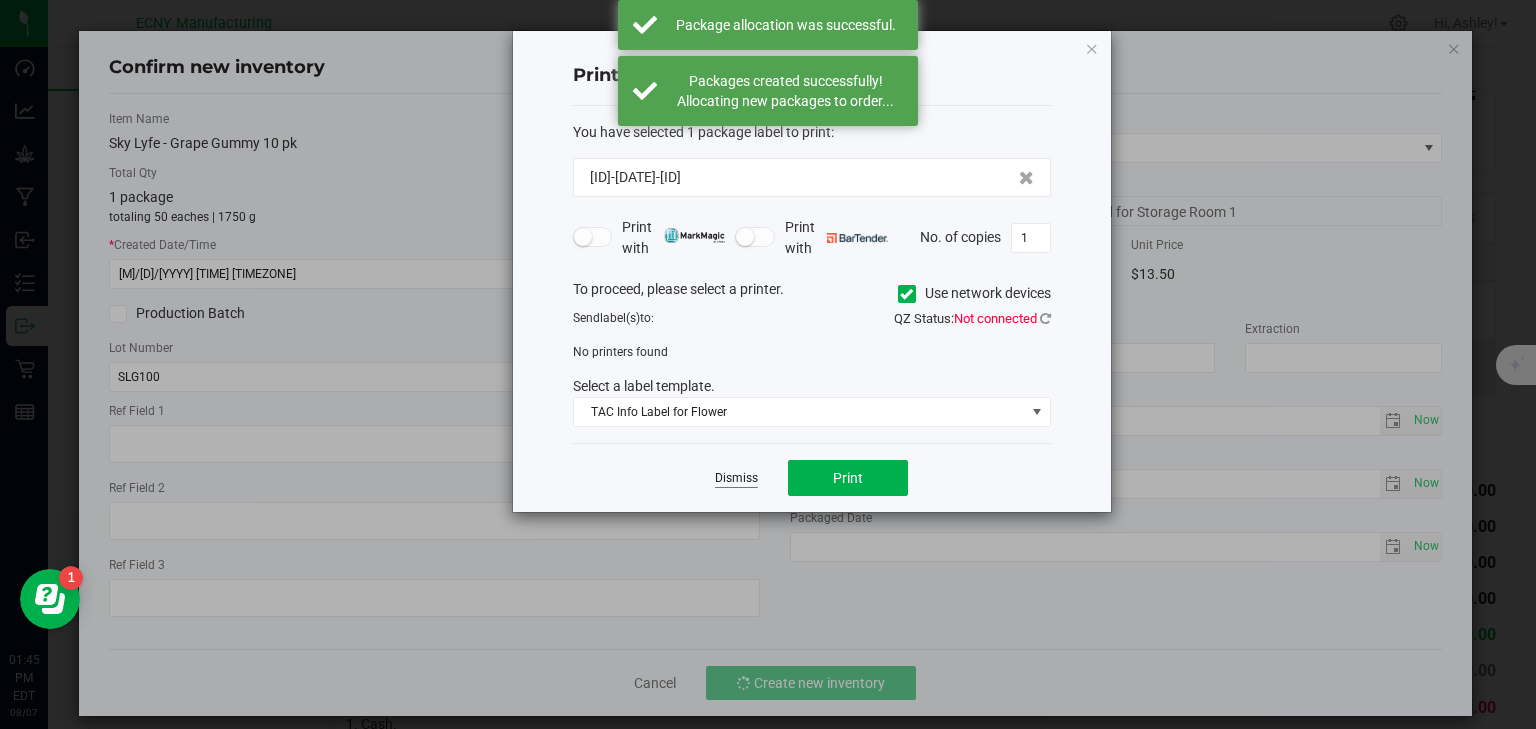 click on "Dismiss" 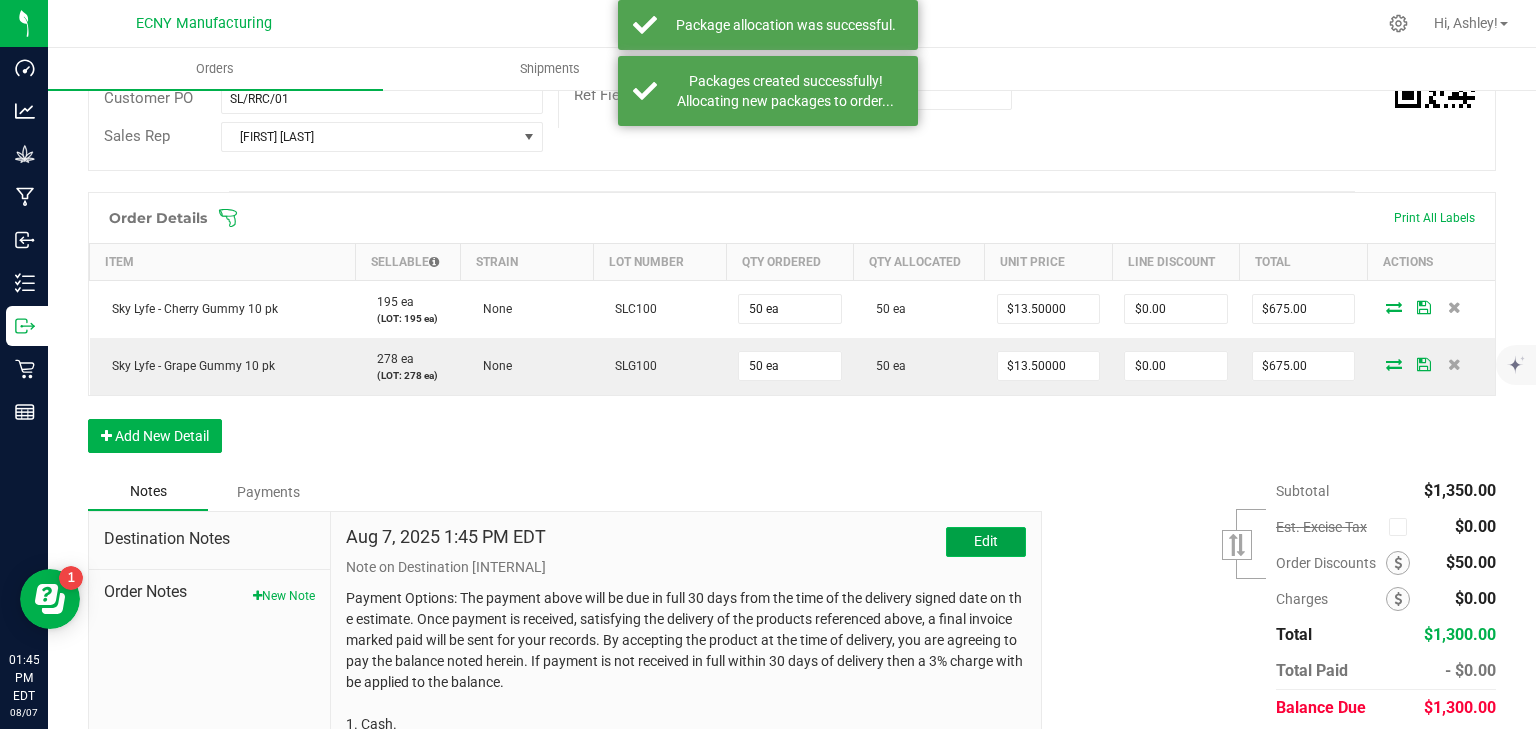 click on "Edit" at bounding box center [986, 542] 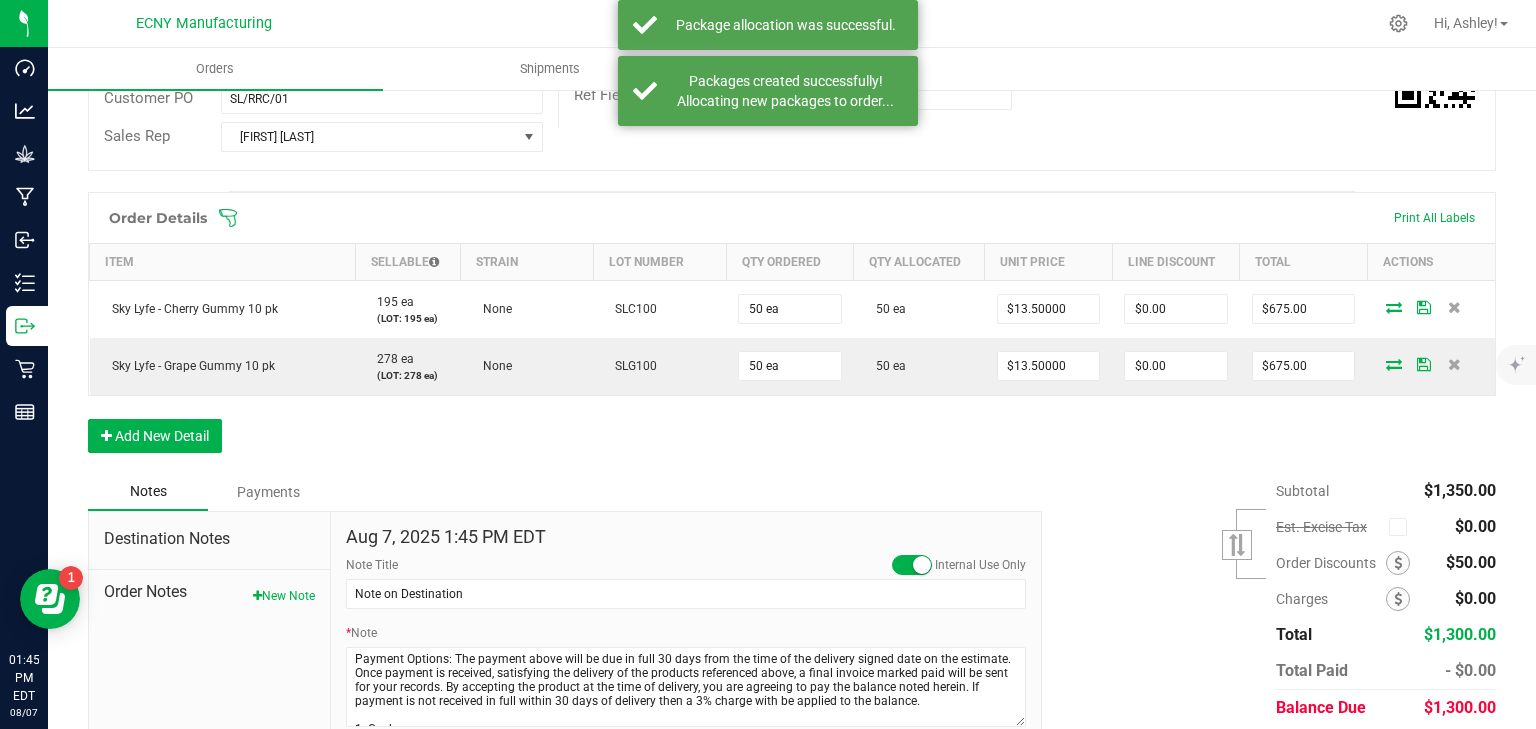 click at bounding box center [922, 565] 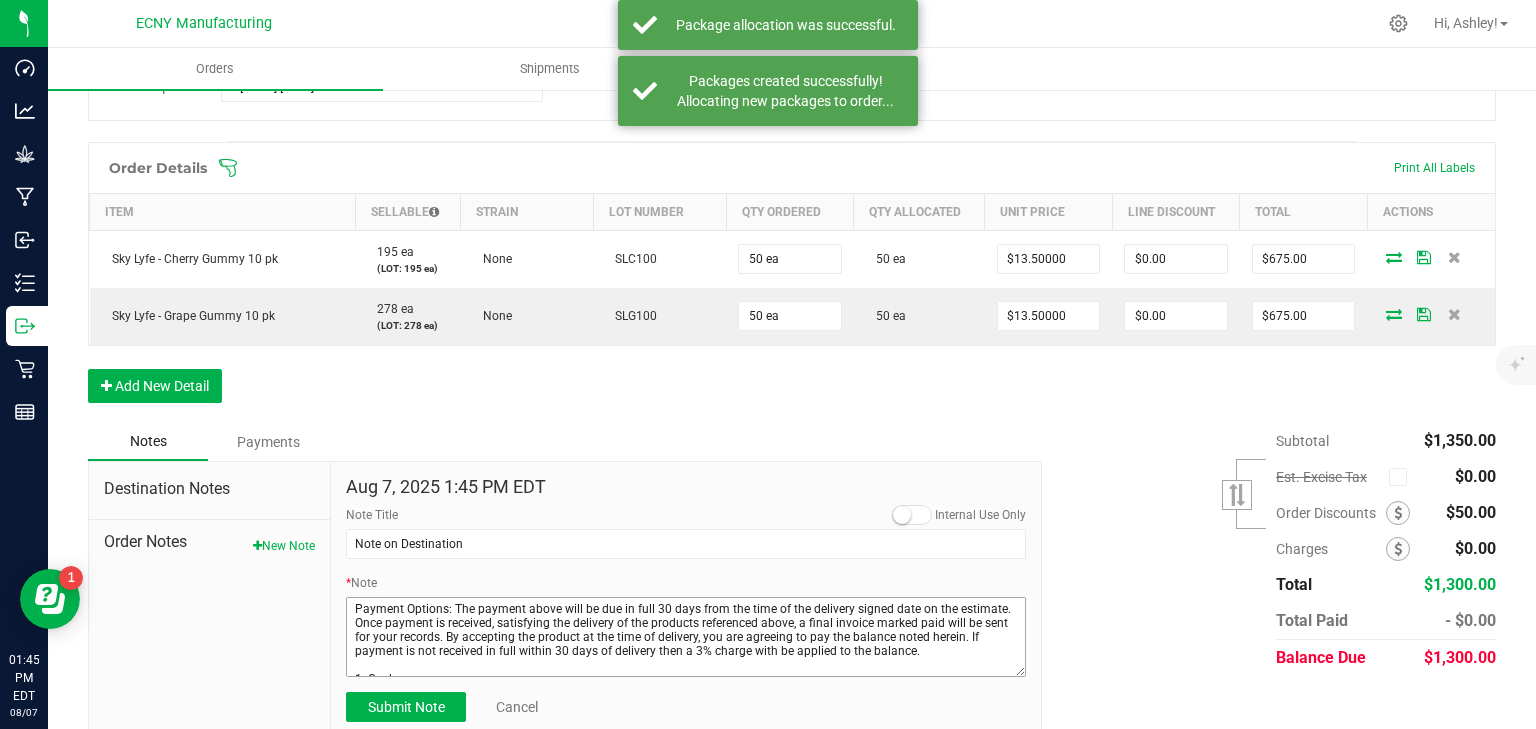 scroll, scrollTop: 500, scrollLeft: 0, axis: vertical 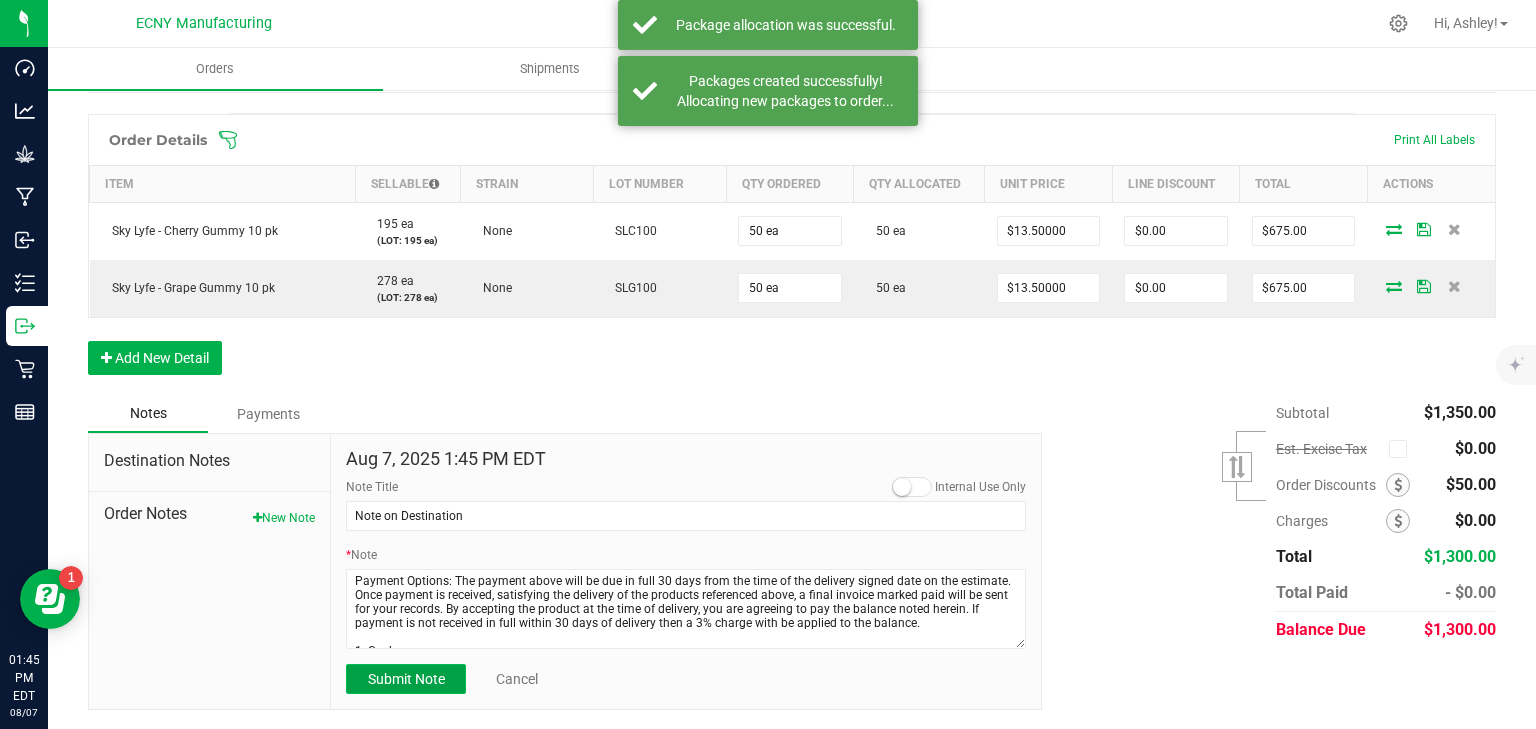 click on "Submit Note" at bounding box center [406, 679] 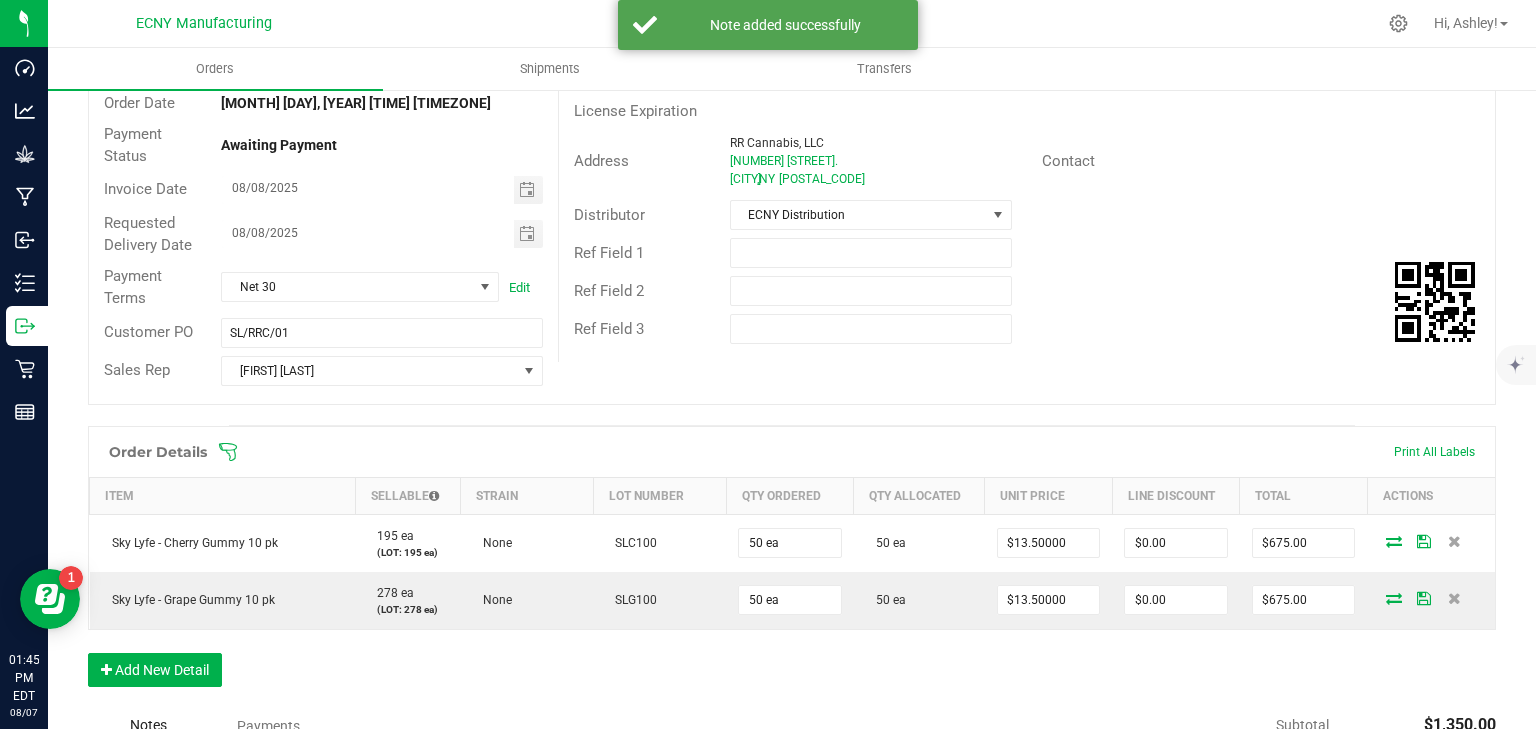 scroll, scrollTop: 20, scrollLeft: 0, axis: vertical 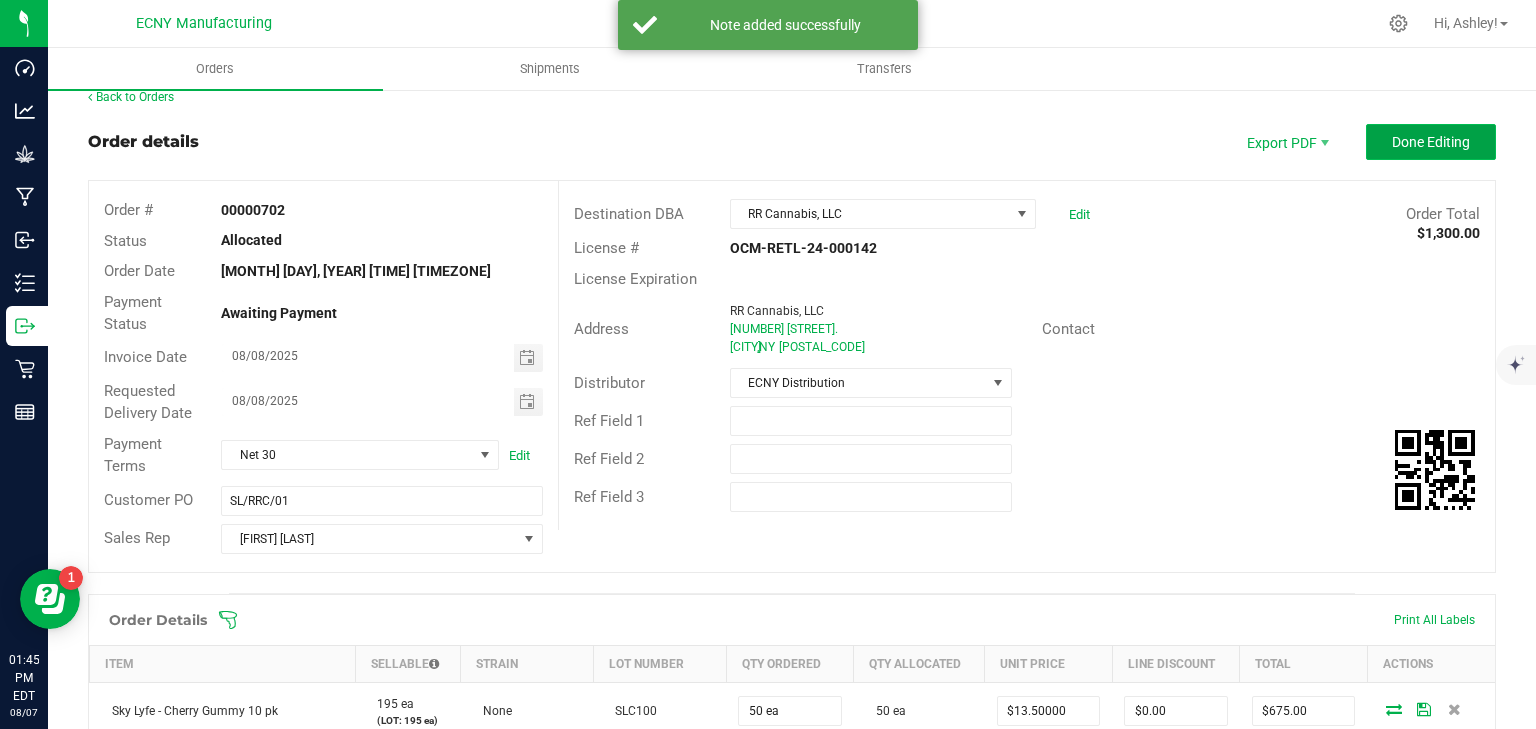 click on "Done Editing" at bounding box center (1431, 142) 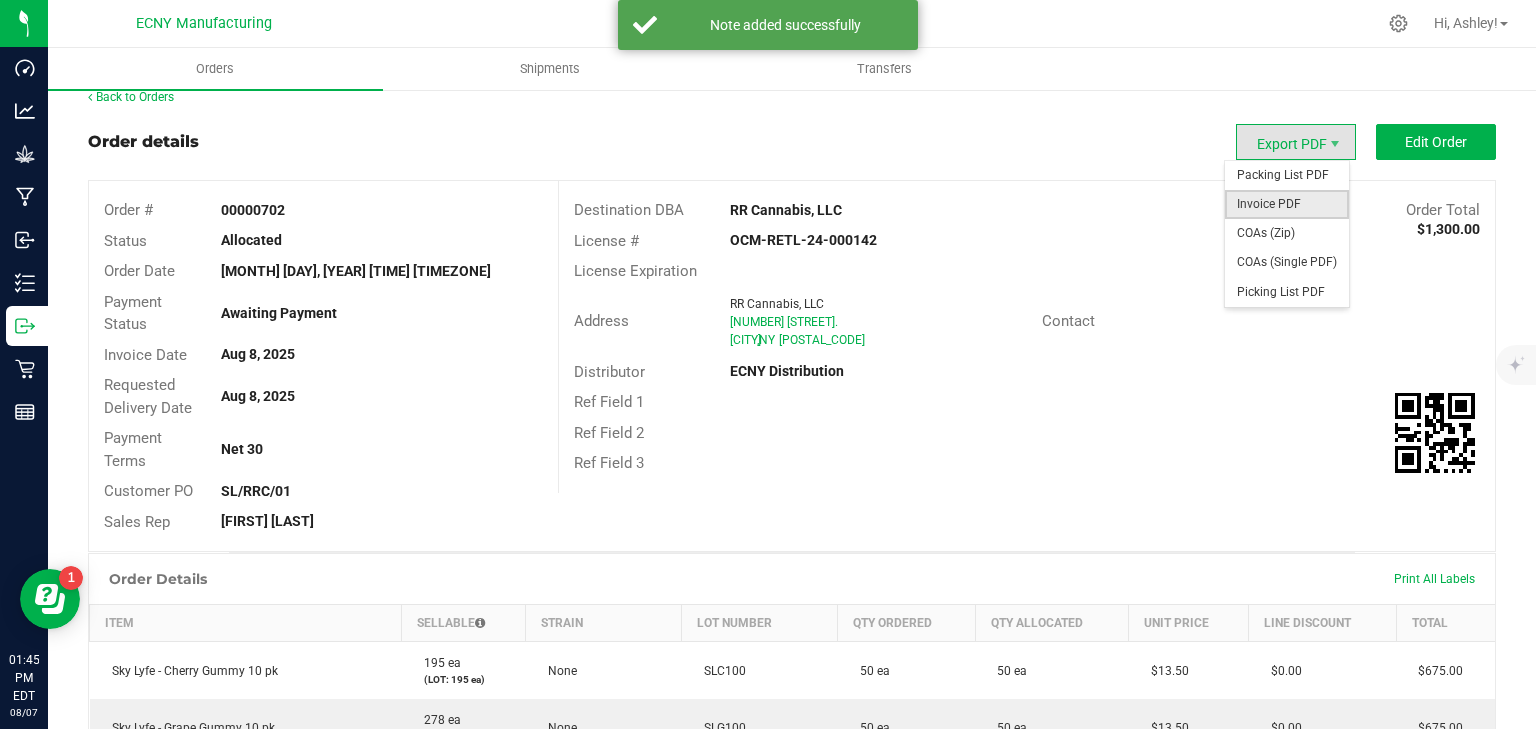 click on "Invoice PDF" at bounding box center (1287, 204) 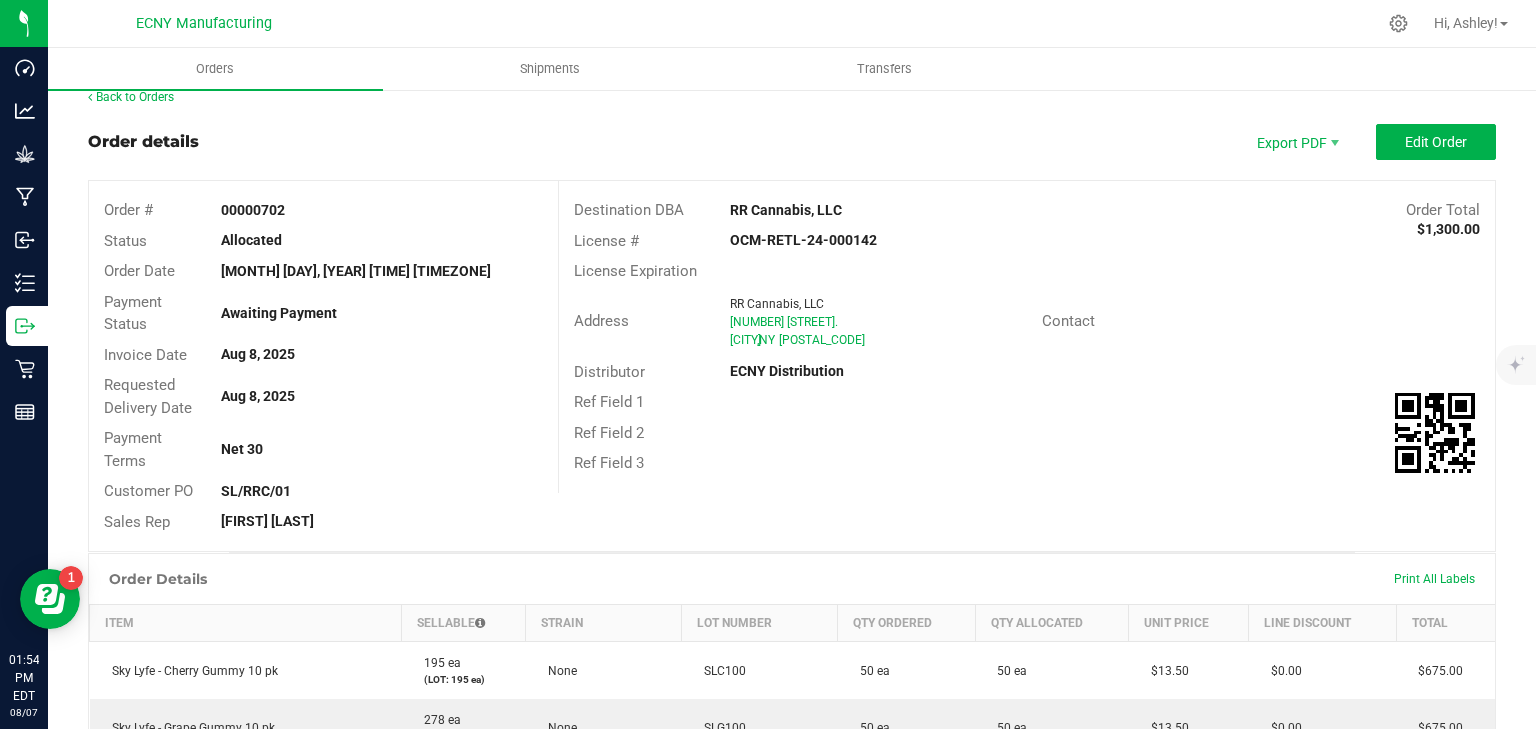 scroll, scrollTop: 0, scrollLeft: 0, axis: both 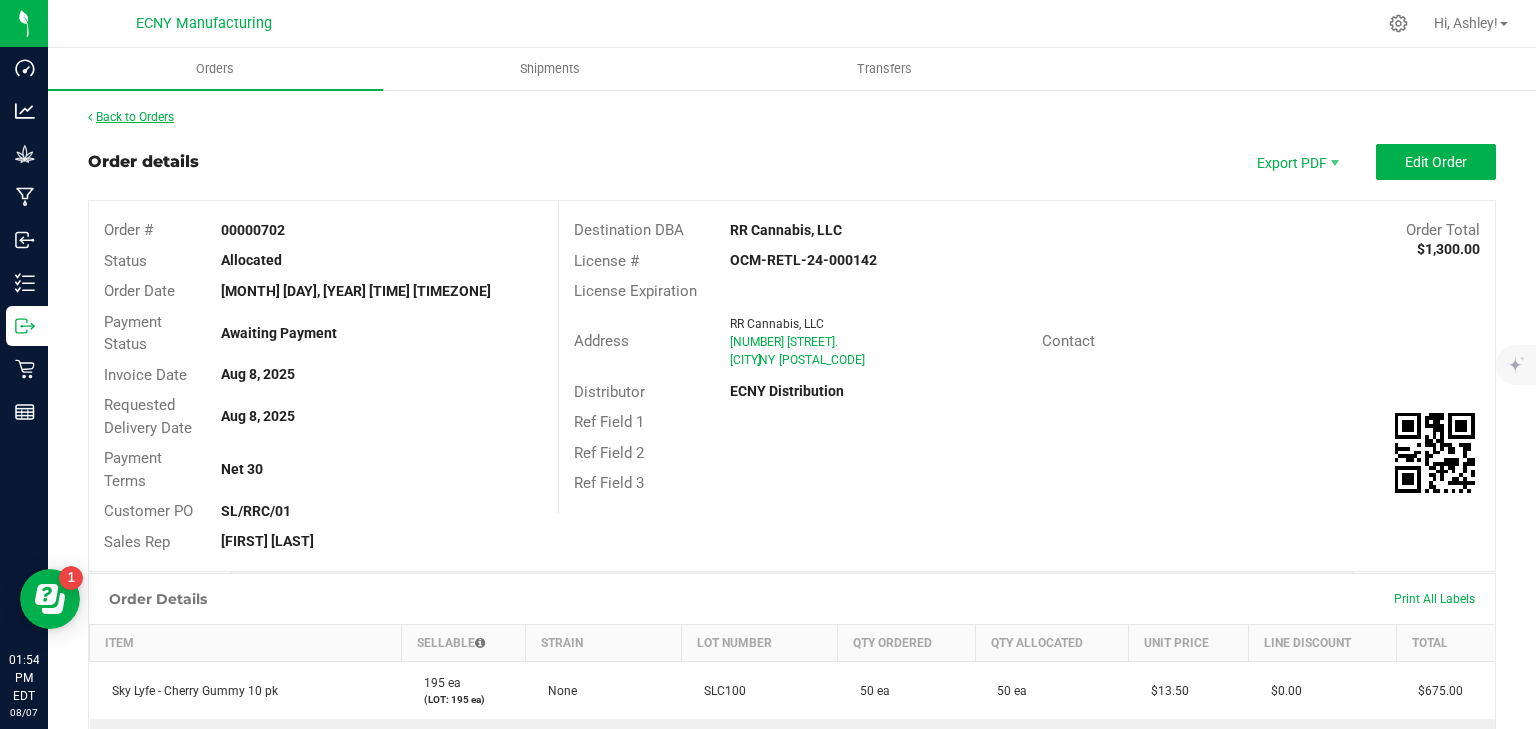 click on "Back to Orders" at bounding box center [131, 117] 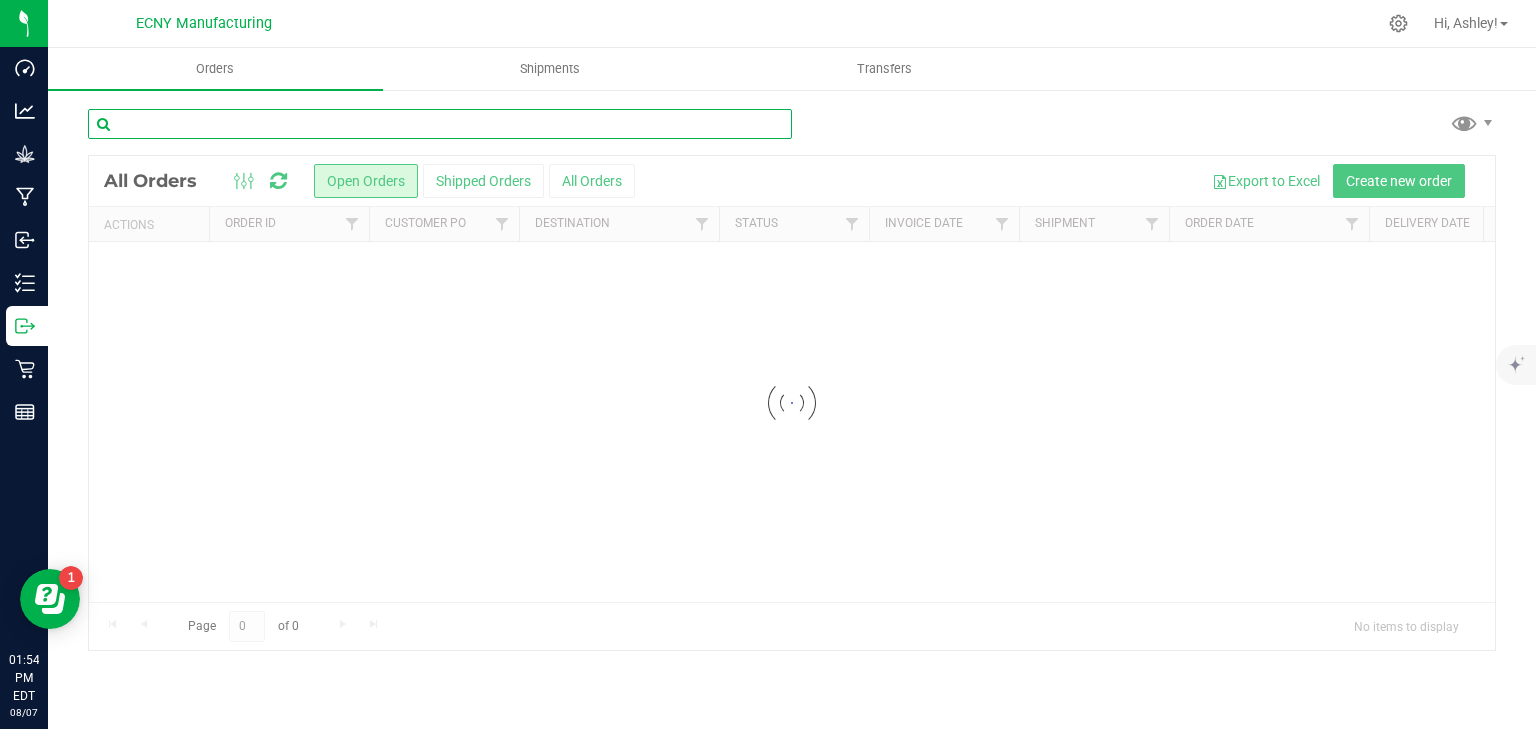click at bounding box center [440, 124] 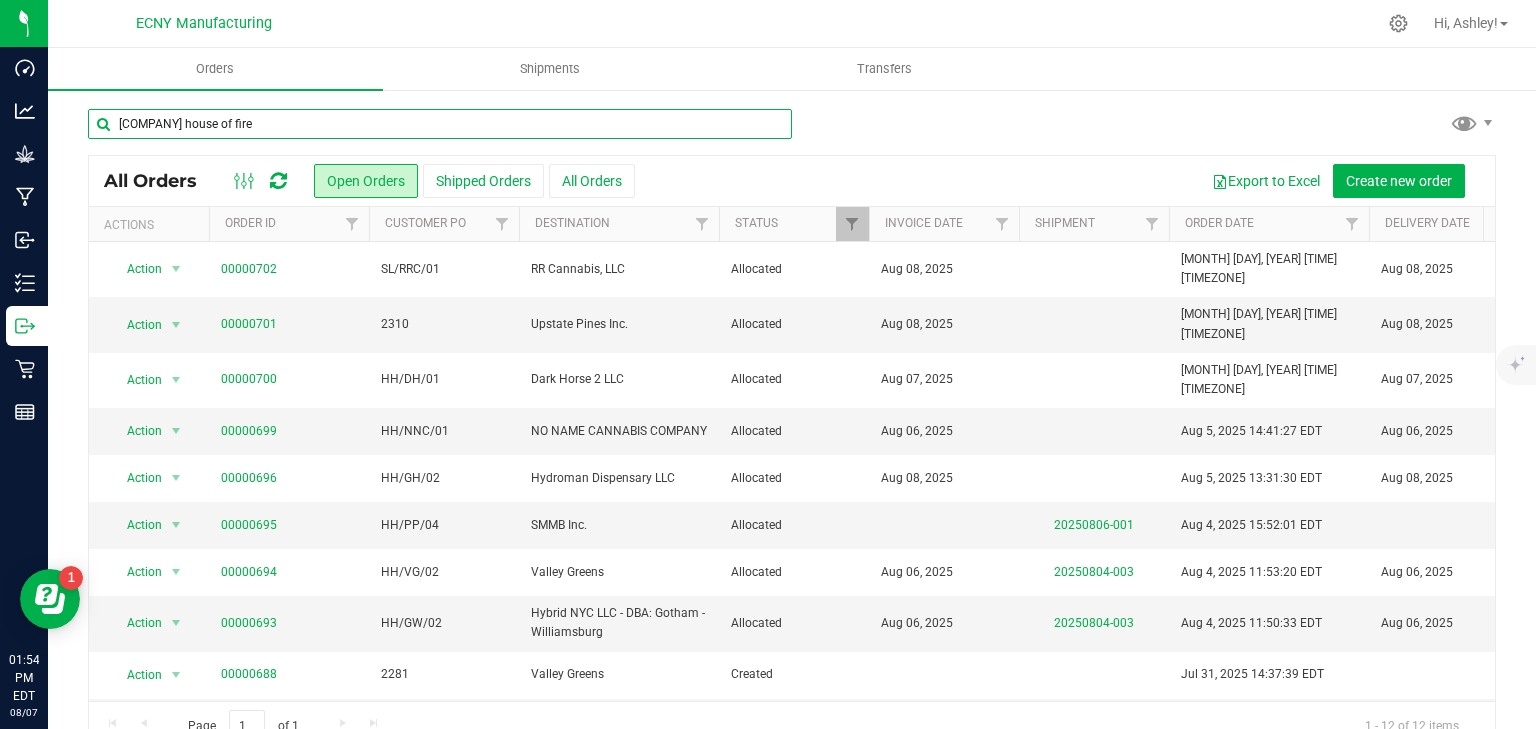 type on "[COMPANY] house of fire" 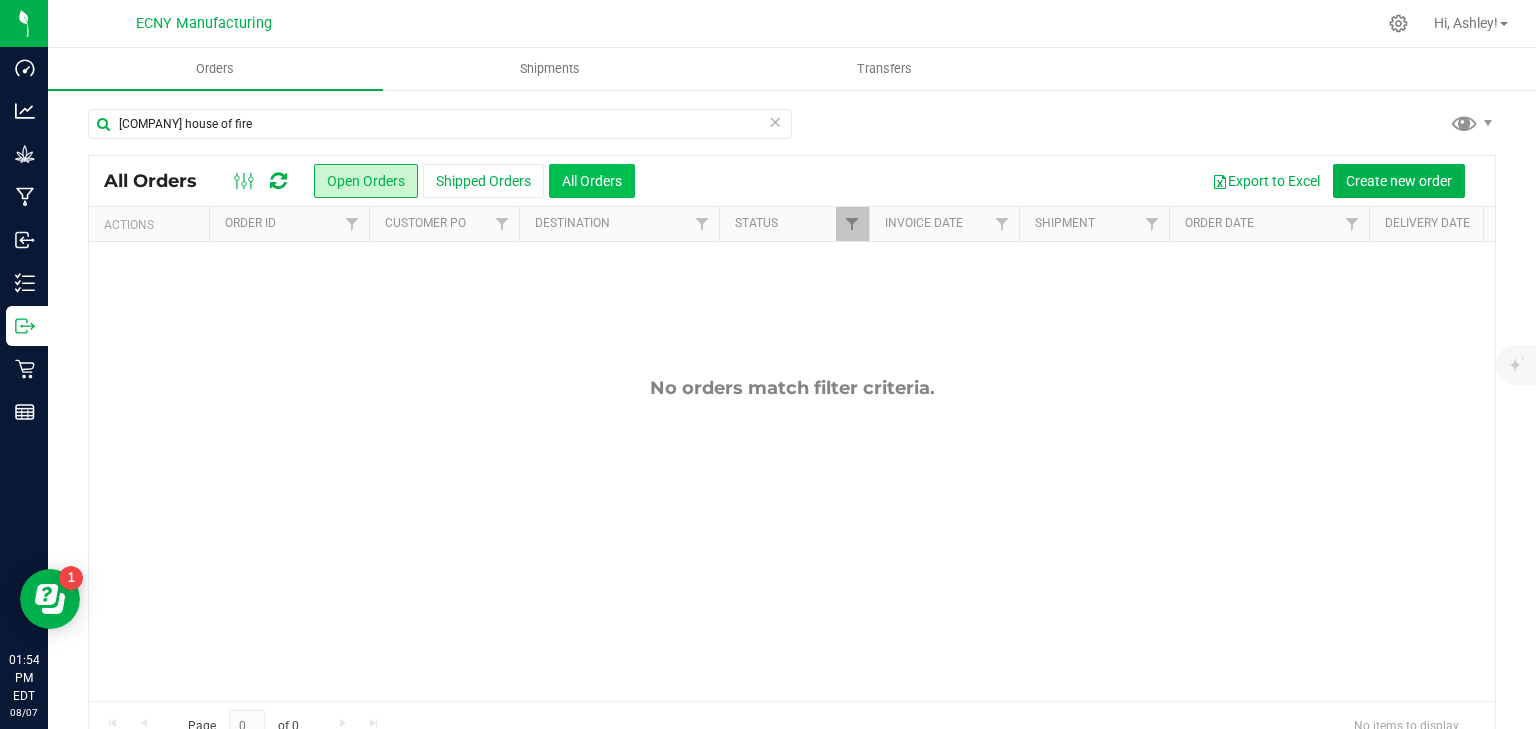 click on "All Orders" at bounding box center (592, 181) 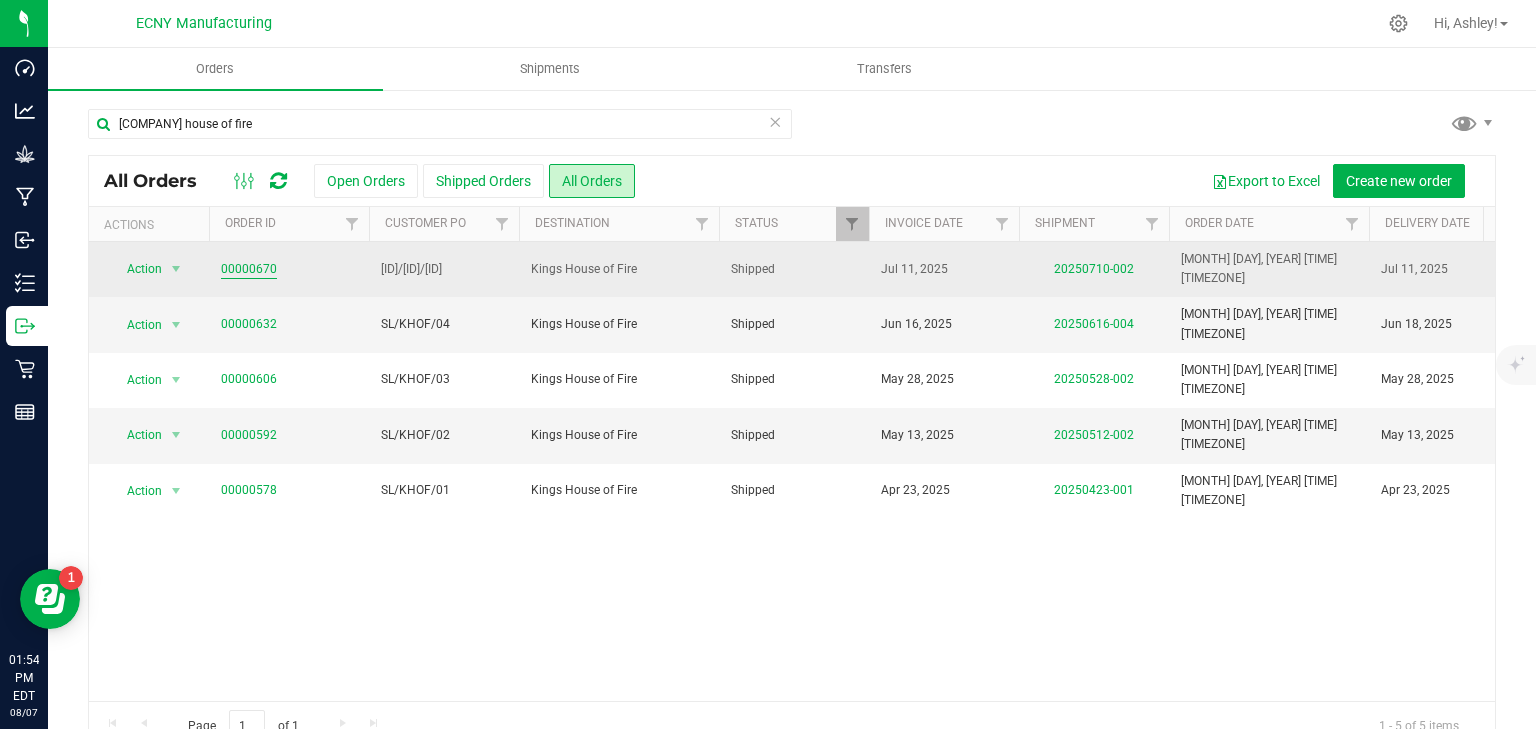 click on "00000670" at bounding box center [249, 269] 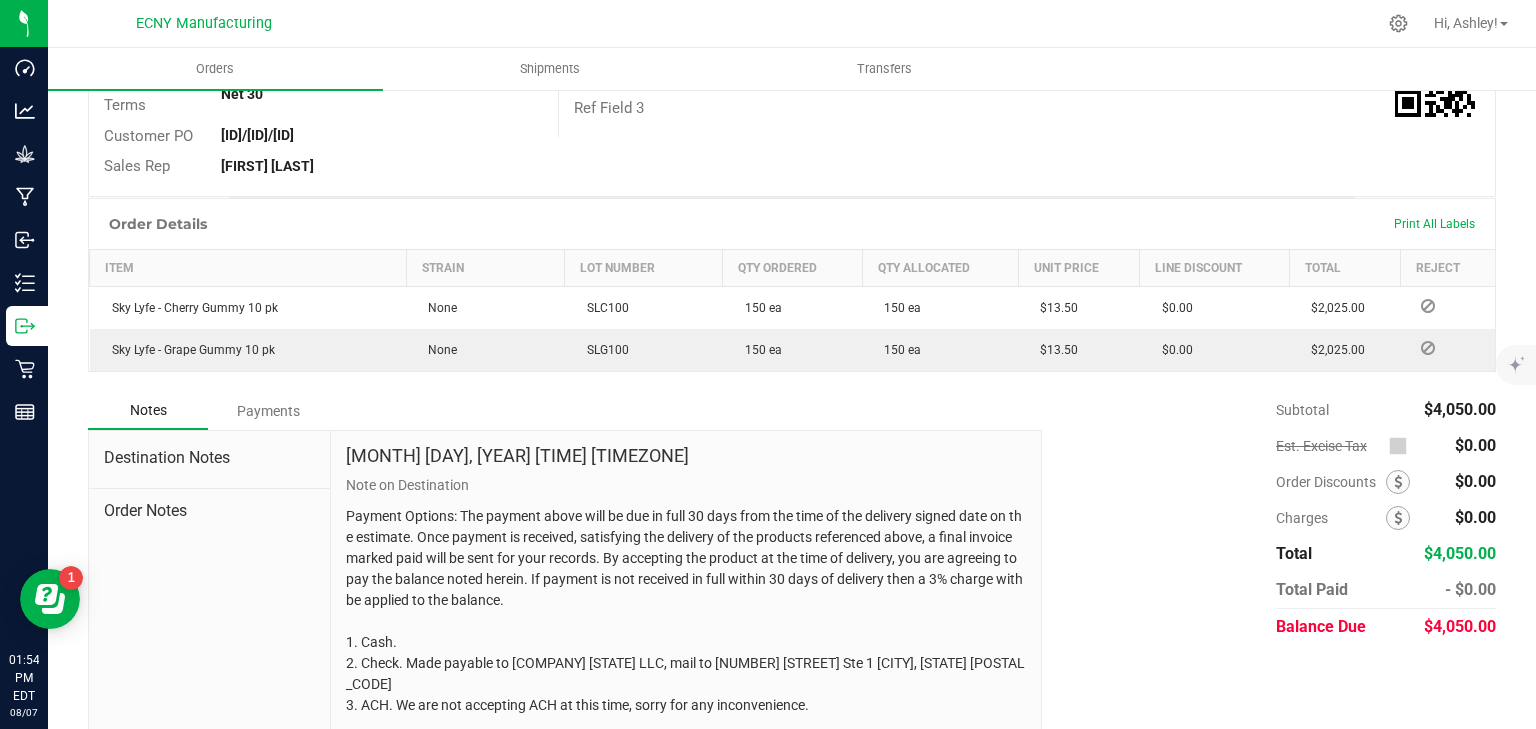 click on "Payments" at bounding box center (268, 411) 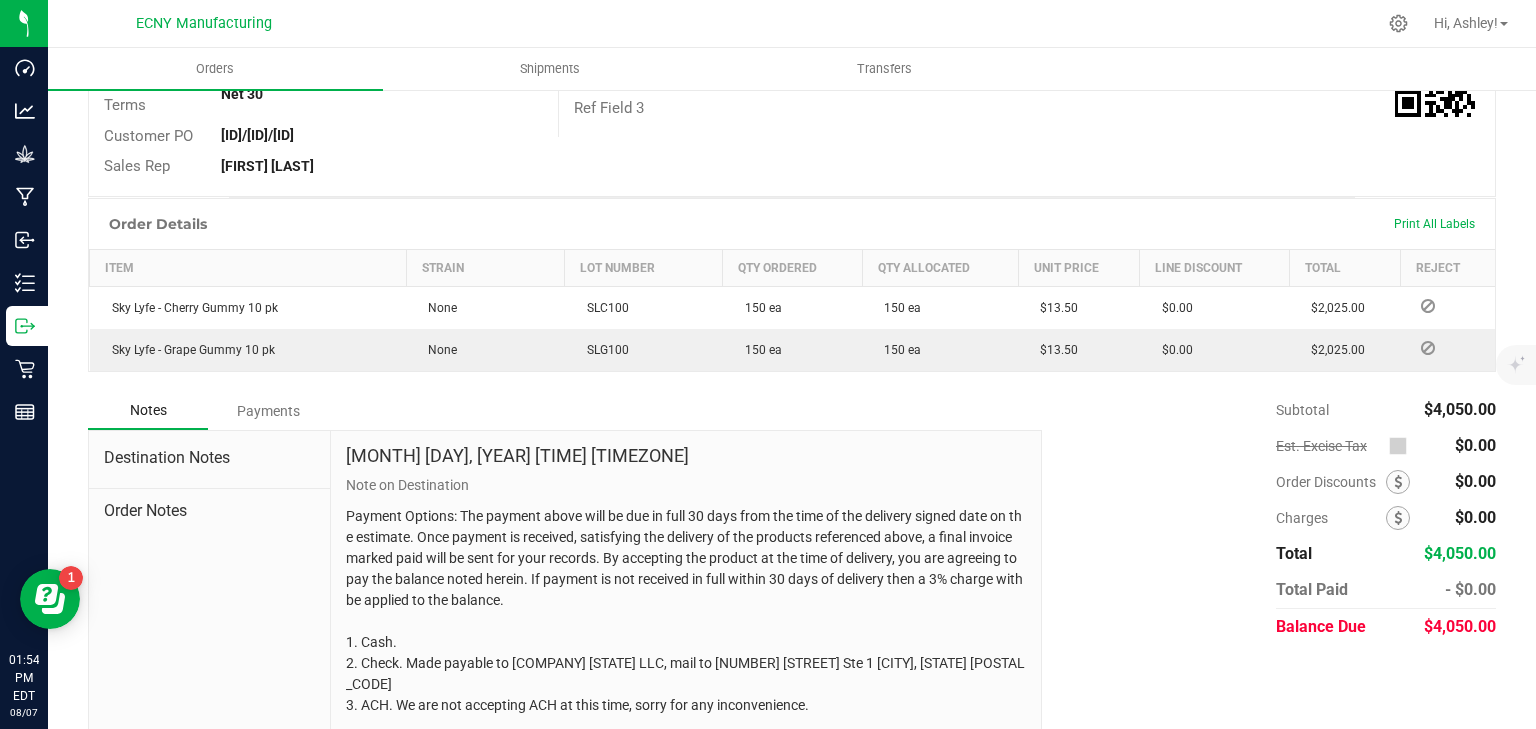 scroll, scrollTop: 340, scrollLeft: 0, axis: vertical 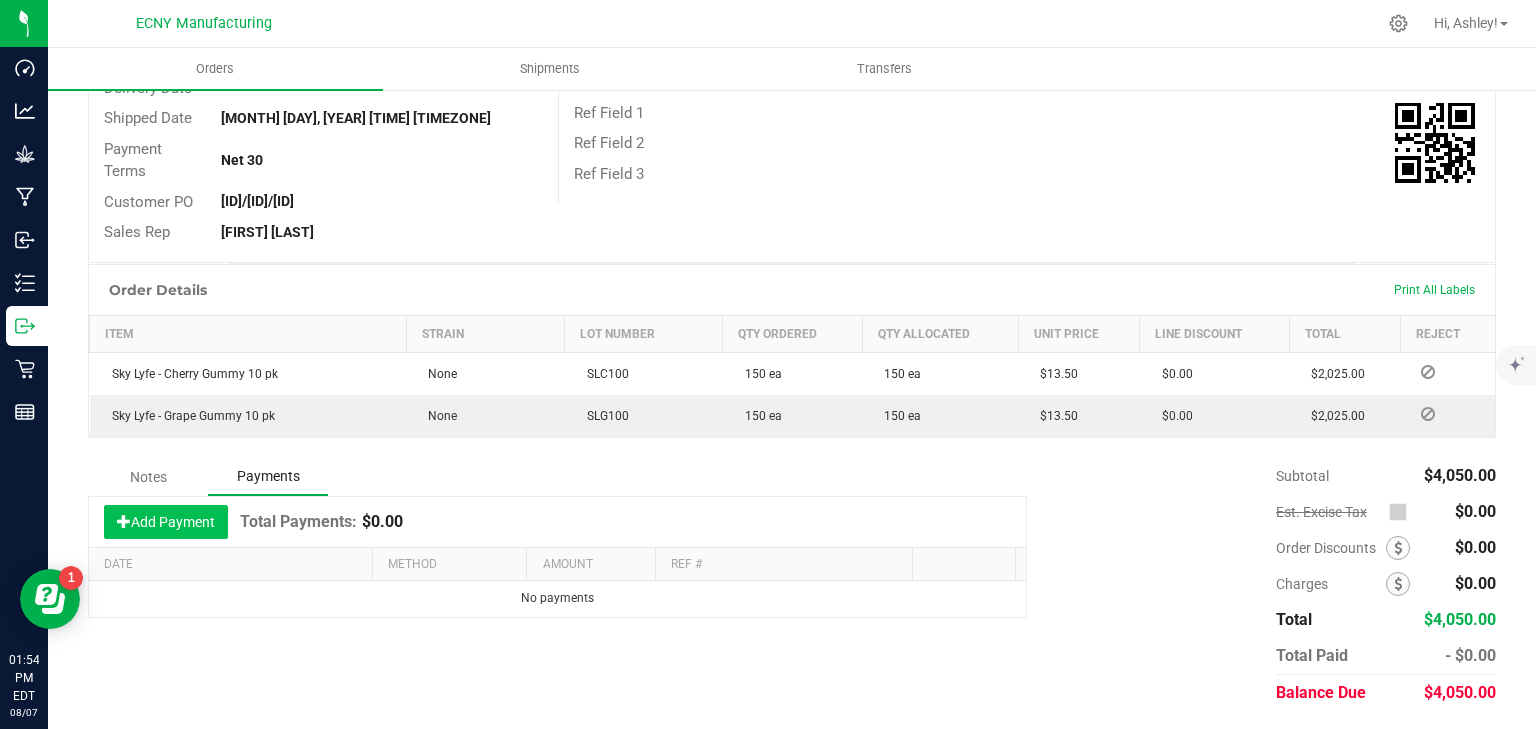 click on "Add Payment" at bounding box center [166, 522] 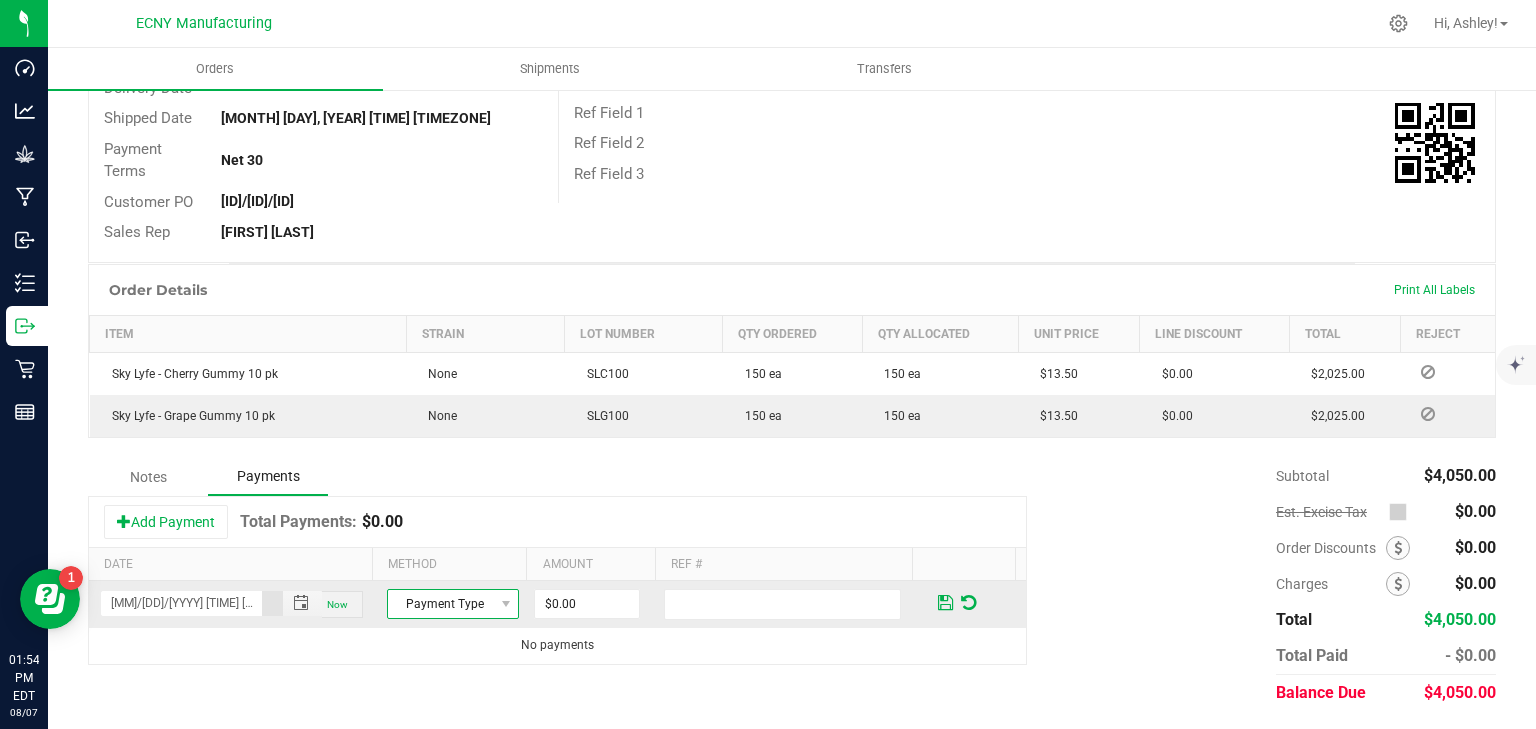 click on "Payment Type" at bounding box center [440, 604] 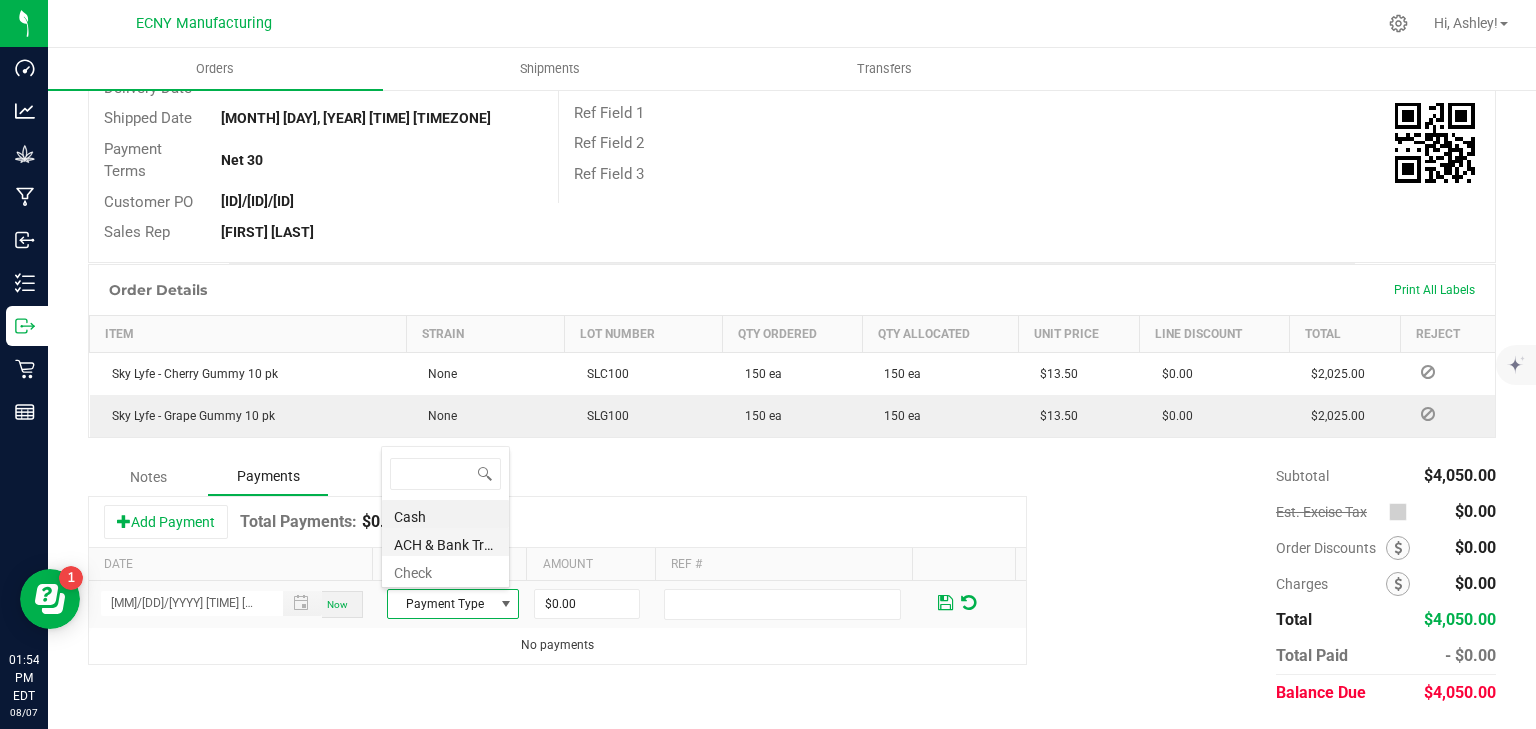 scroll, scrollTop: 99970, scrollLeft: 99871, axis: both 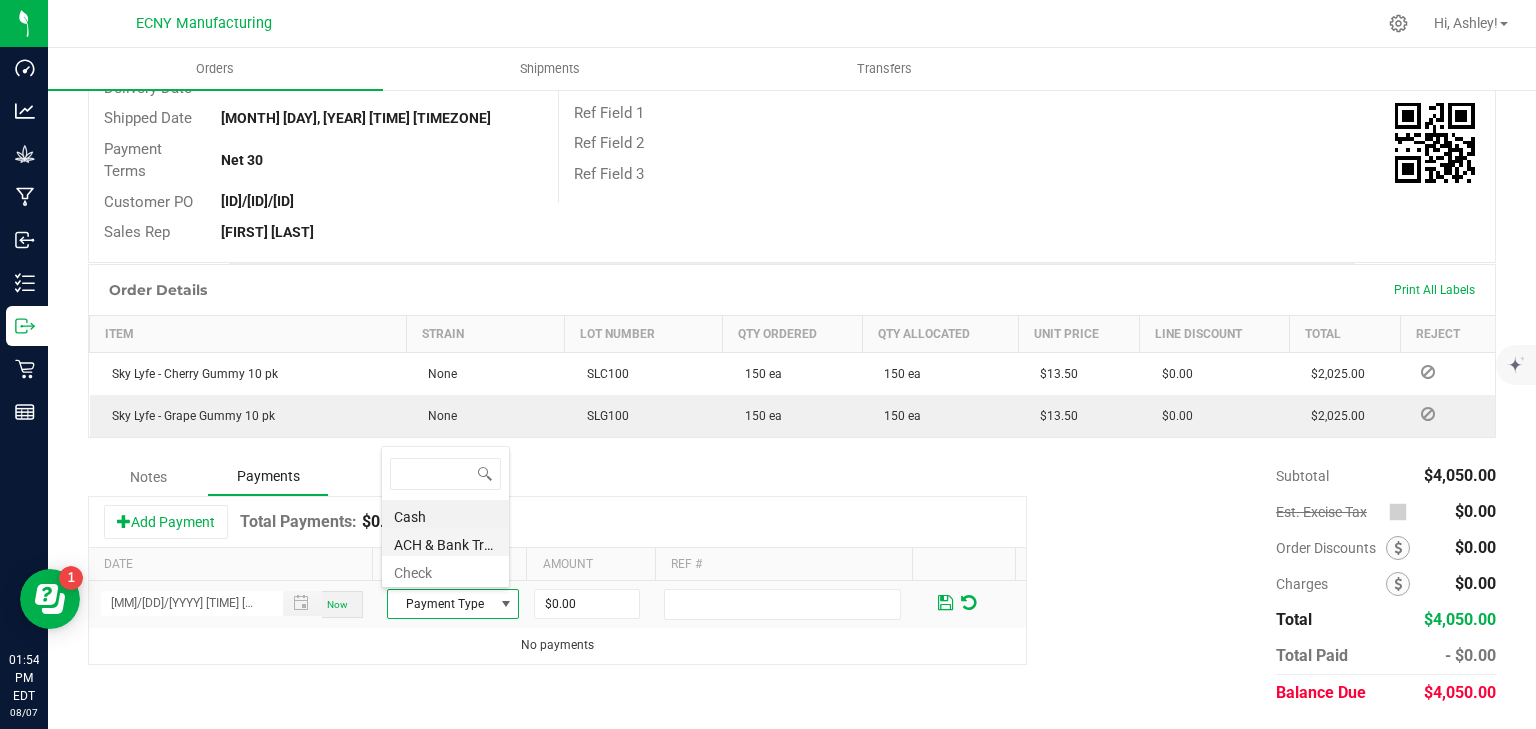 click on "ACH & Bank Transfer" at bounding box center (445, 542) 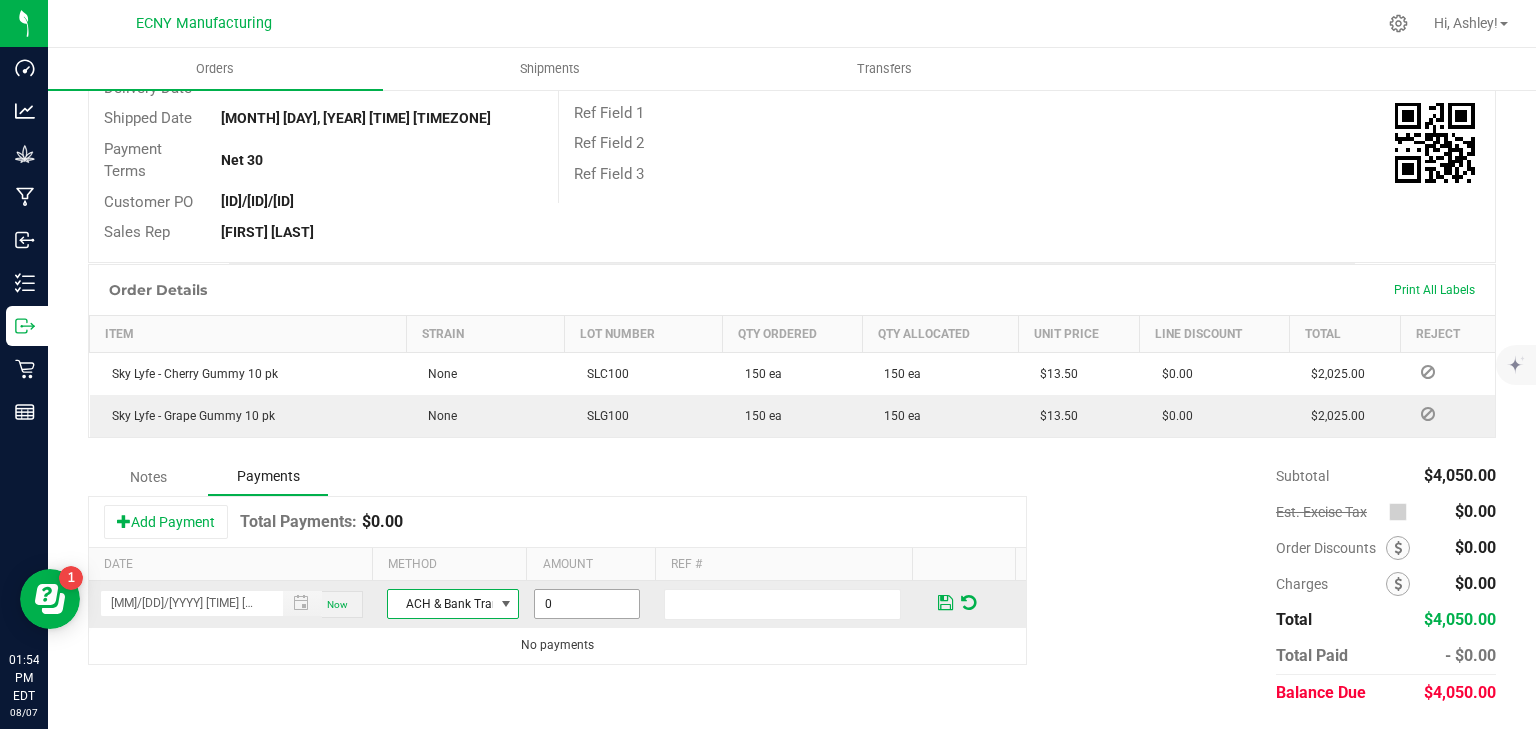 click on "0" at bounding box center (587, 604) 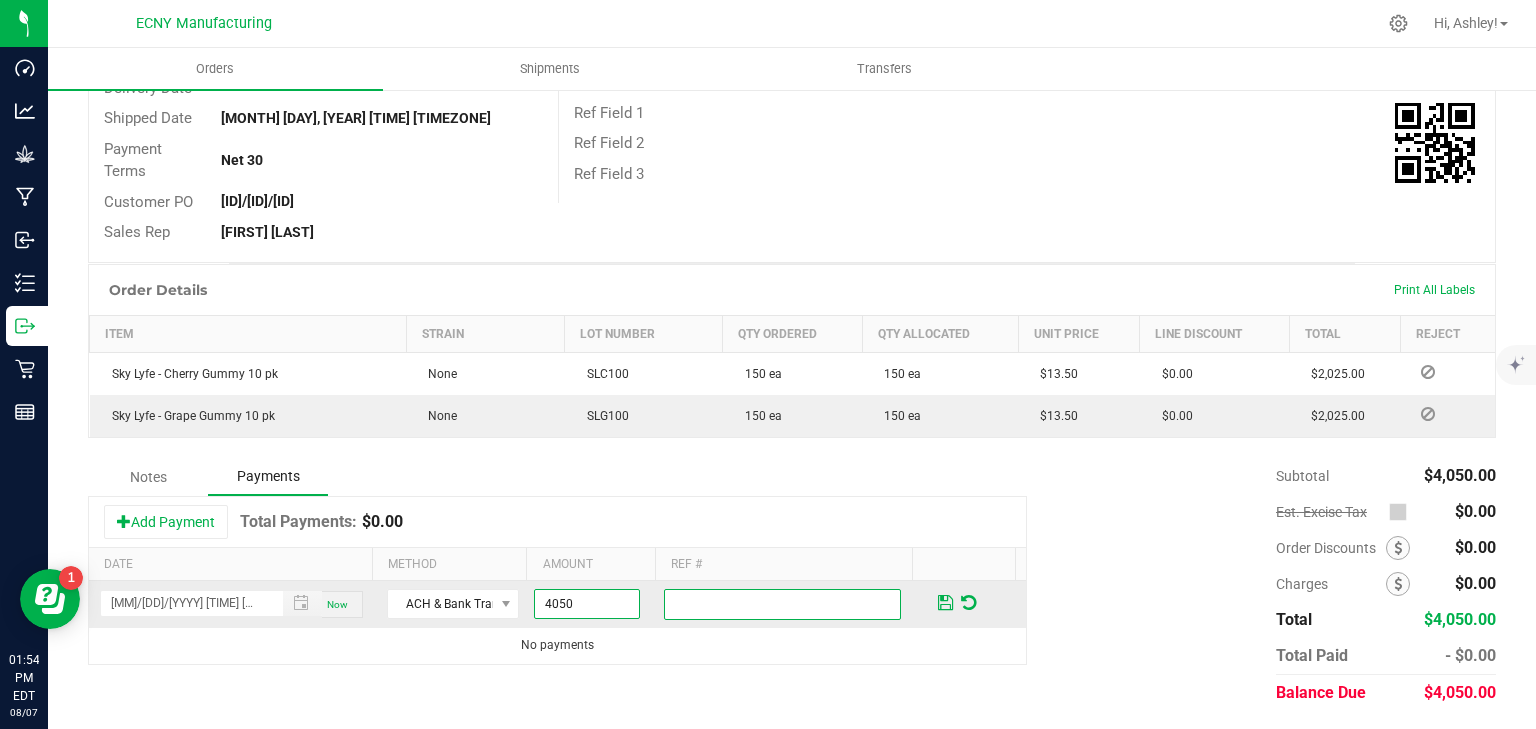 type on "$4,050.00" 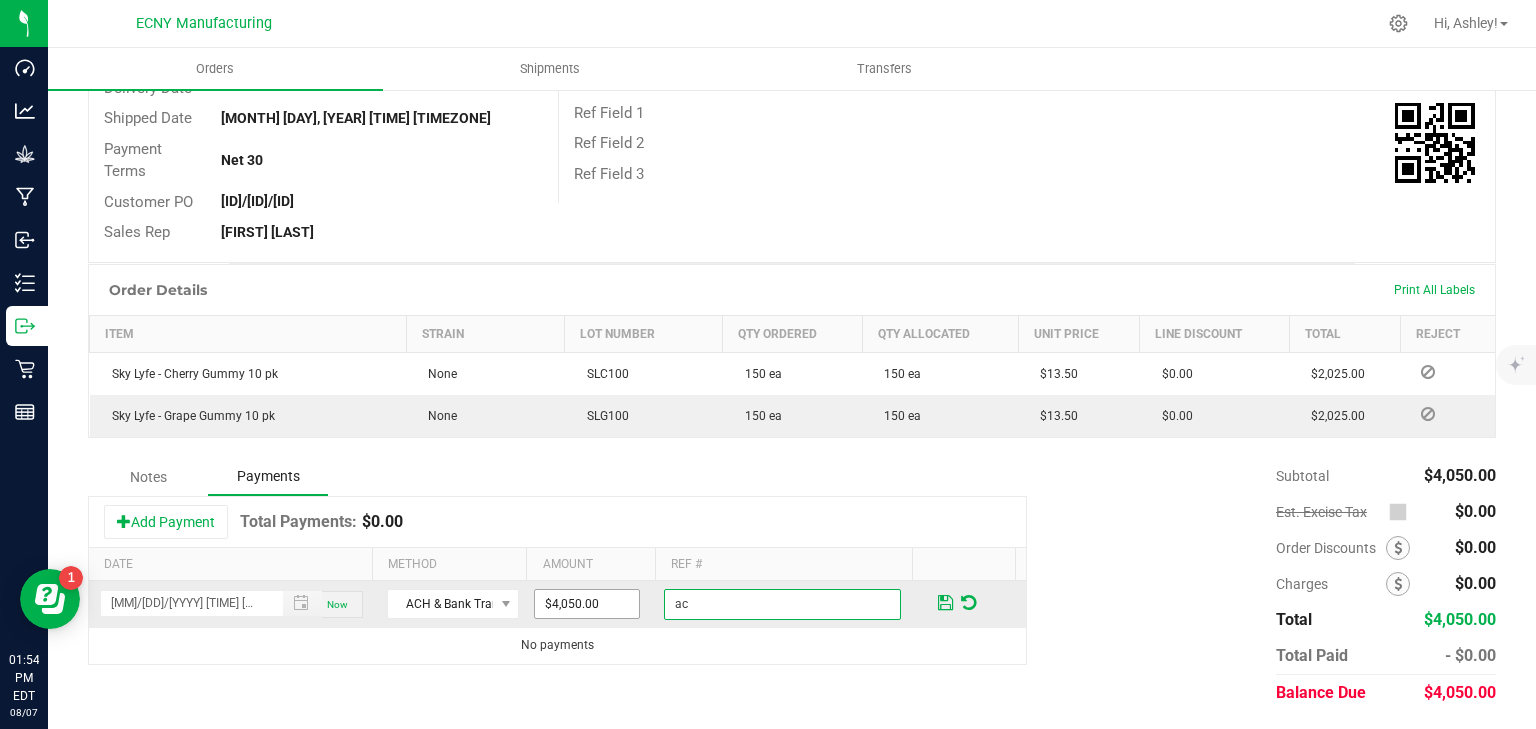 type on "a" 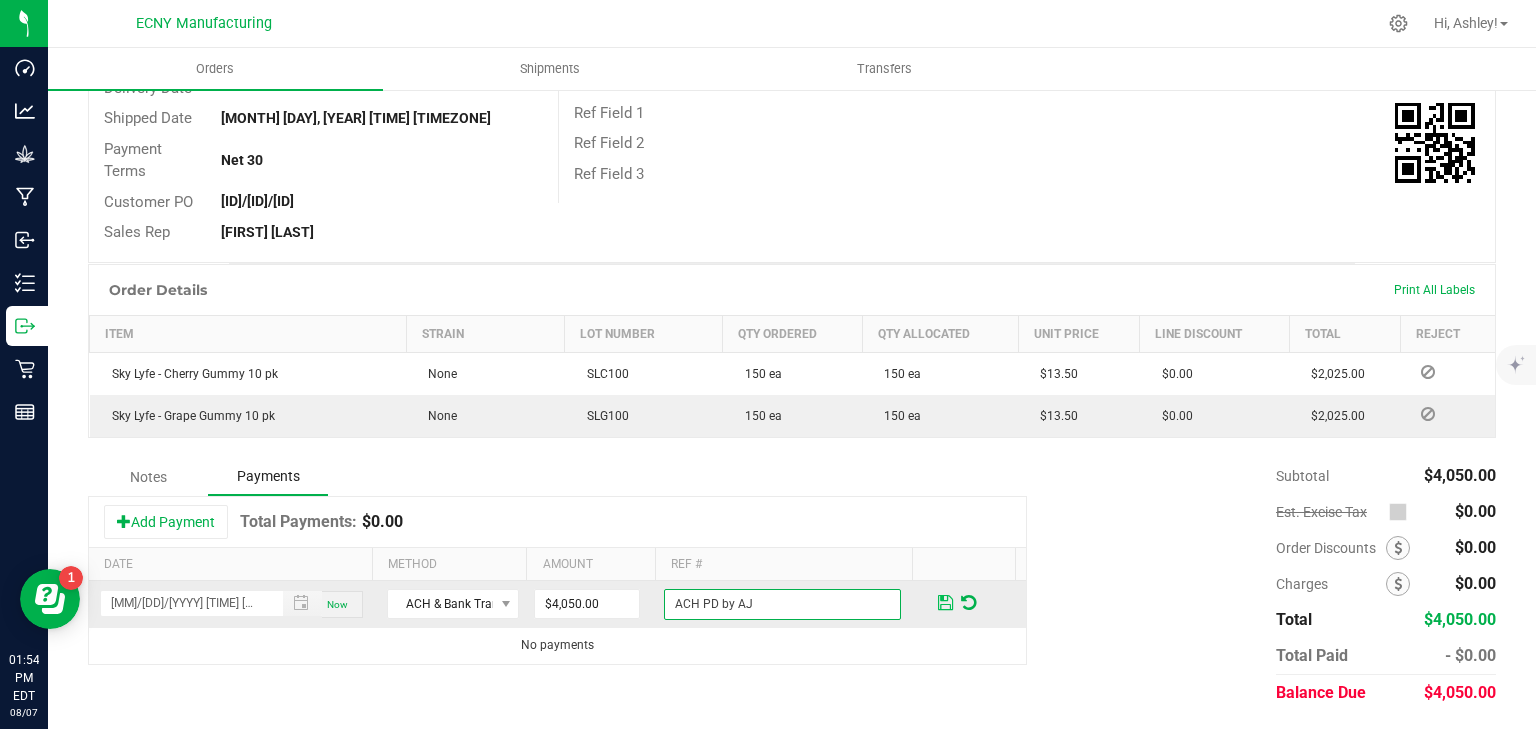 type on "ACH PD by AJ" 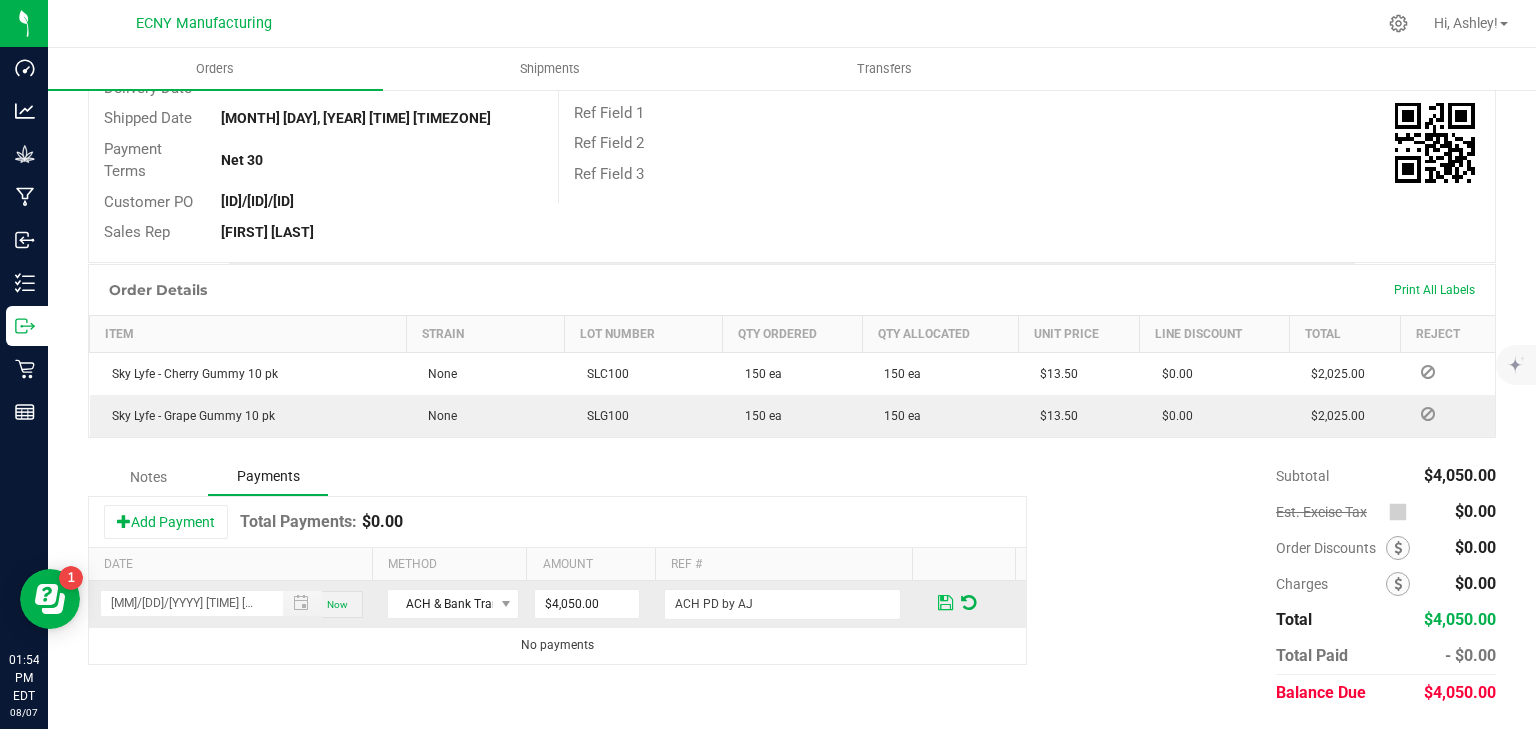 click at bounding box center (945, 603) 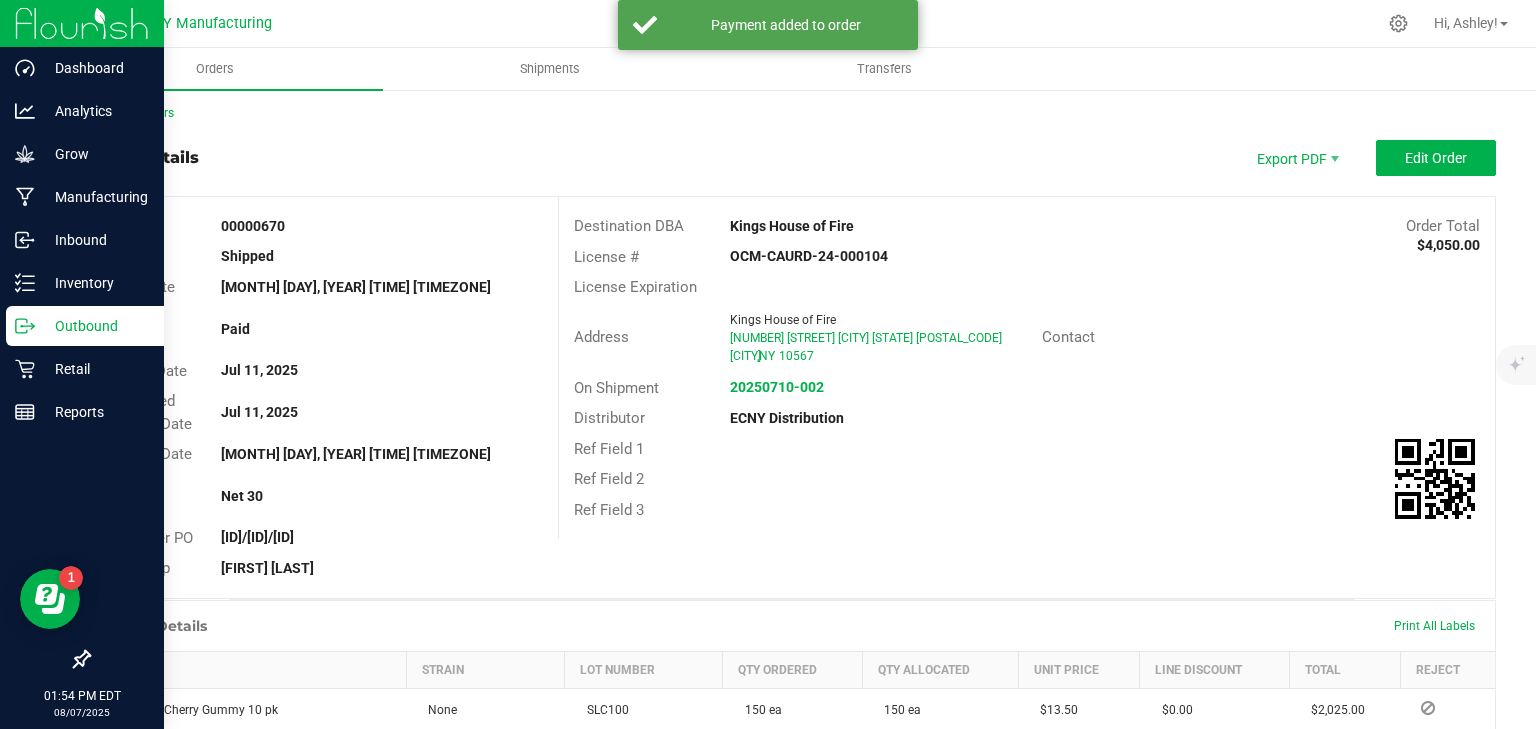 scroll, scrollTop: 0, scrollLeft: 0, axis: both 